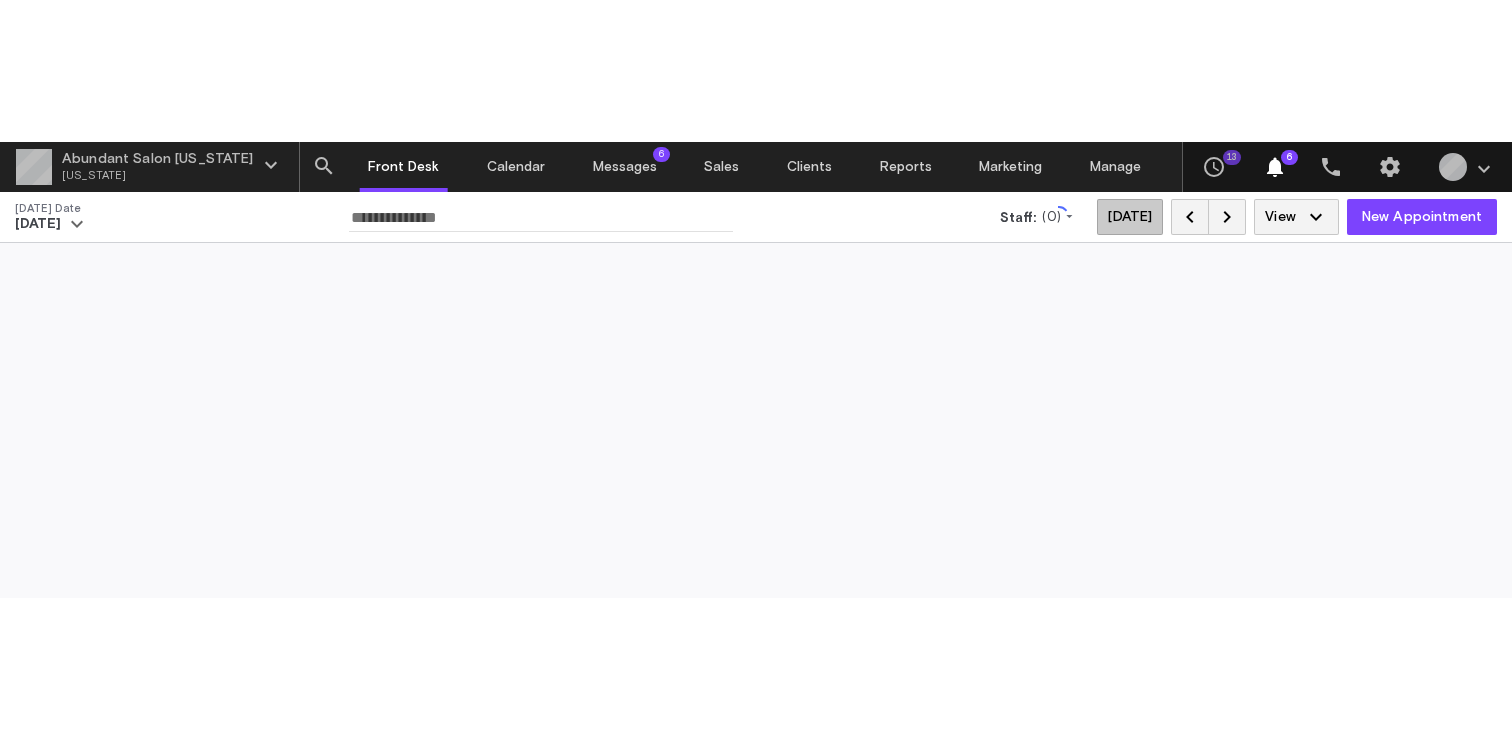 scroll, scrollTop: 0, scrollLeft: 0, axis: both 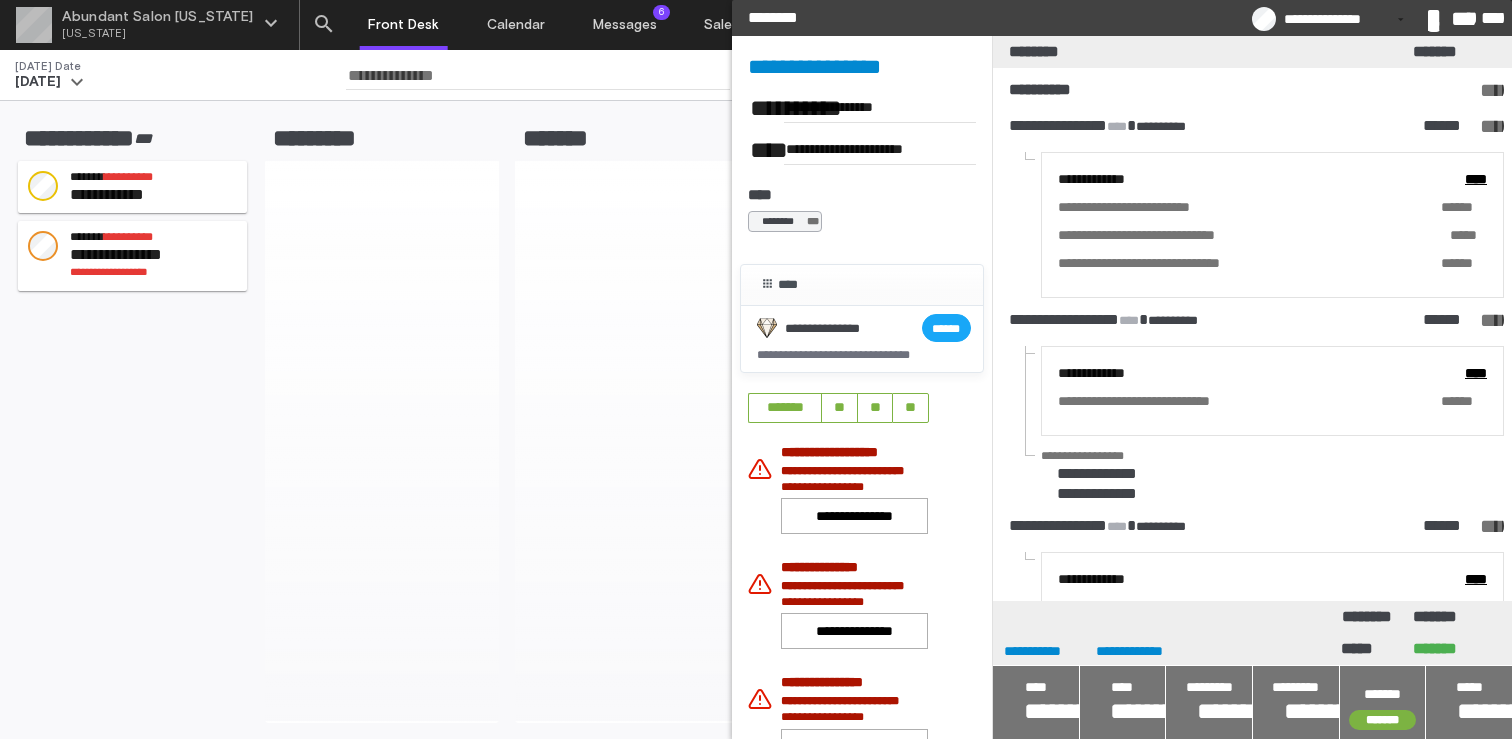 click on "*********" 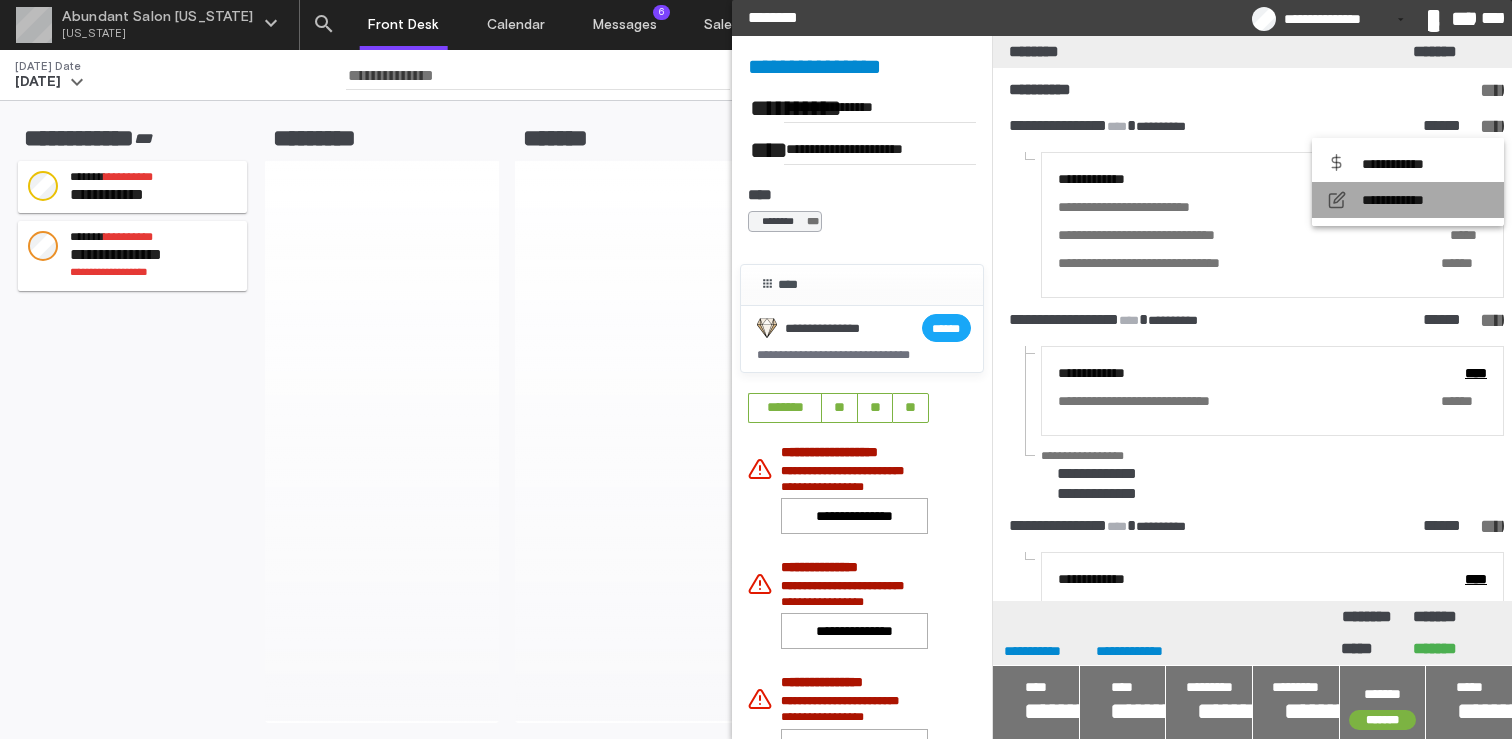 click on "**********" at bounding box center [1401, 200] 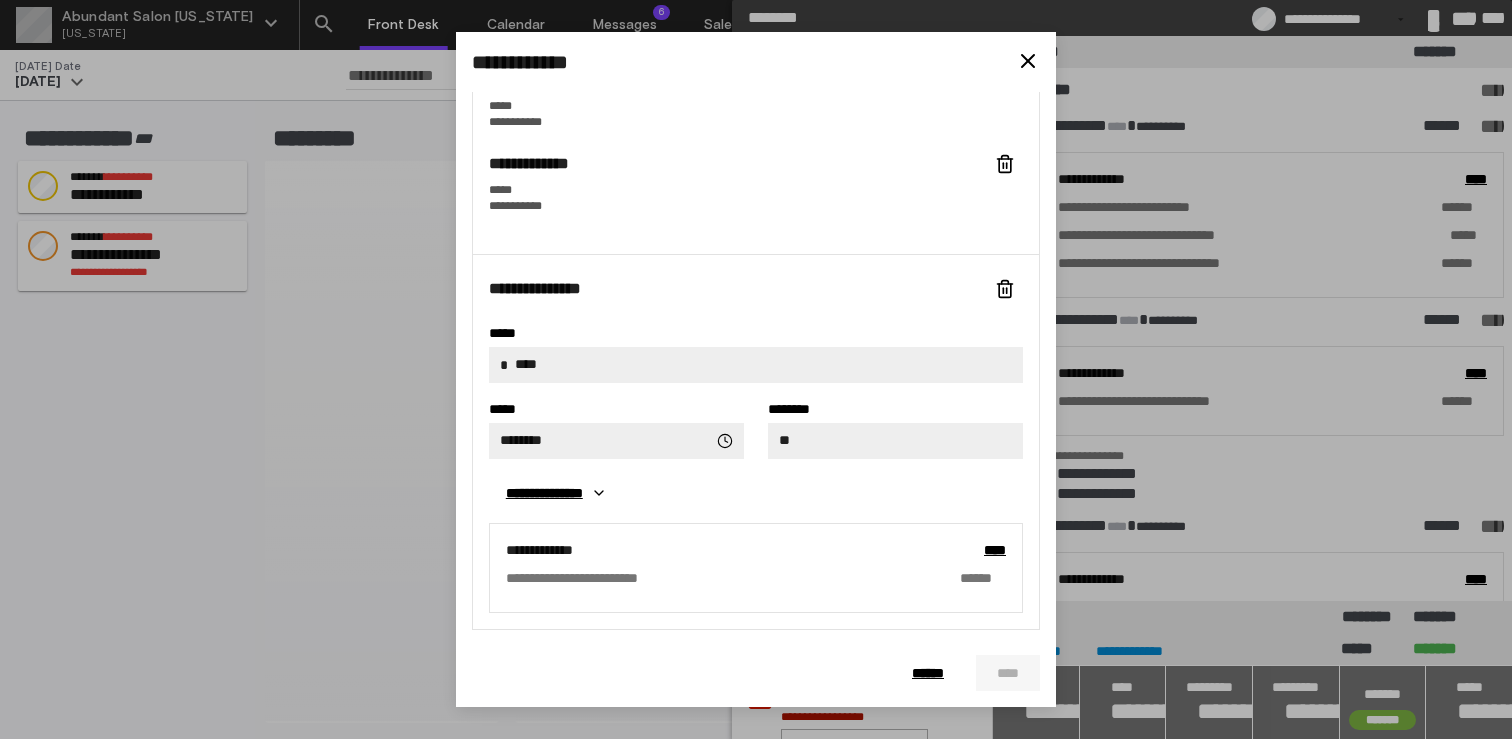 scroll, scrollTop: 847, scrollLeft: 0, axis: vertical 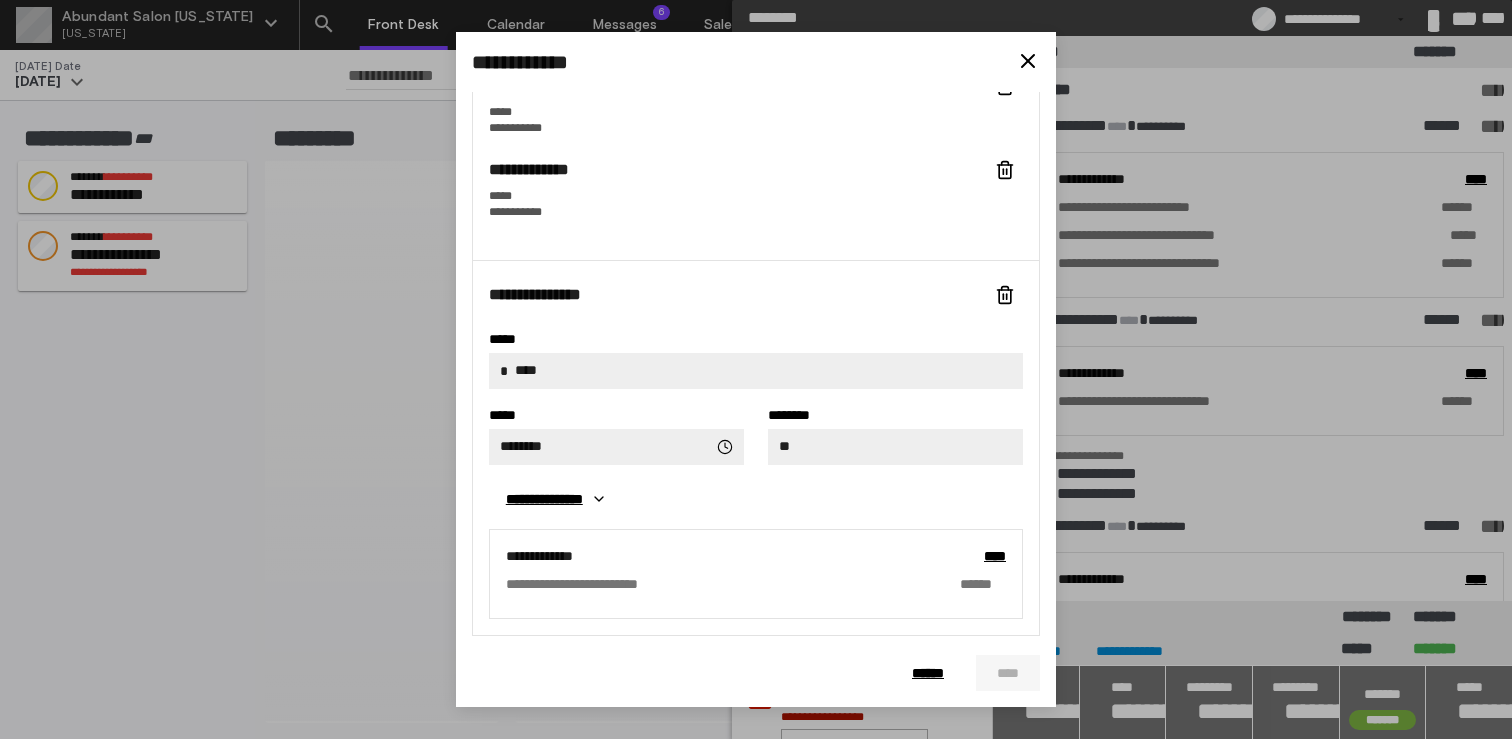 click on "**********" at bounding box center [756, 369] 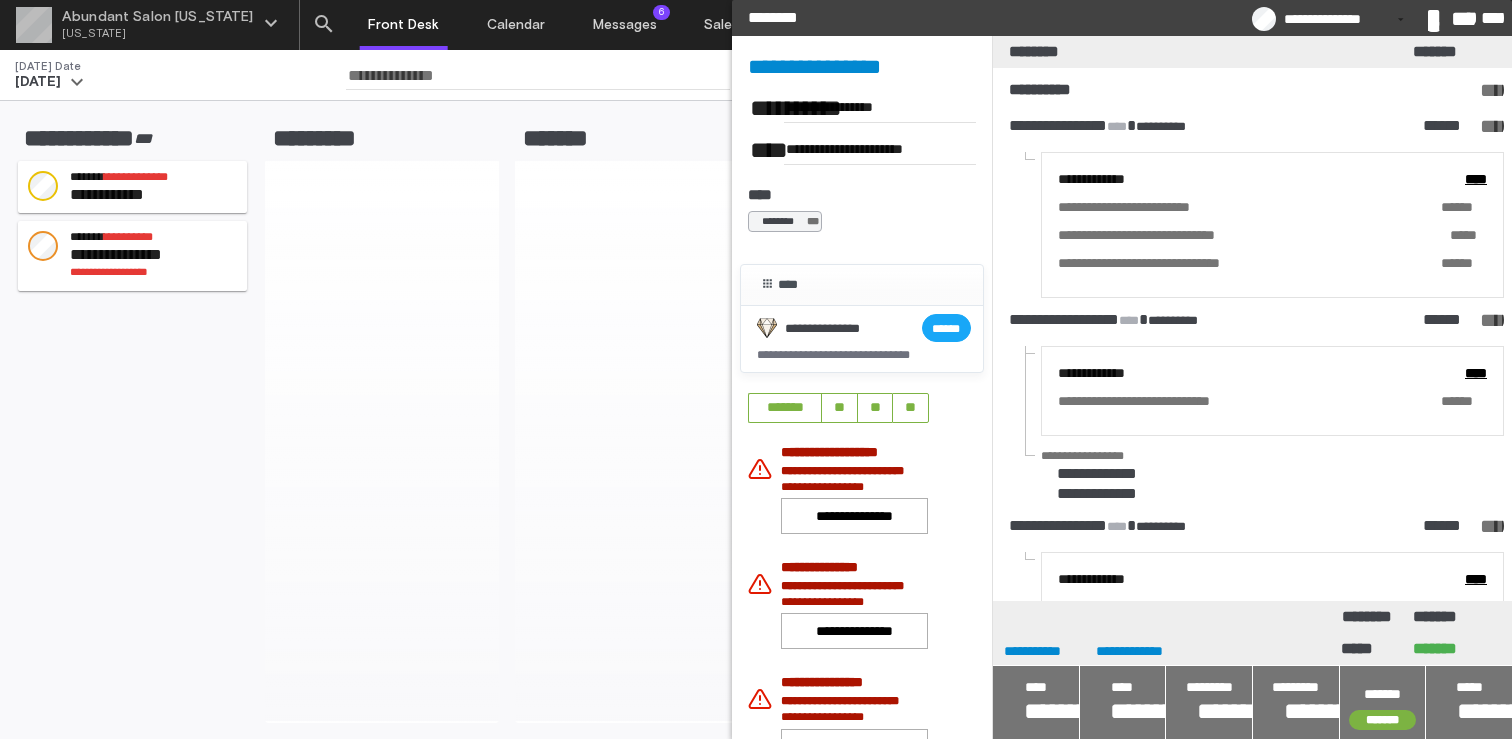 click on "*********" at bounding box center (1434, 18) 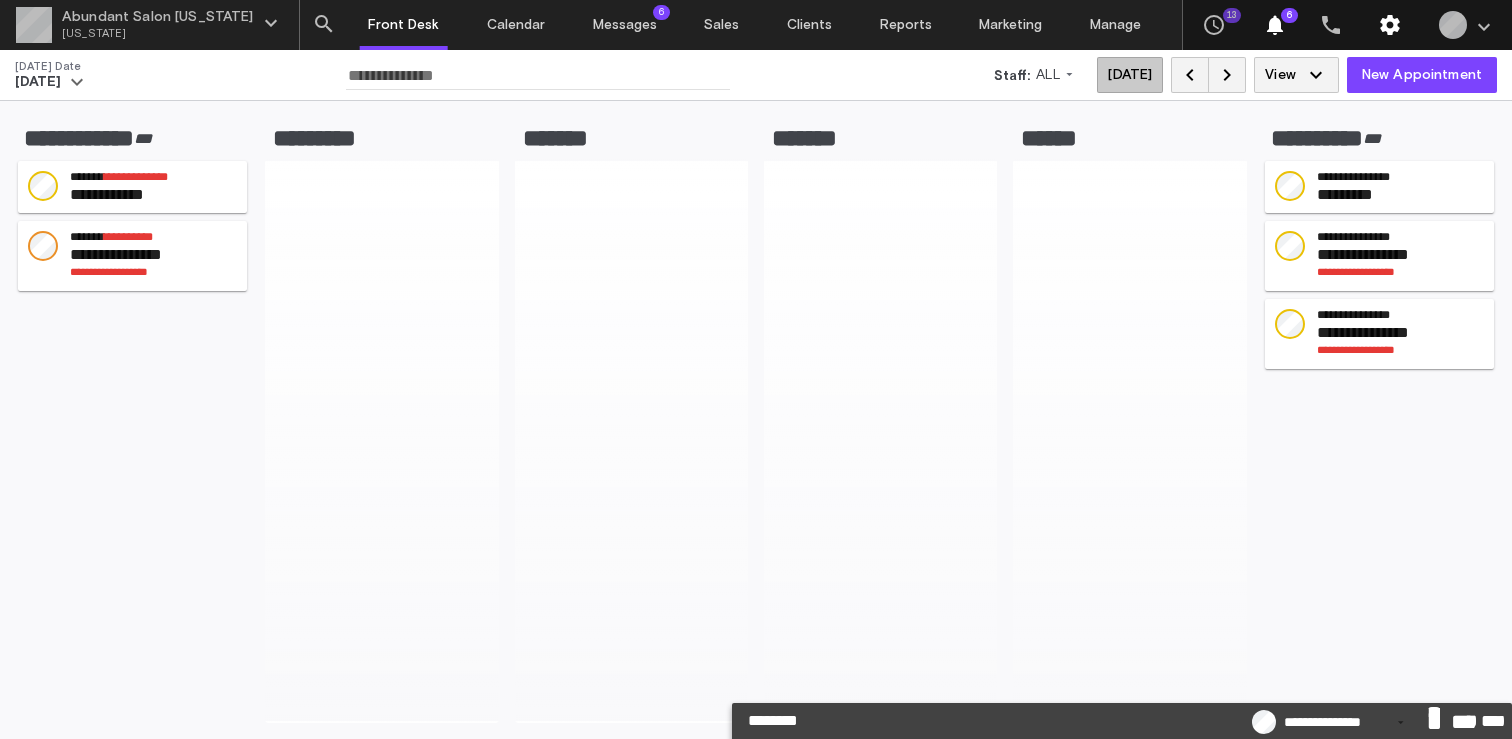 click on "settings" at bounding box center [1390, 25] 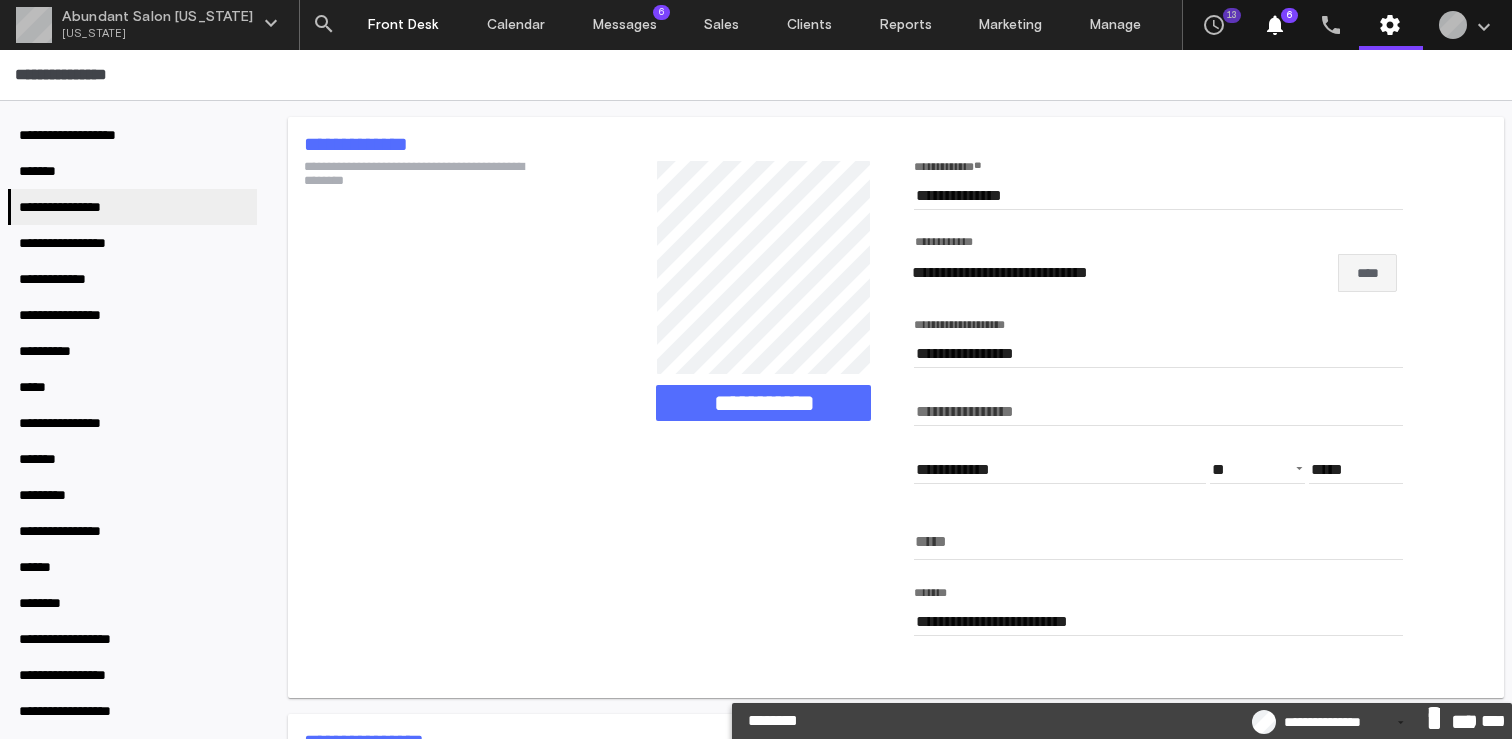 click on "Front Desk" at bounding box center [404, 25] 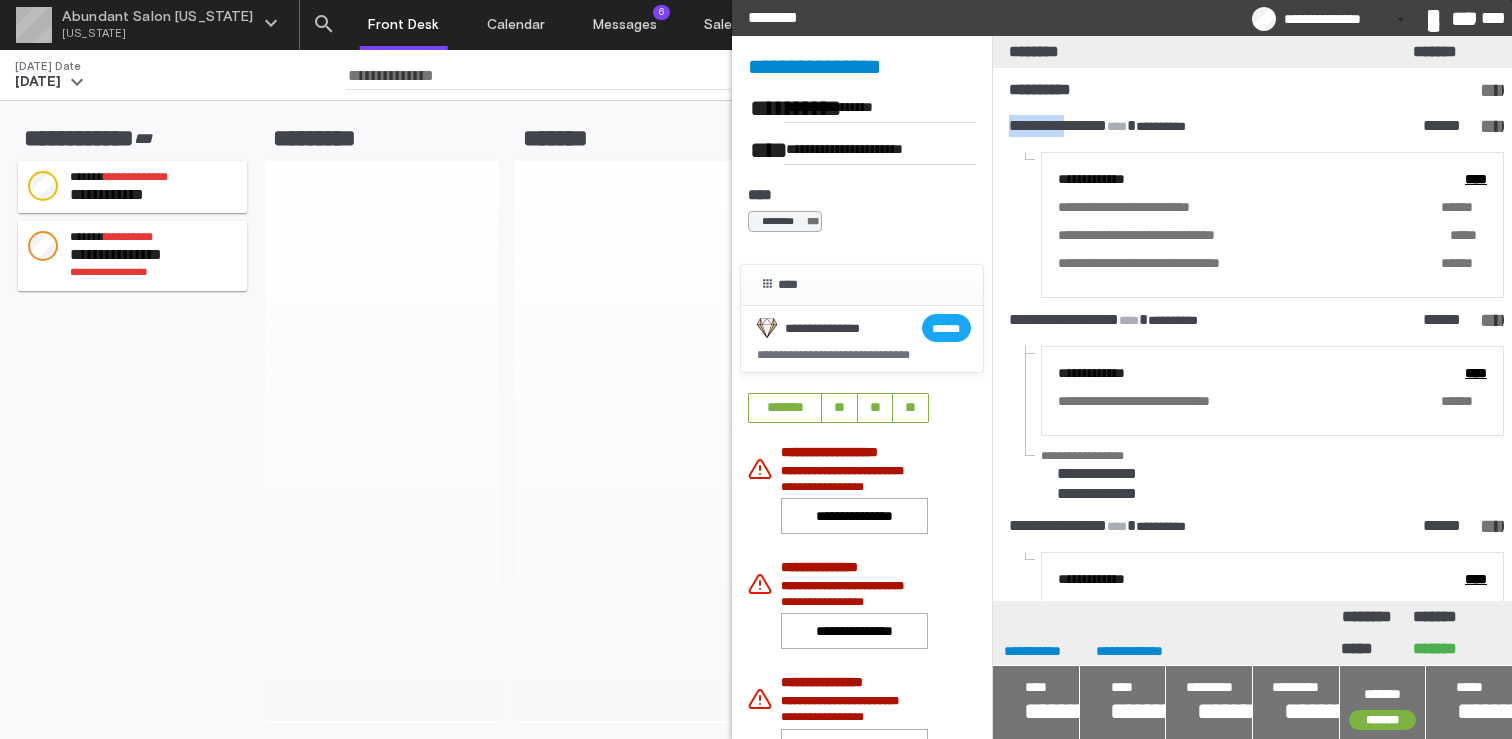 drag, startPoint x: 1009, startPoint y: 118, endPoint x: 1074, endPoint y: 118, distance: 65 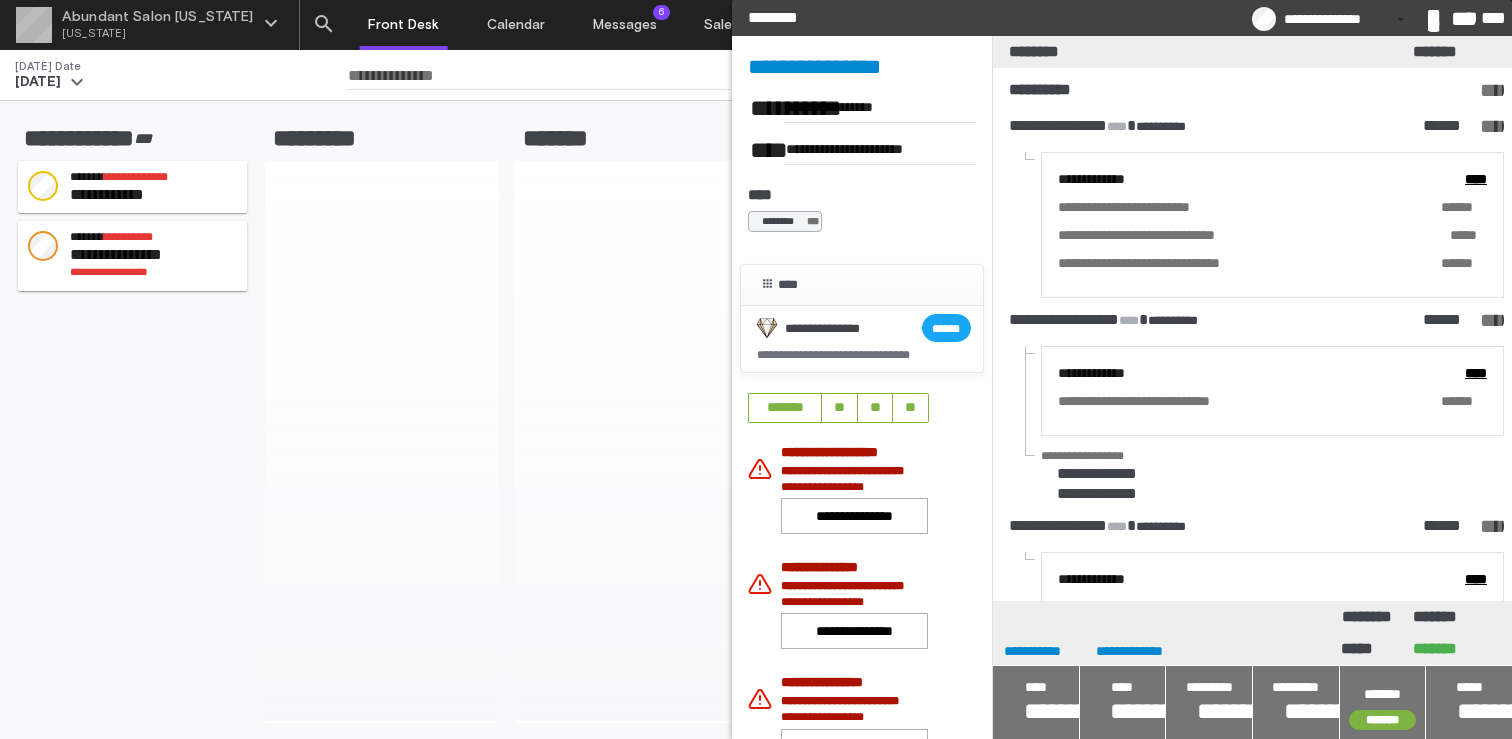 click on "**********" at bounding box center [1378, 18] 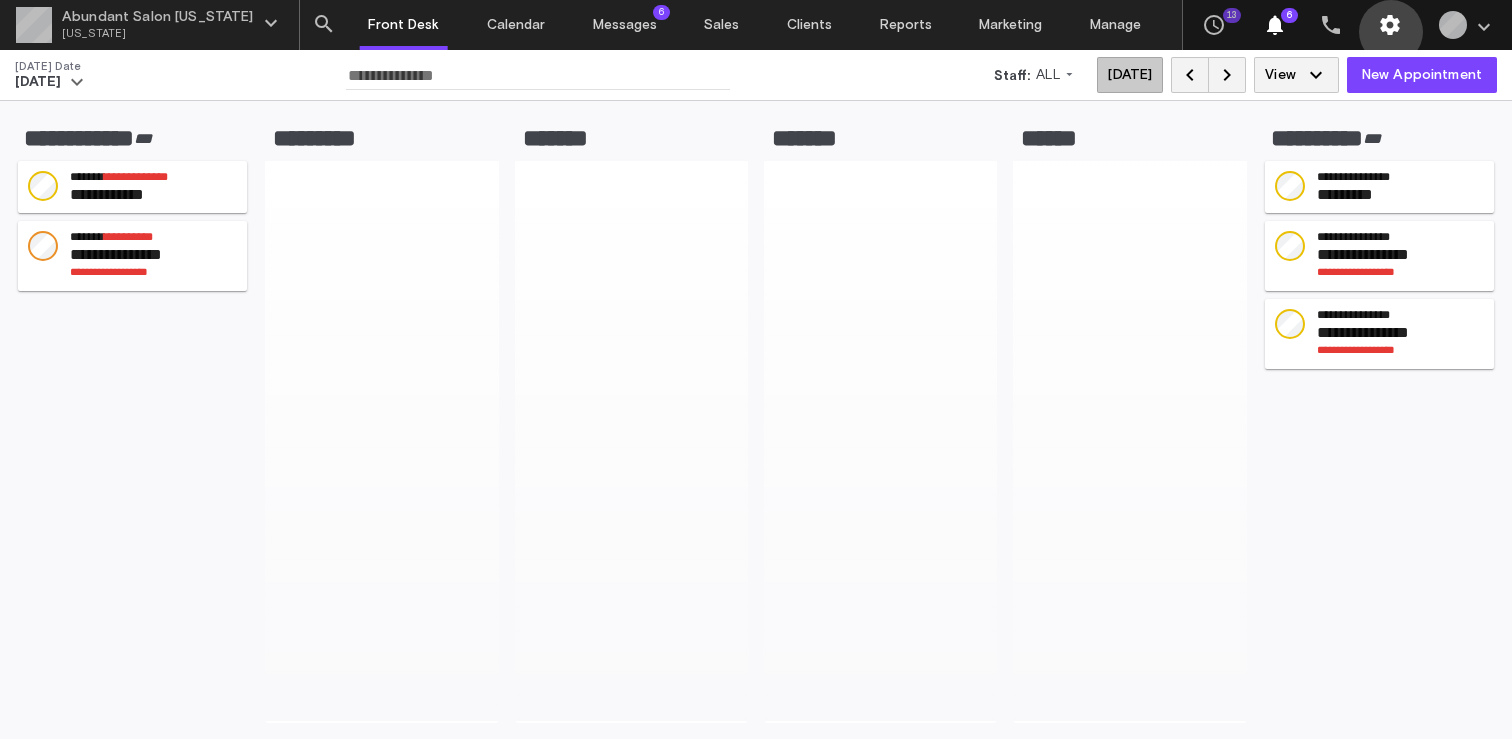 click on "settings" at bounding box center (1391, 25) 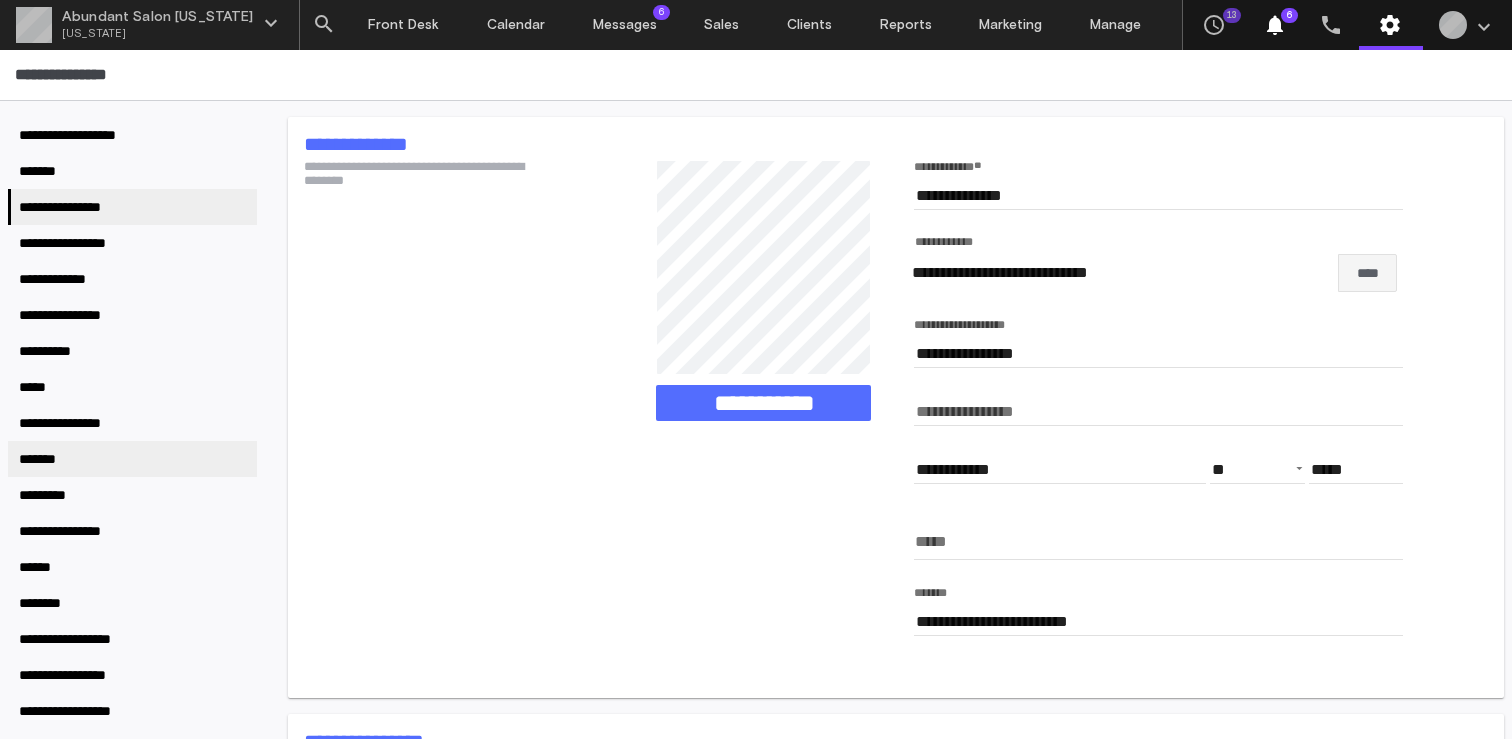 scroll, scrollTop: 278, scrollLeft: 0, axis: vertical 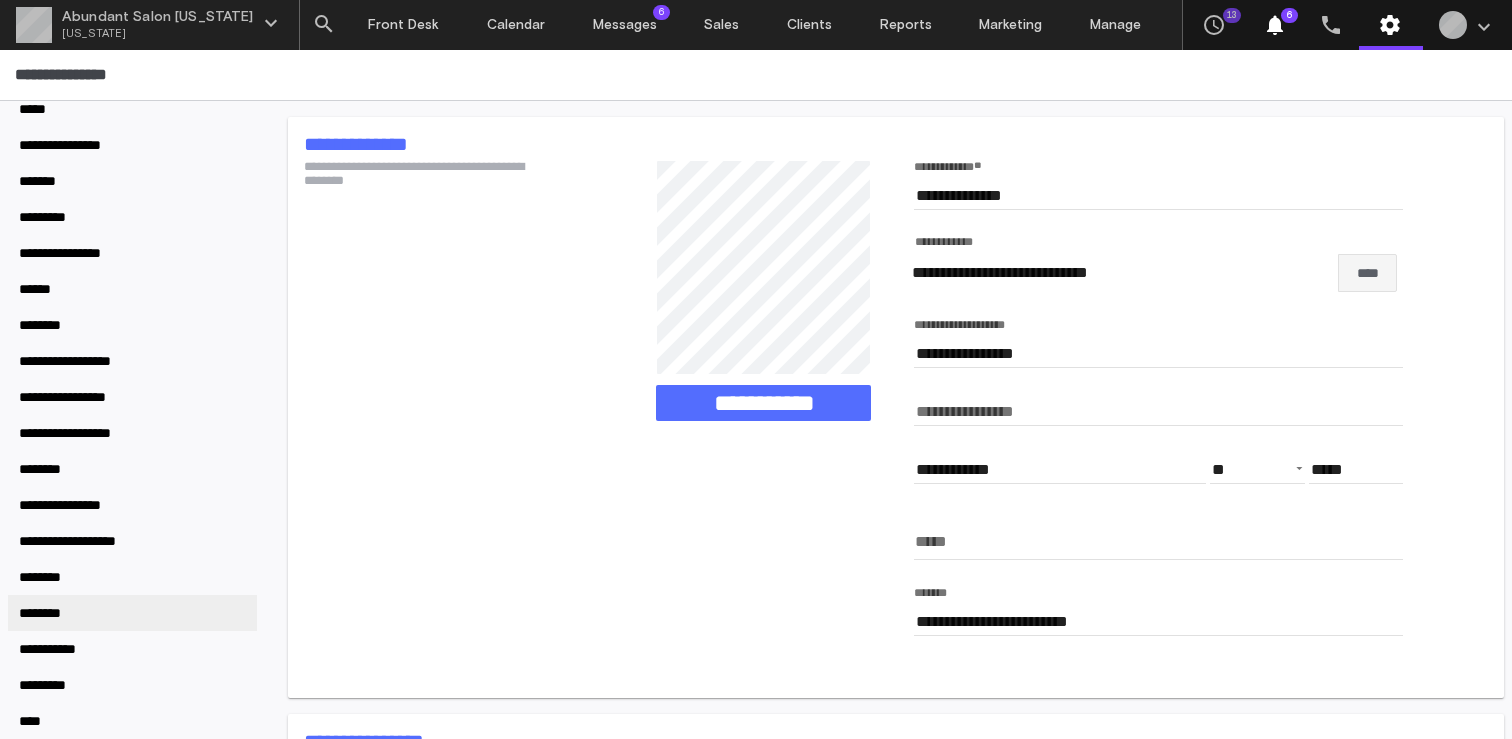 click on "********" at bounding box center [132, 613] 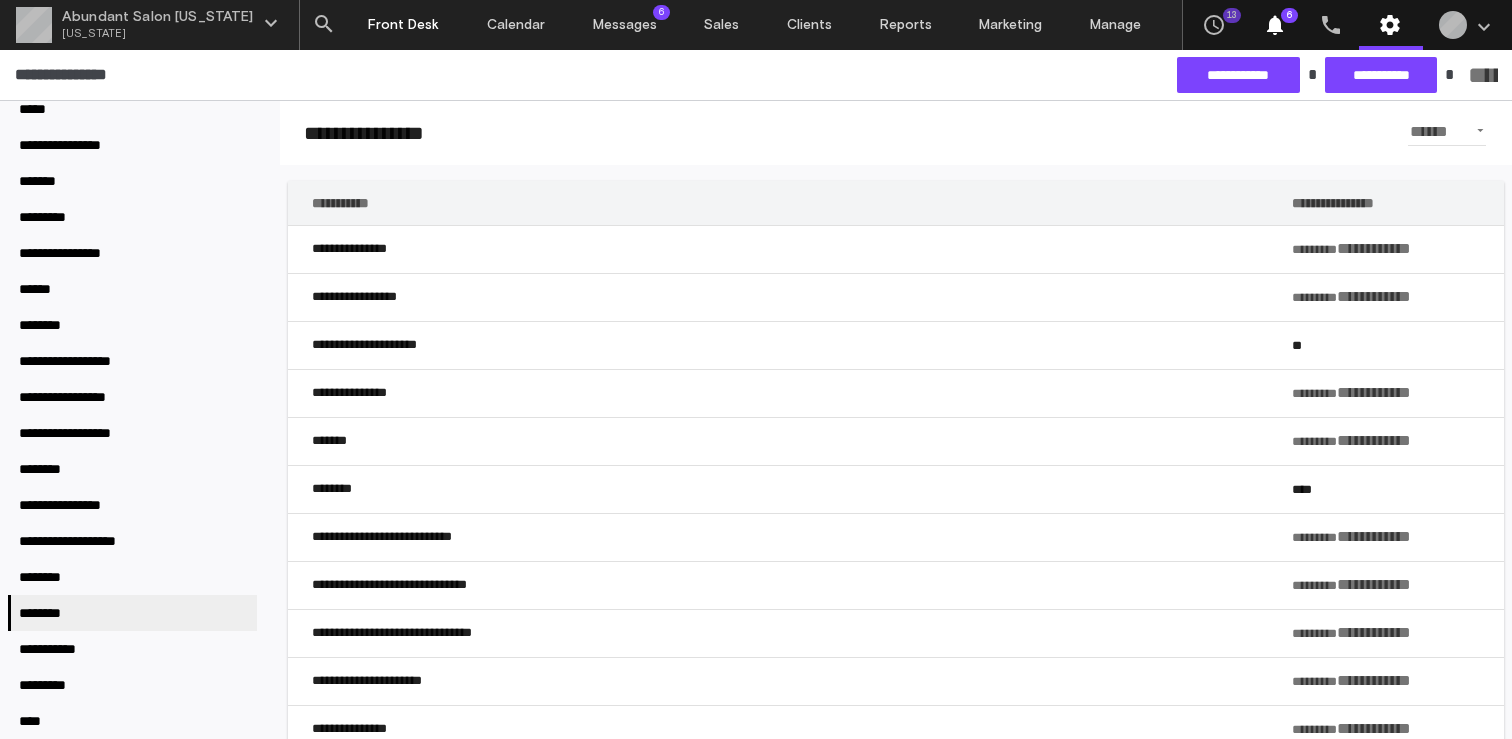 click on "Front Desk" at bounding box center (404, 25) 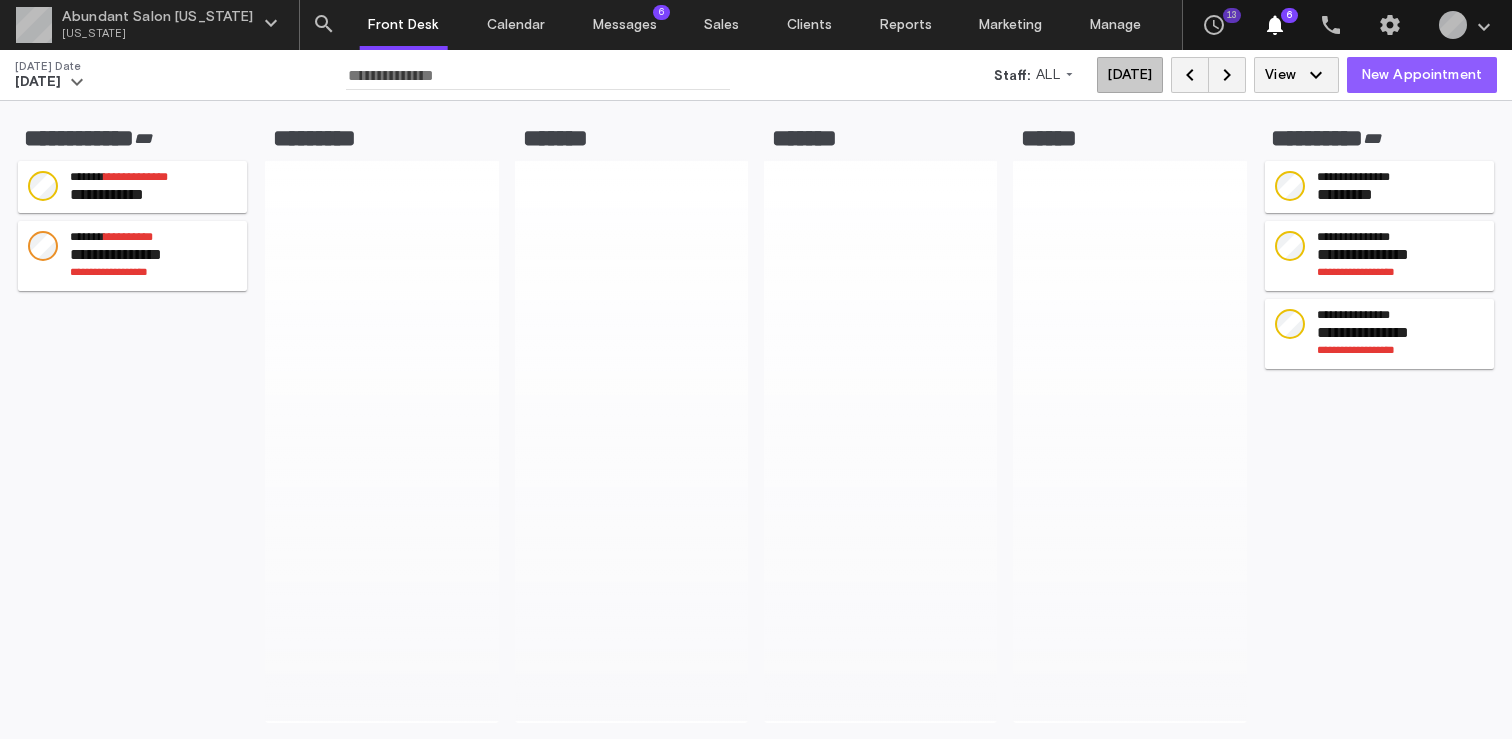 click on "New Appointment" at bounding box center [1422, 75] 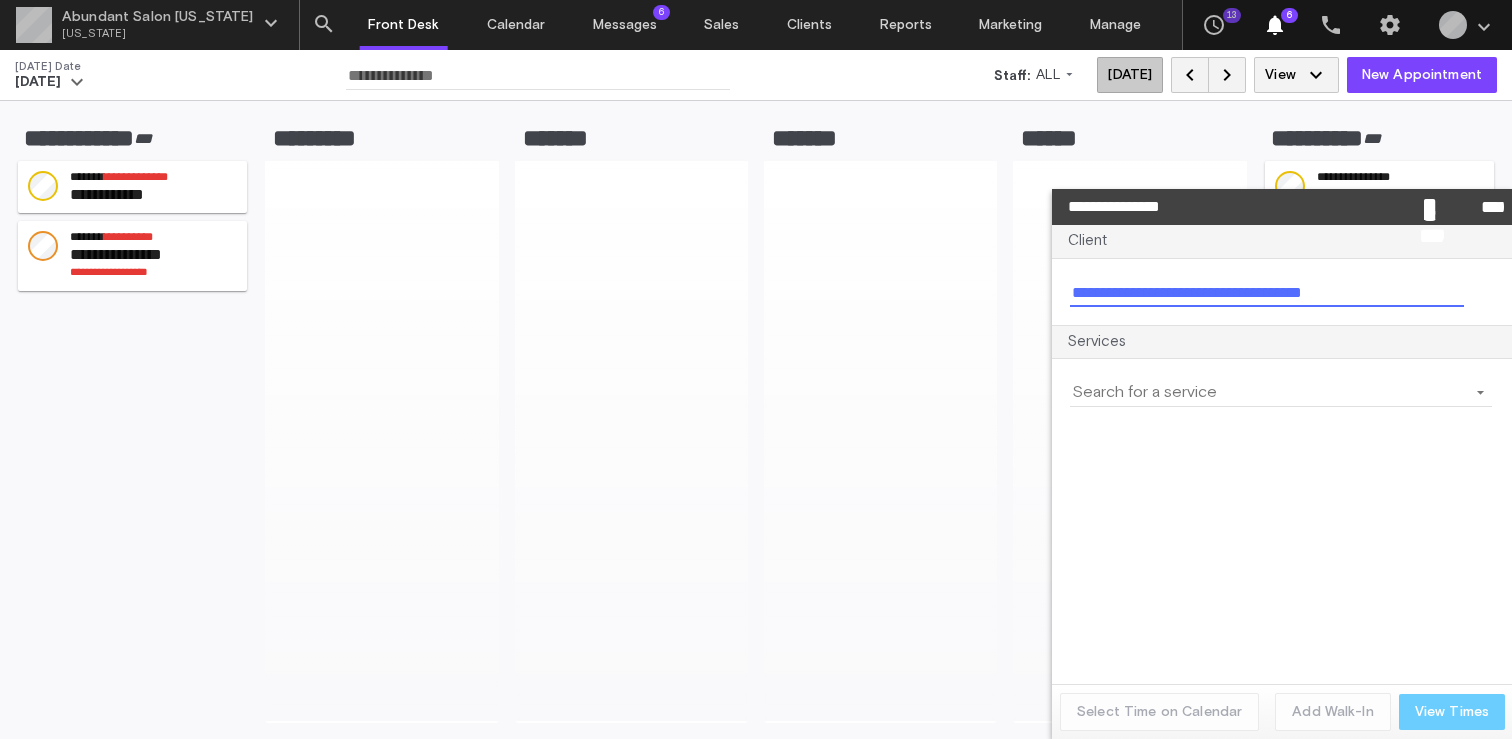type on "*" 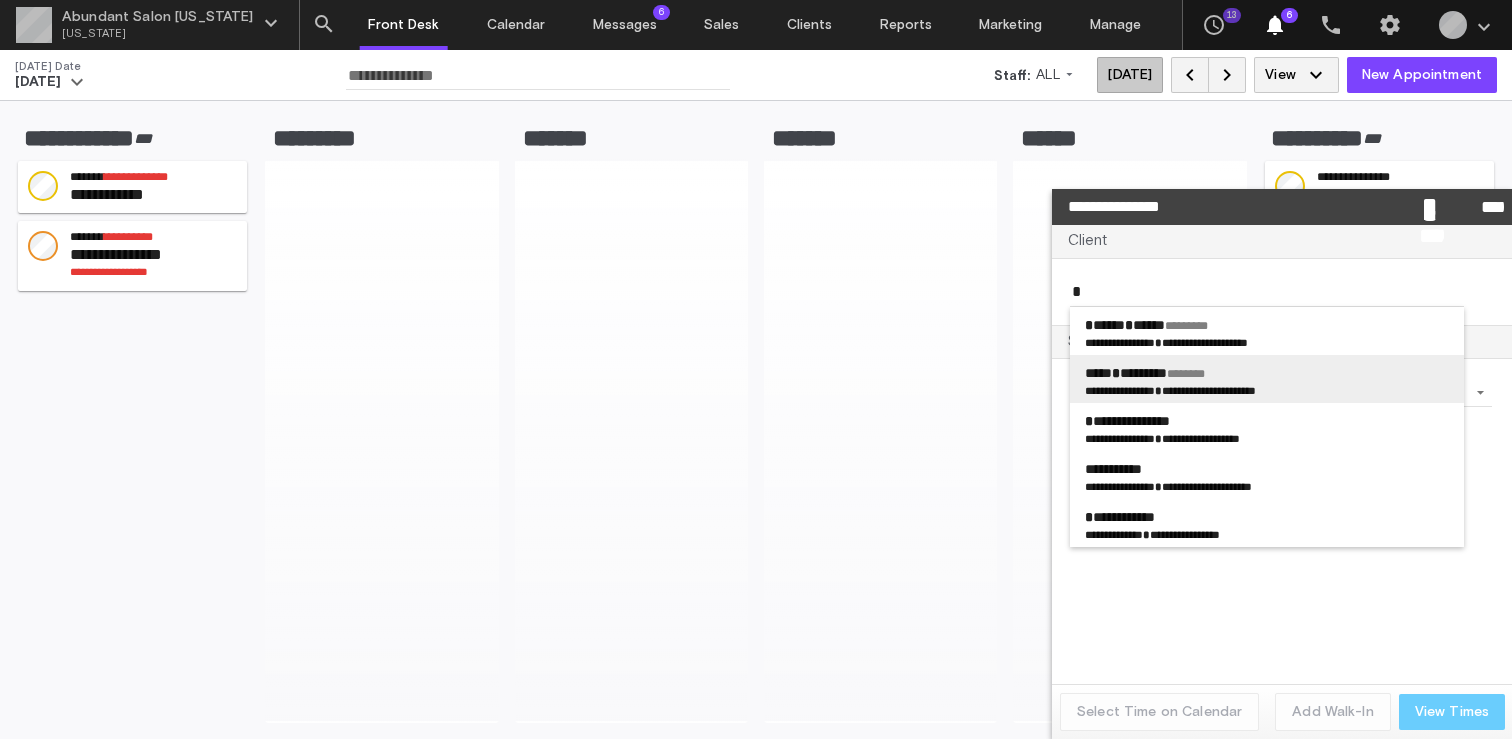 click on "**********" at bounding box center (1113, 390) 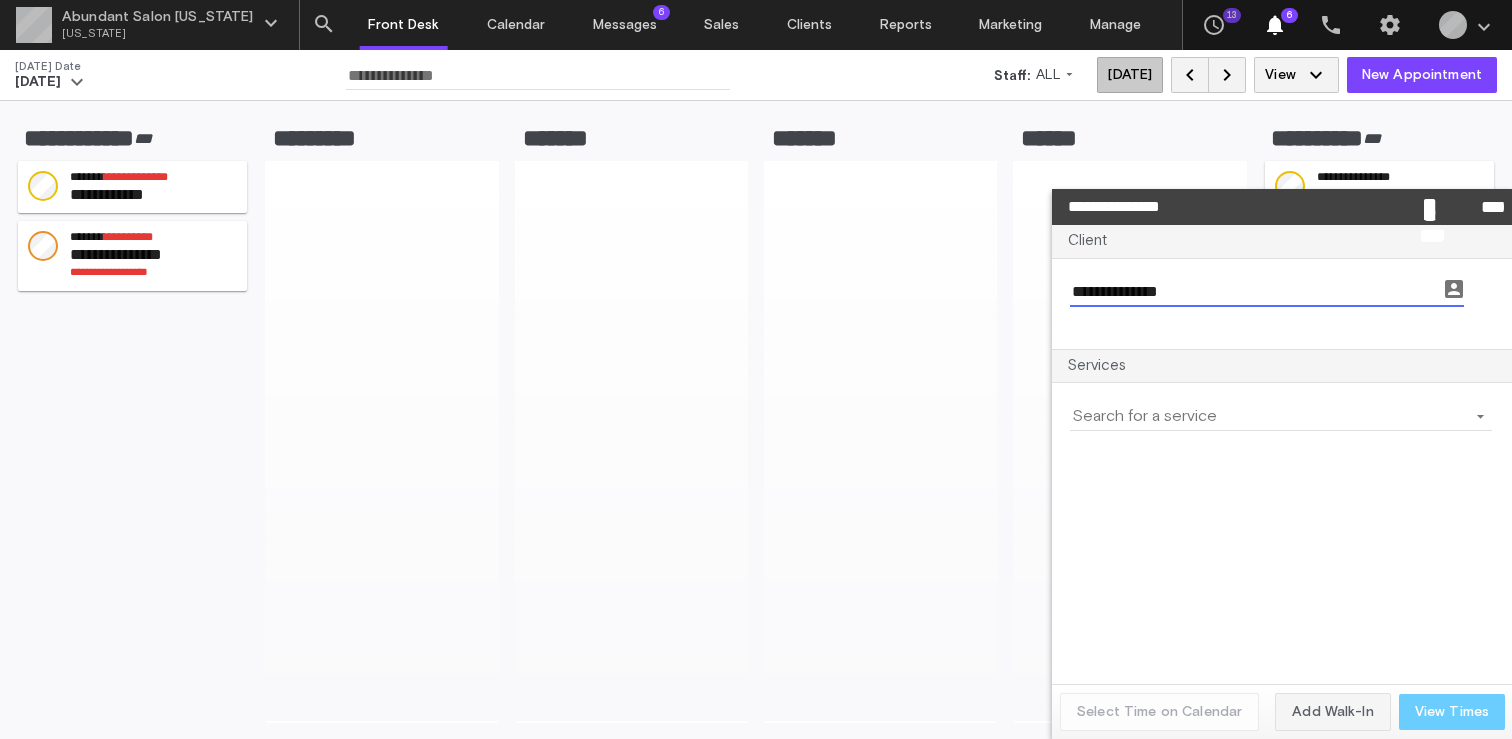 click at bounding box center [1269, 416] 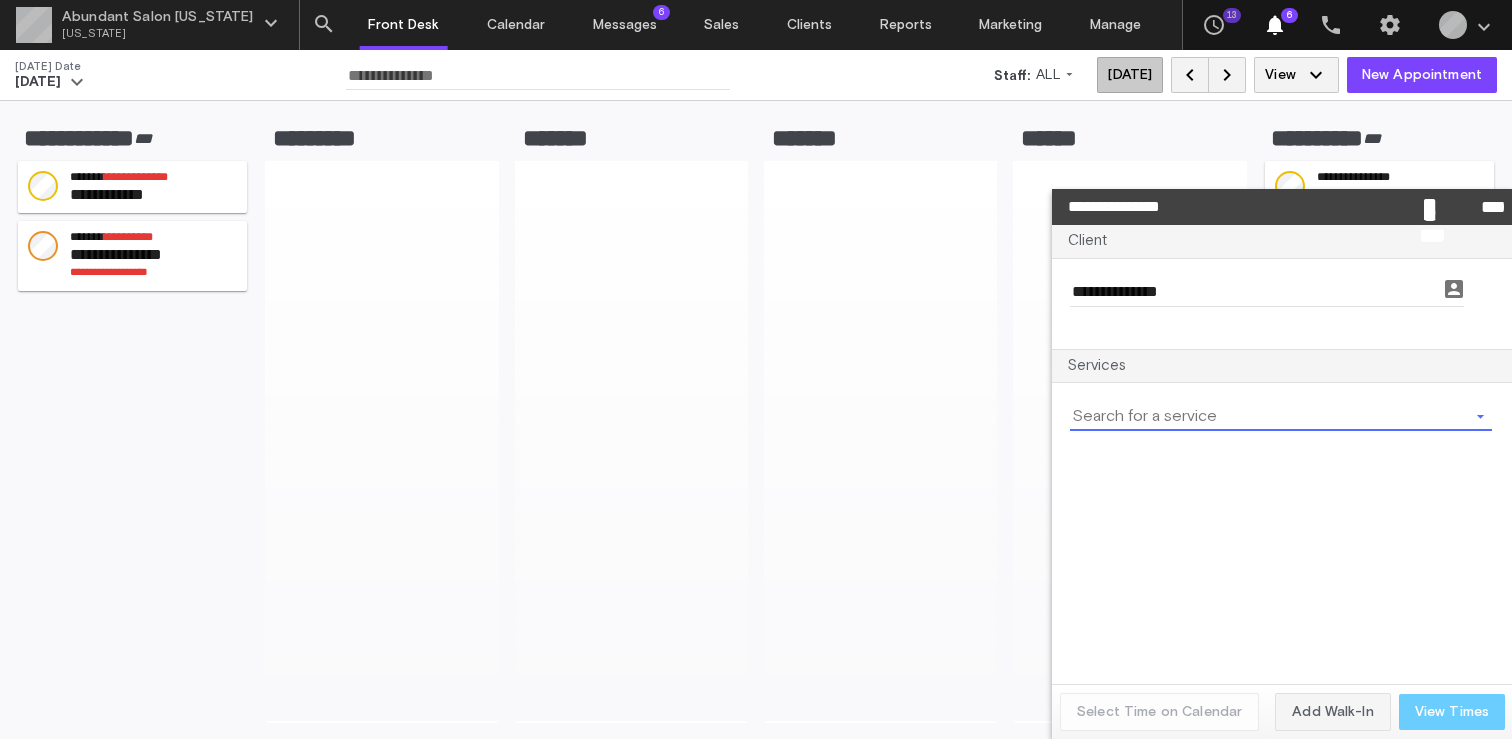 type on "j" 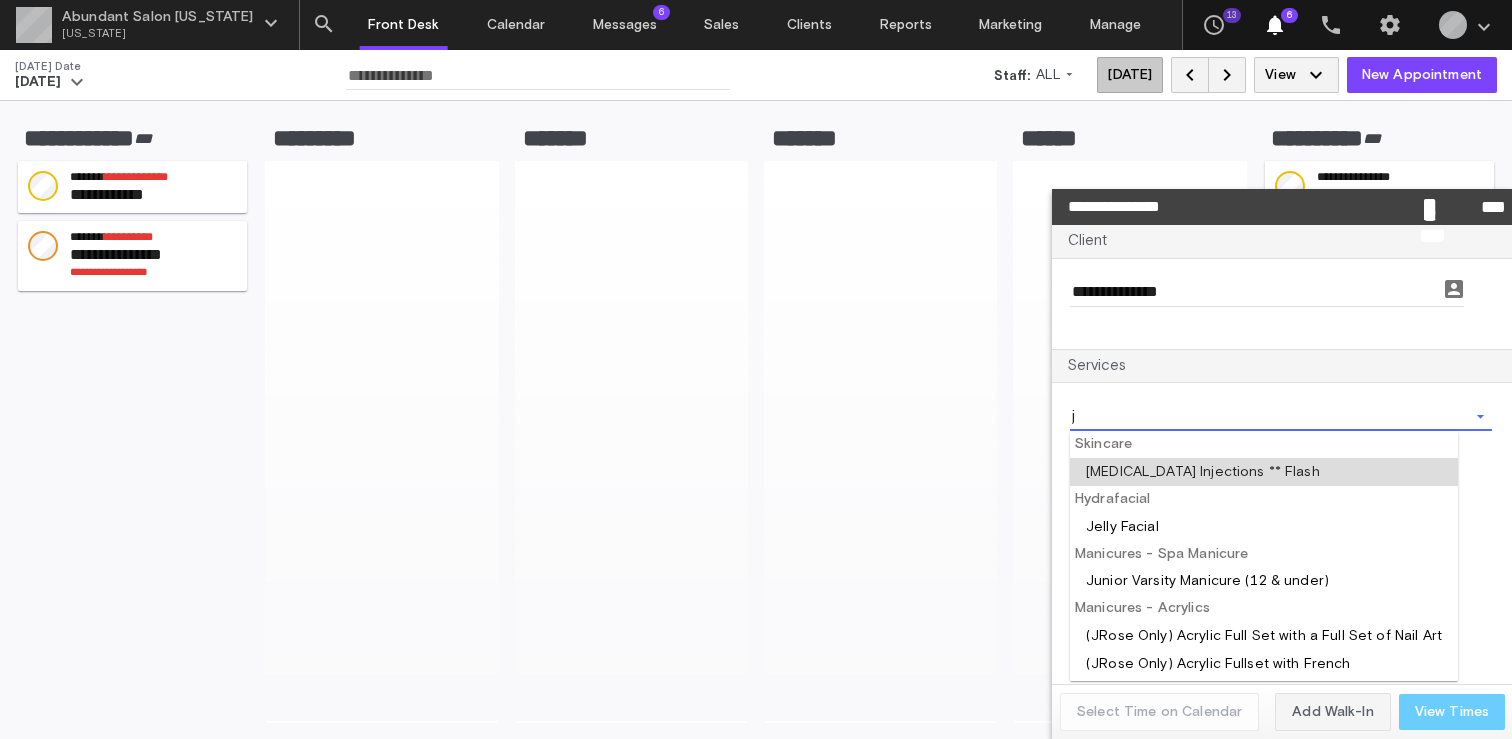 type 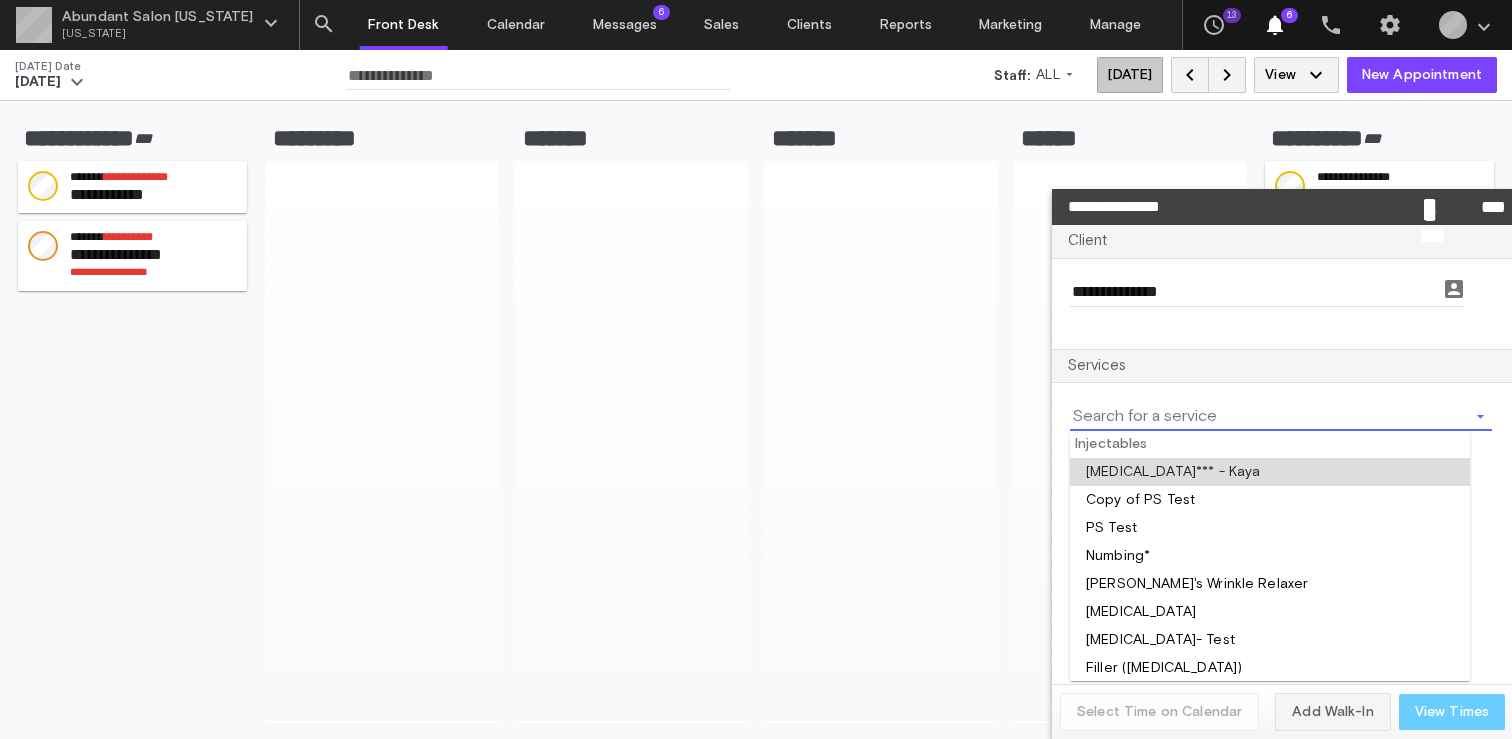 click at bounding box center (1270, 472) 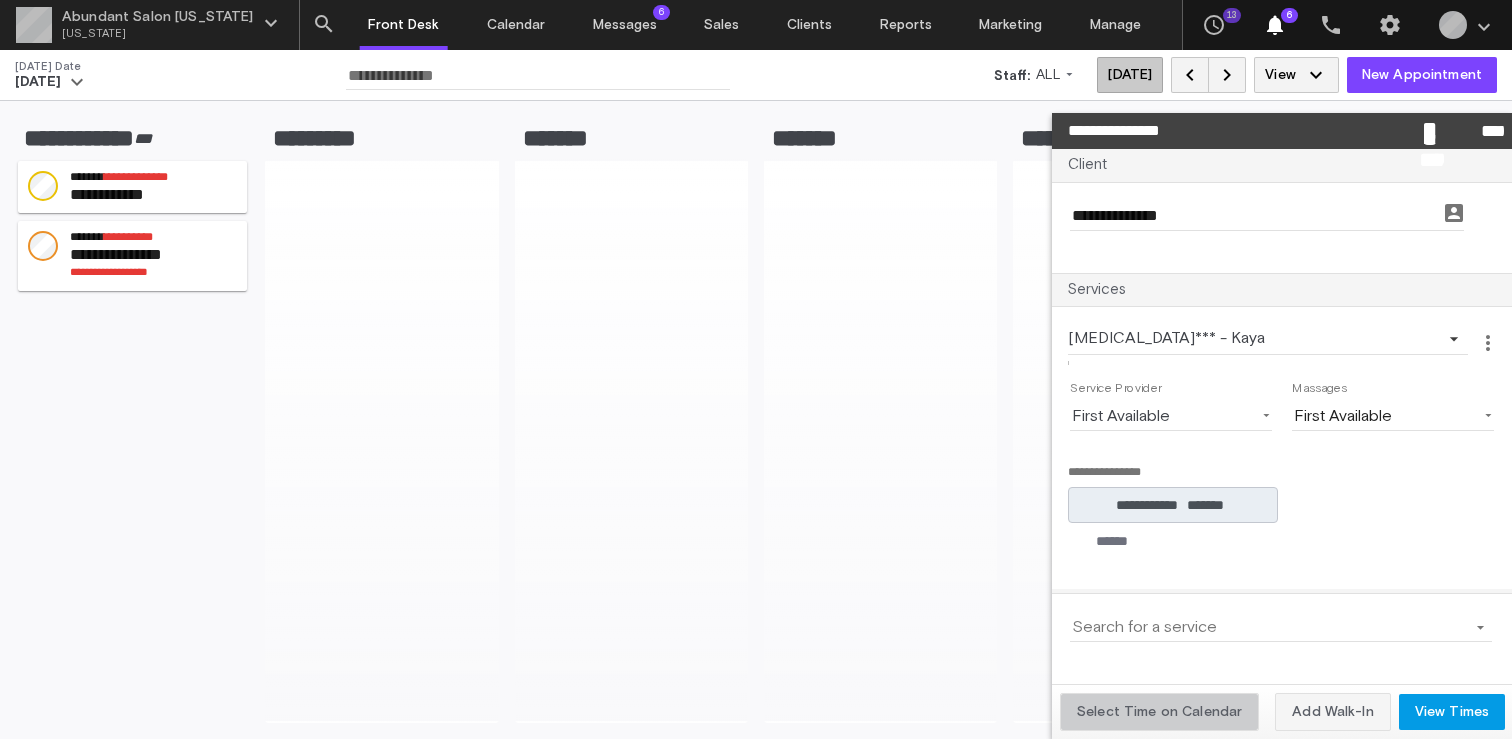 click on "Select Time on Calendar" 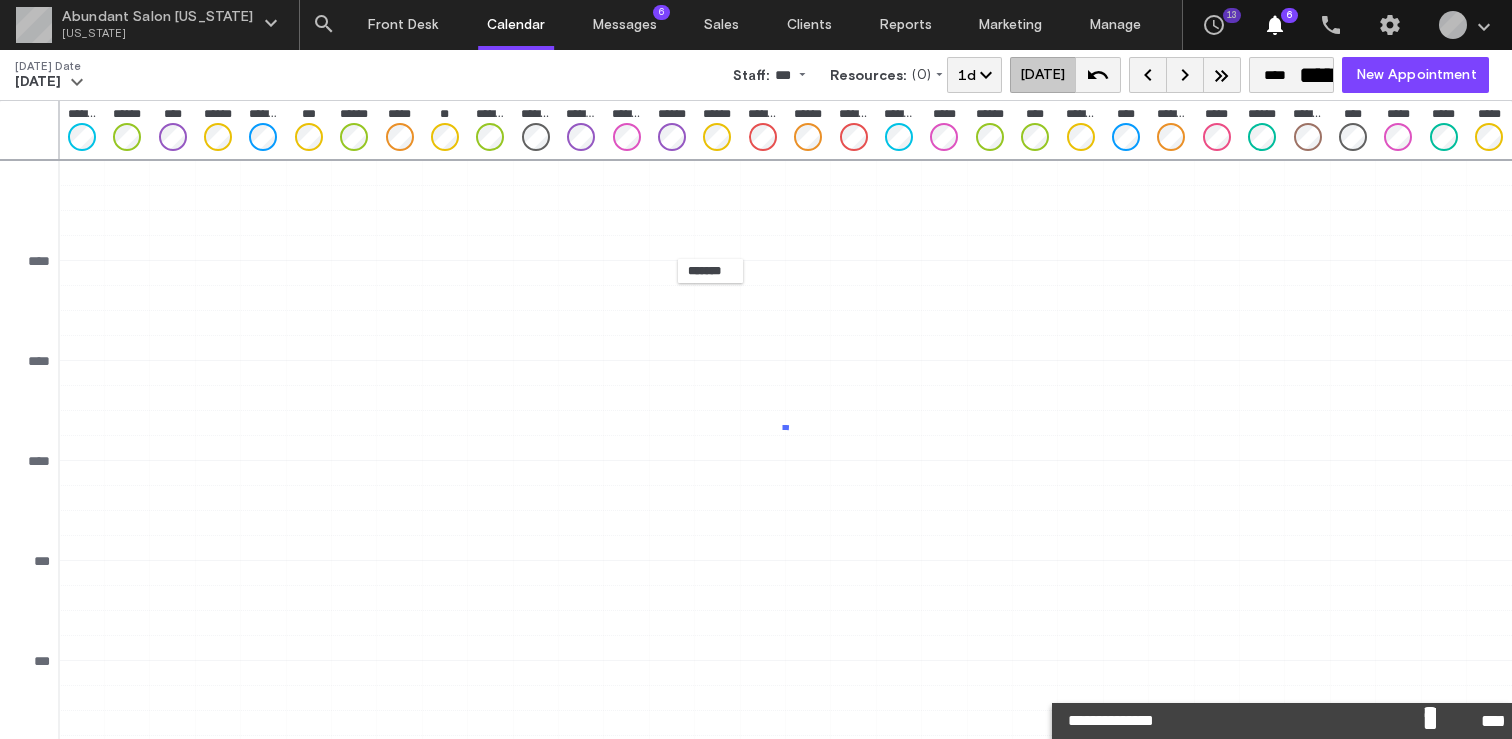 scroll, scrollTop: 221, scrollLeft: 0, axis: vertical 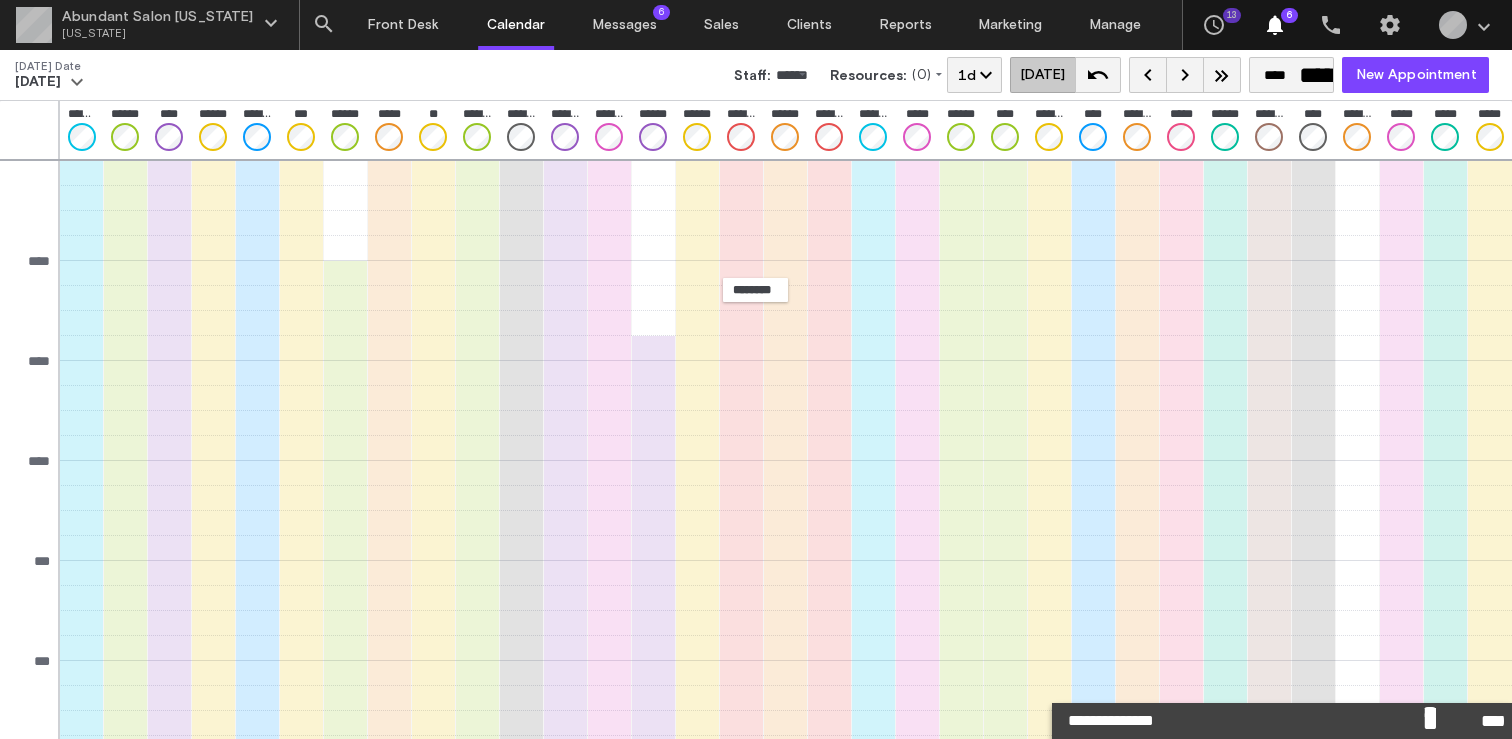 click on "*********" at bounding box center [1430, 721] 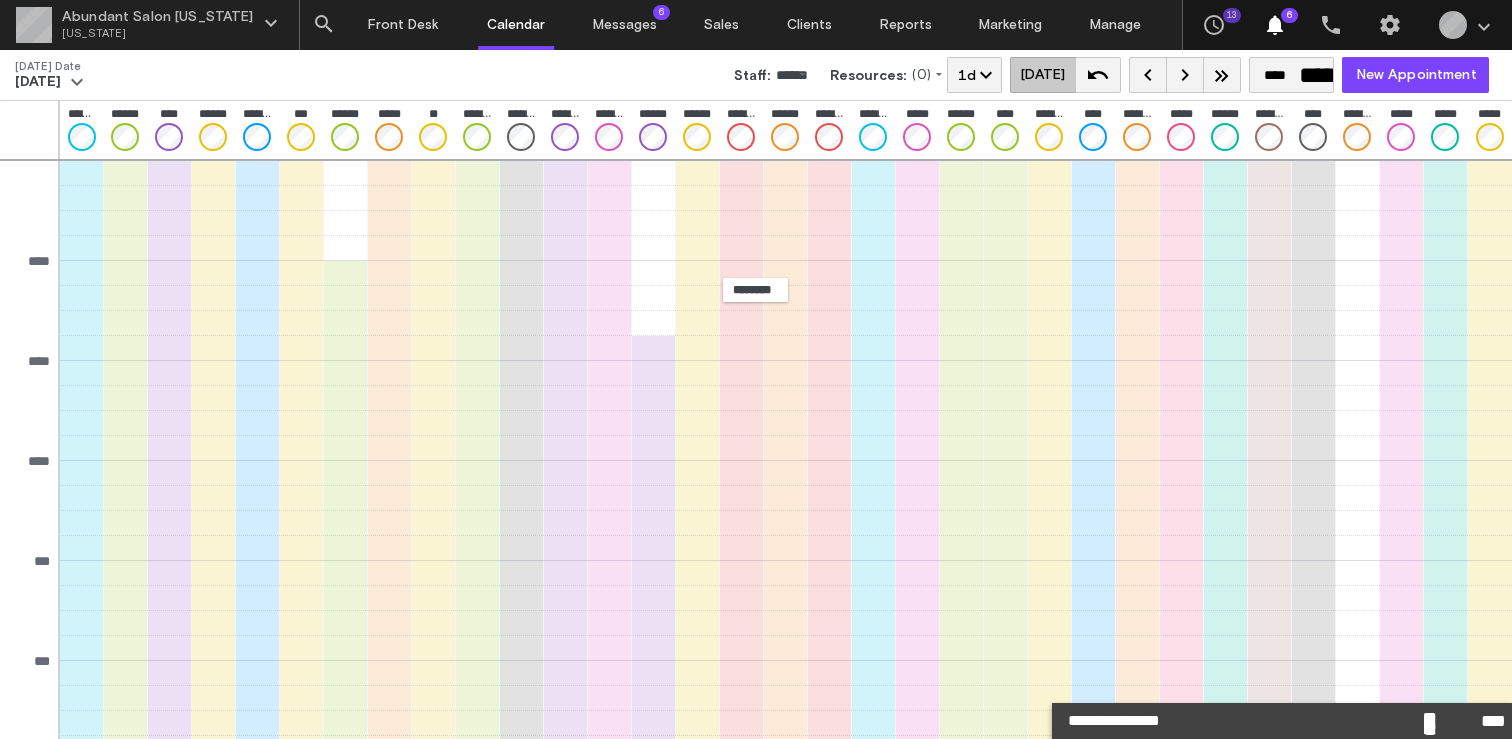 click on "*********" at bounding box center [1430, 721] 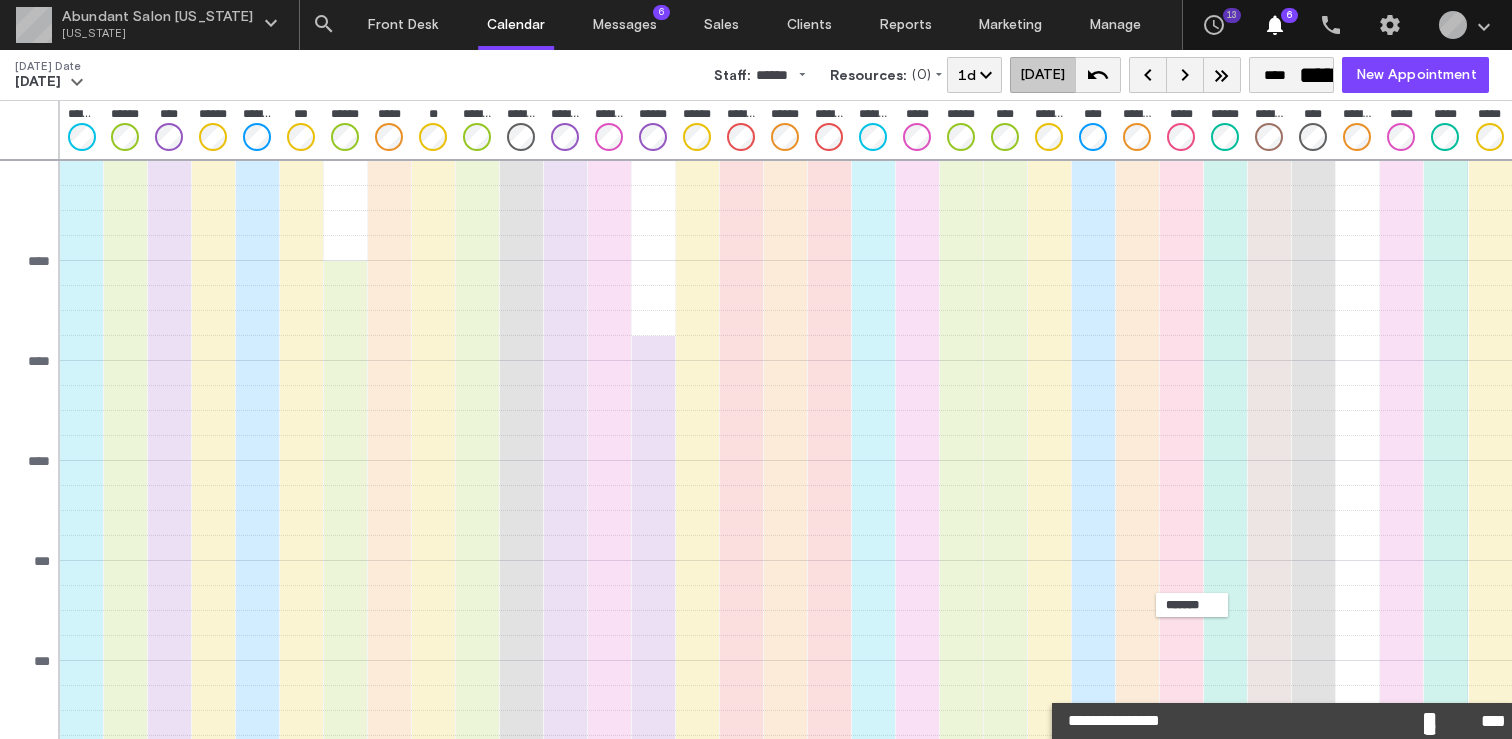 scroll, scrollTop: 221, scrollLeft: 0, axis: vertical 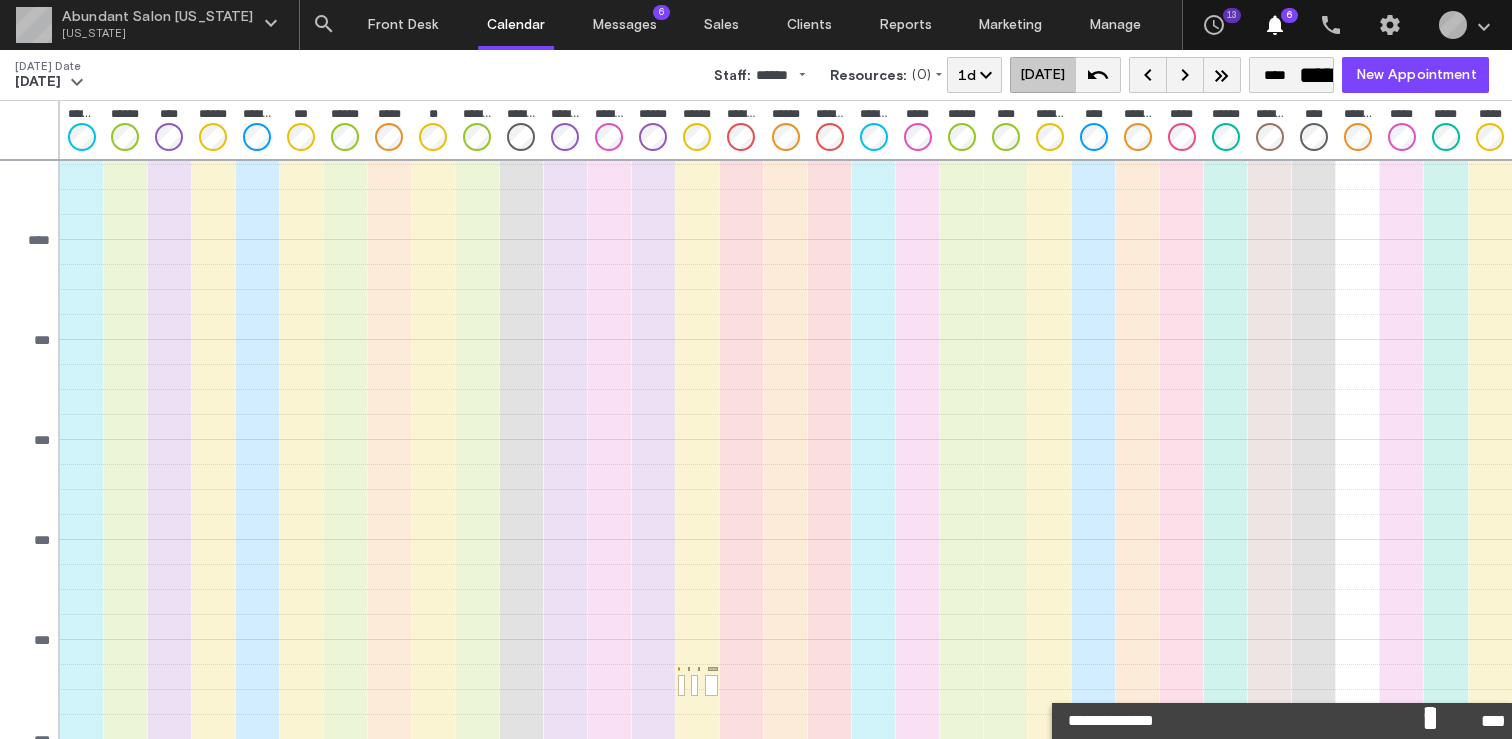 click on "*********" at bounding box center [1430, 721] 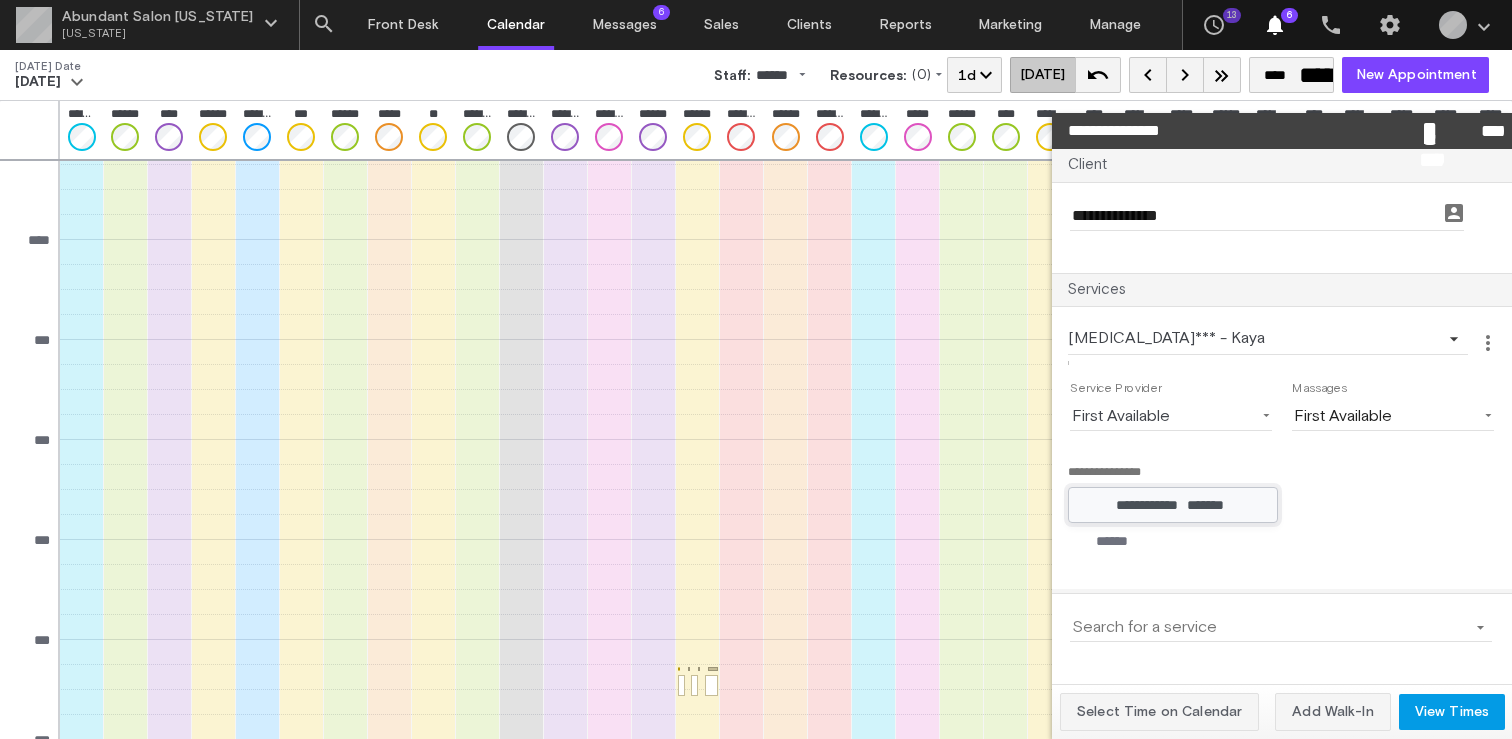 click on "**********" 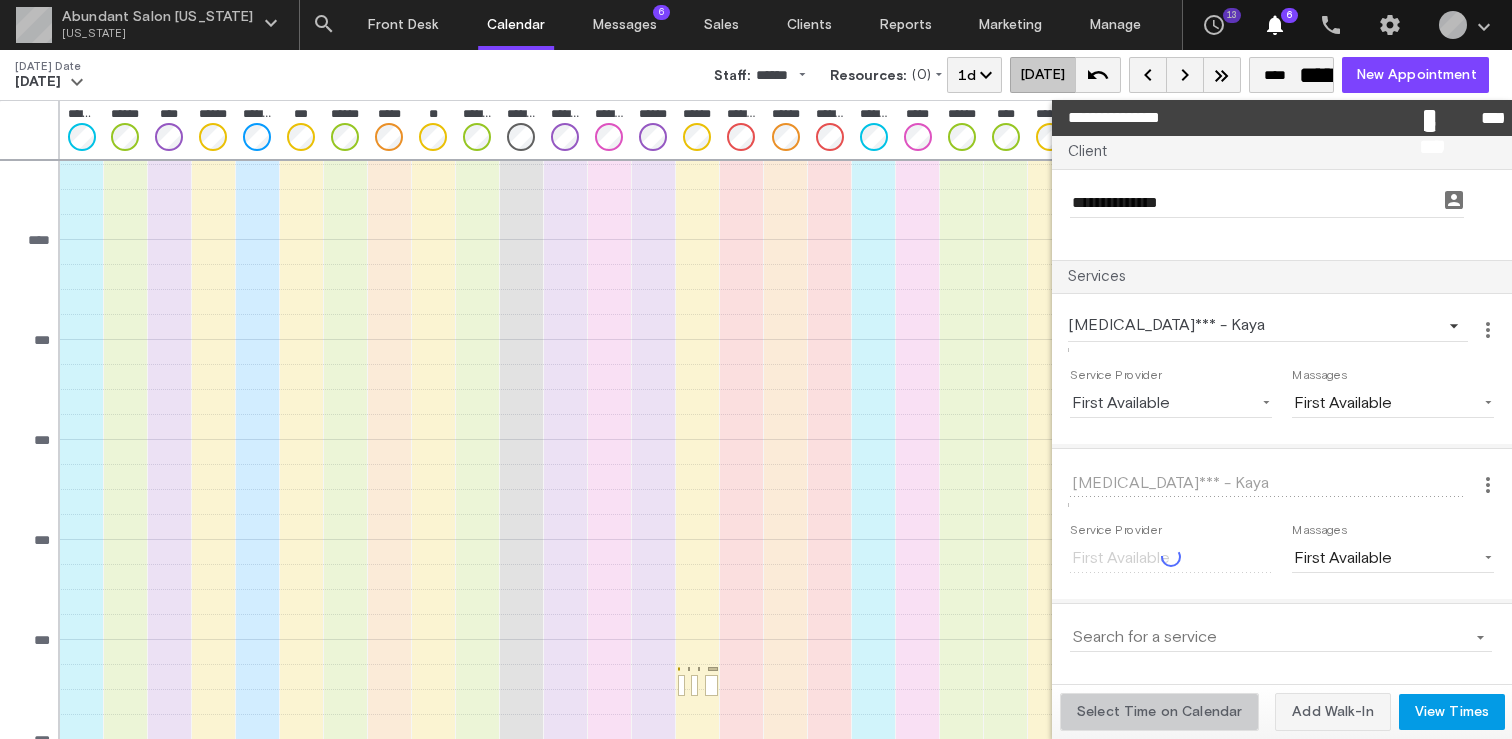 click on "Select Time on Calendar" 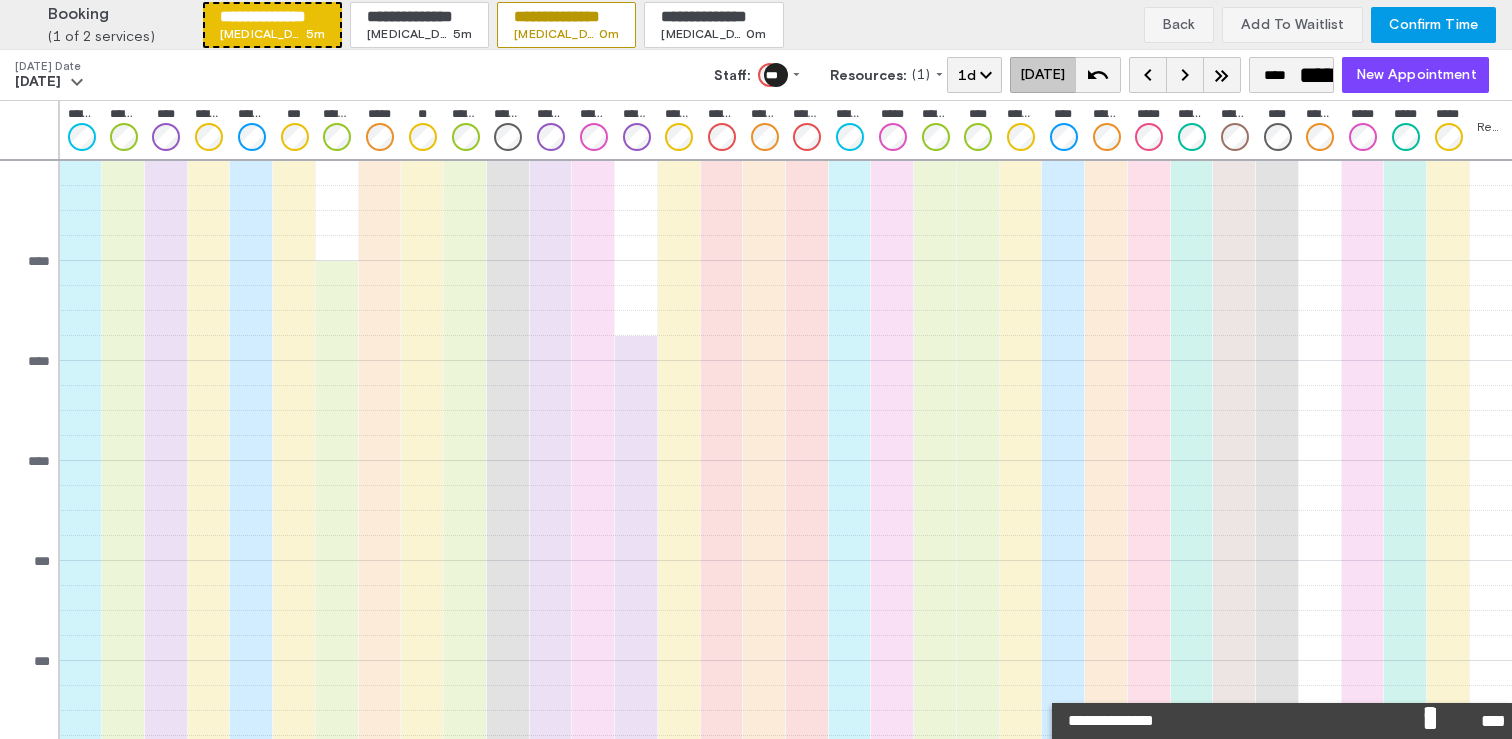 scroll, scrollTop: 221, scrollLeft: 0, axis: vertical 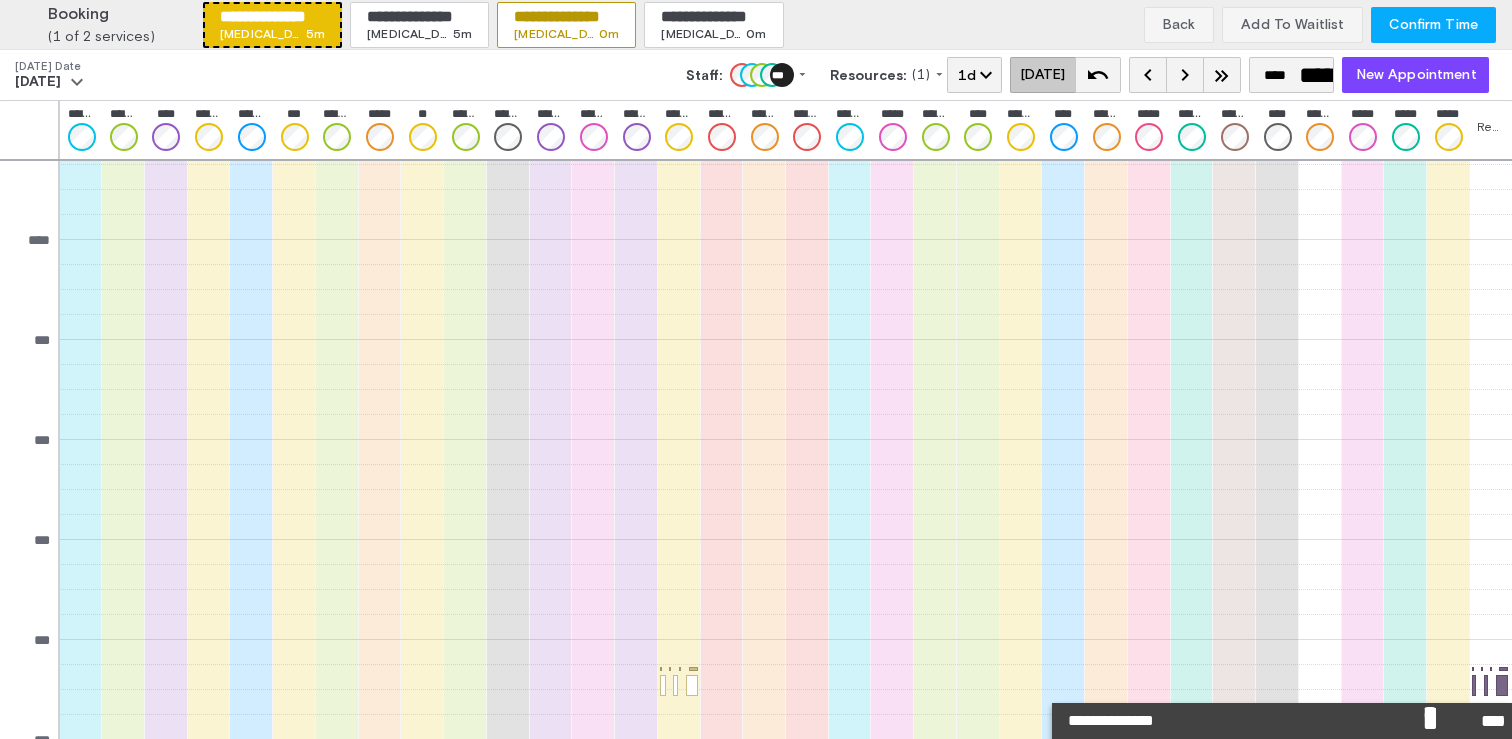 click on "Confirm Time" at bounding box center (1433, 25) 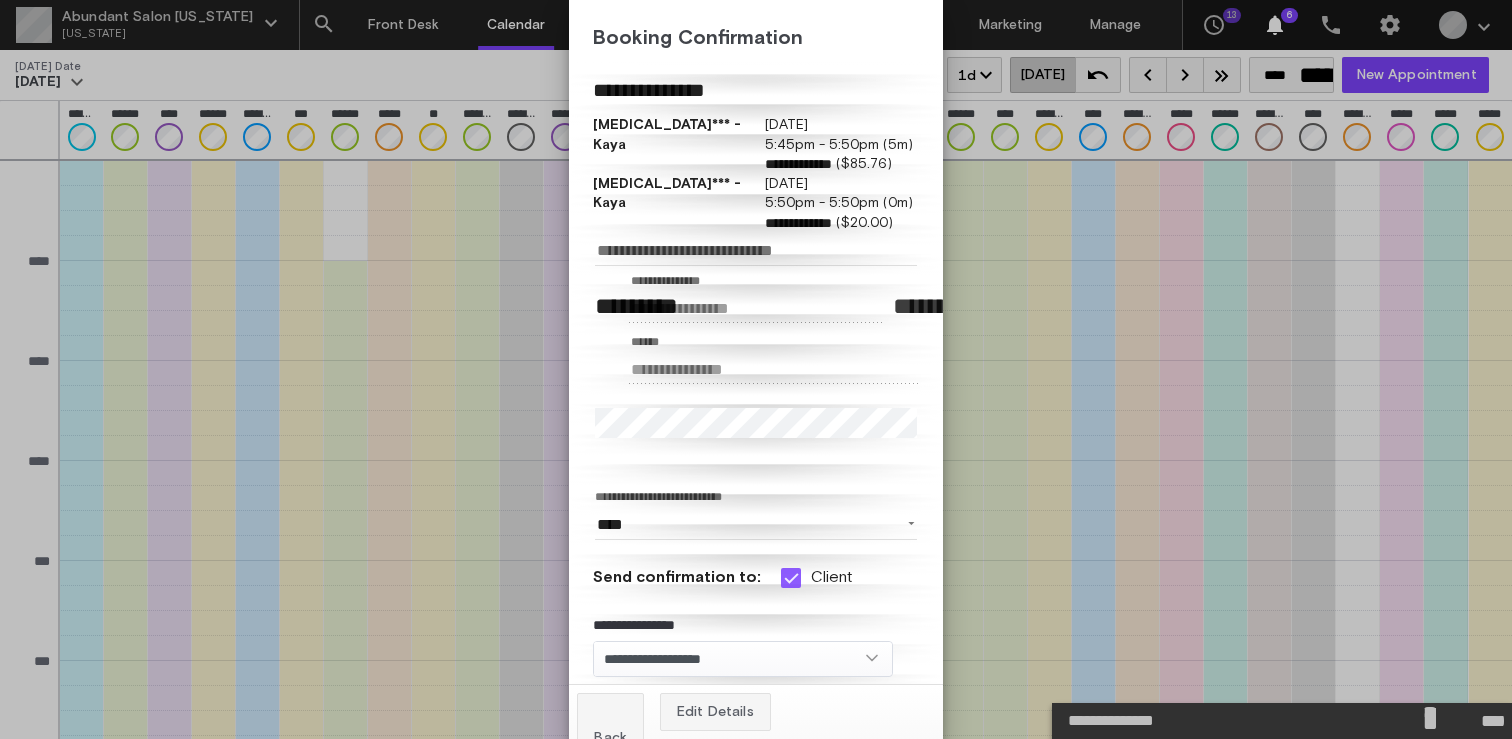 scroll, scrollTop: 221, scrollLeft: 0, axis: vertical 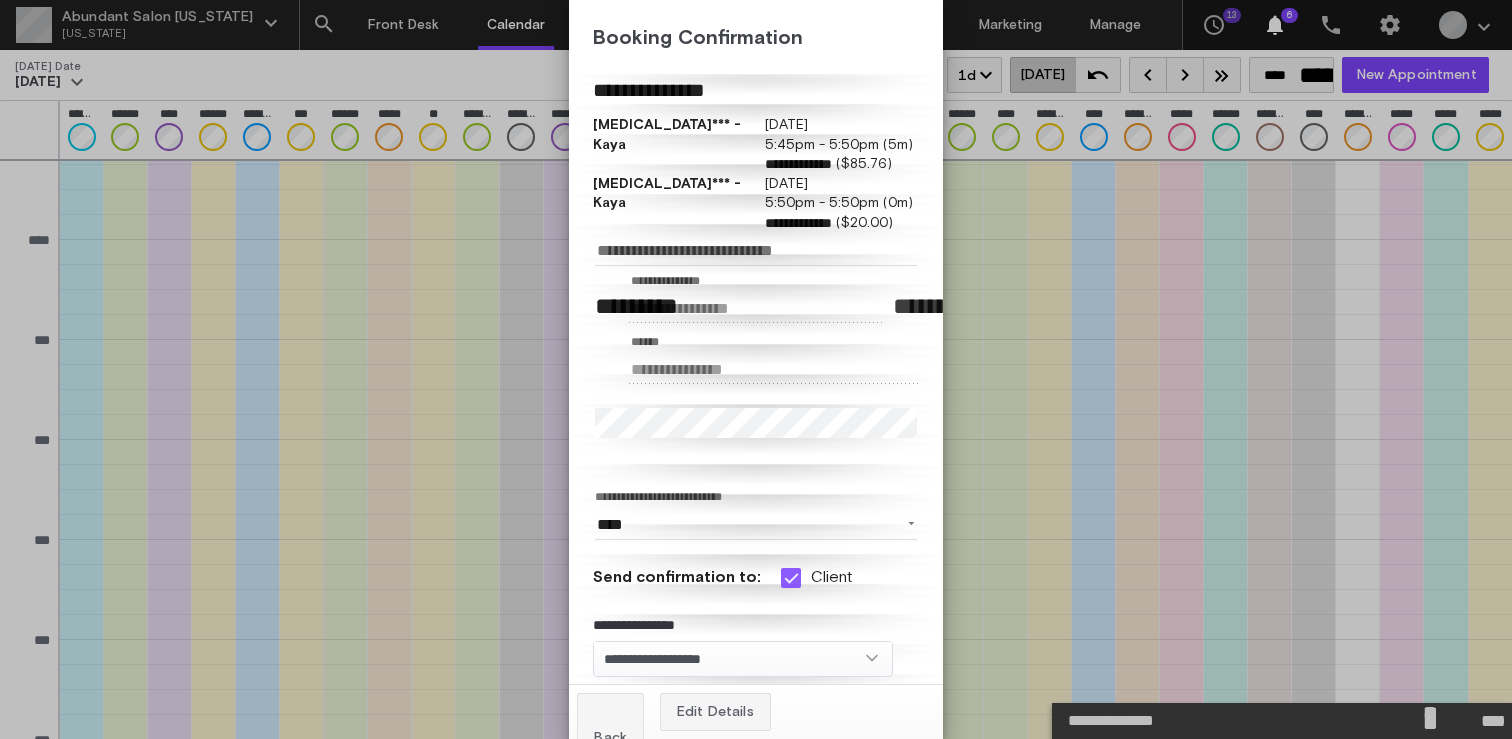 click on "Complete Booking" 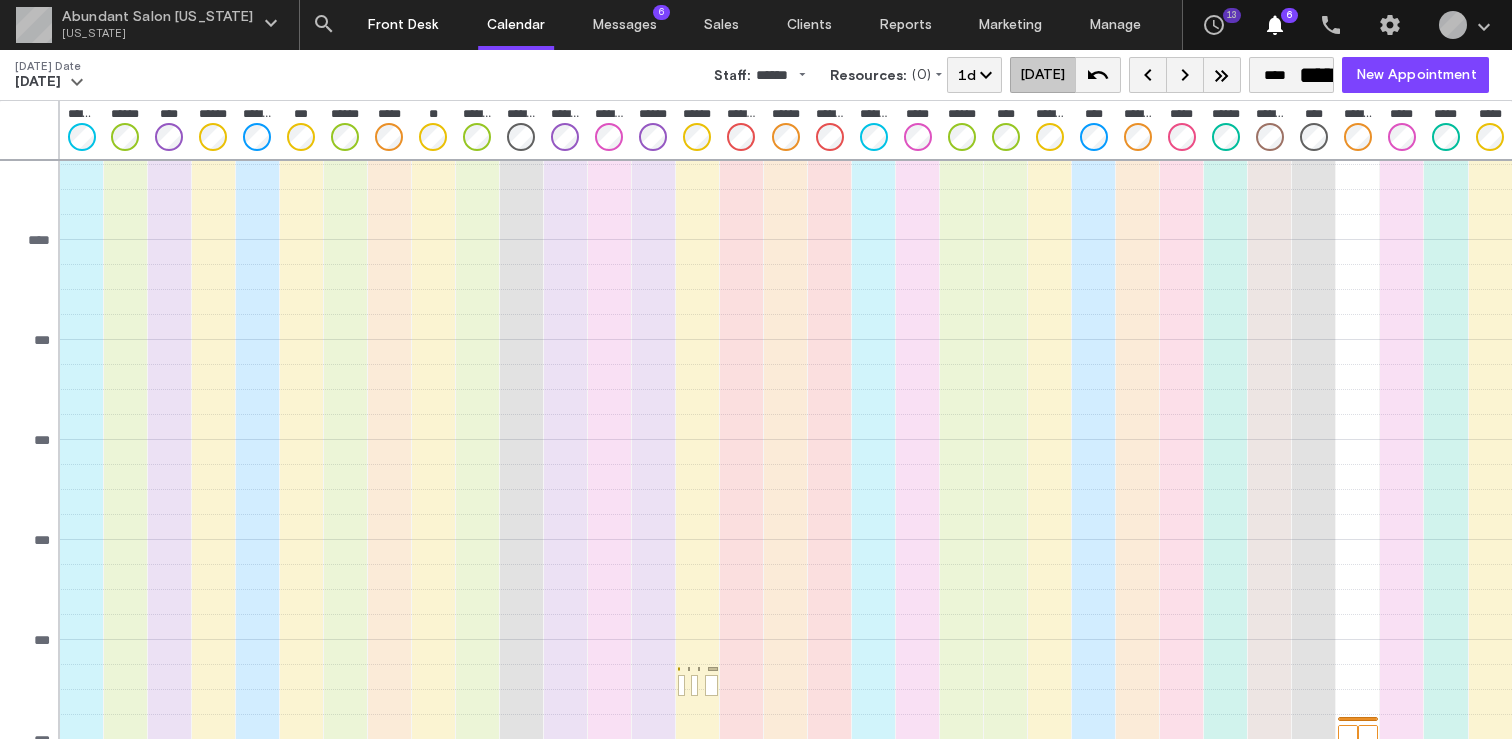 click on "Front Desk" at bounding box center (404, 25) 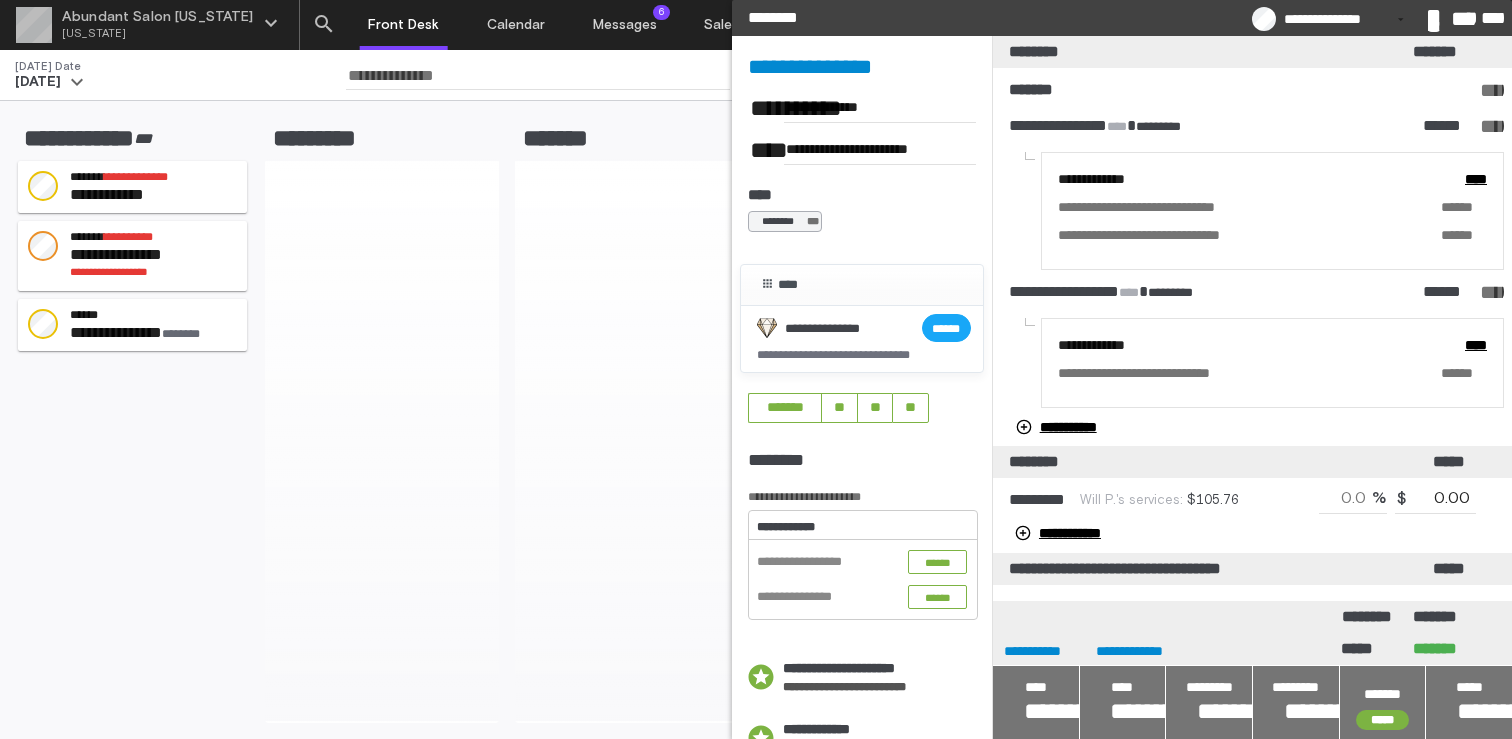 drag, startPoint x: 206, startPoint y: 335, endPoint x: 1304, endPoint y: 3, distance: 1147.0955 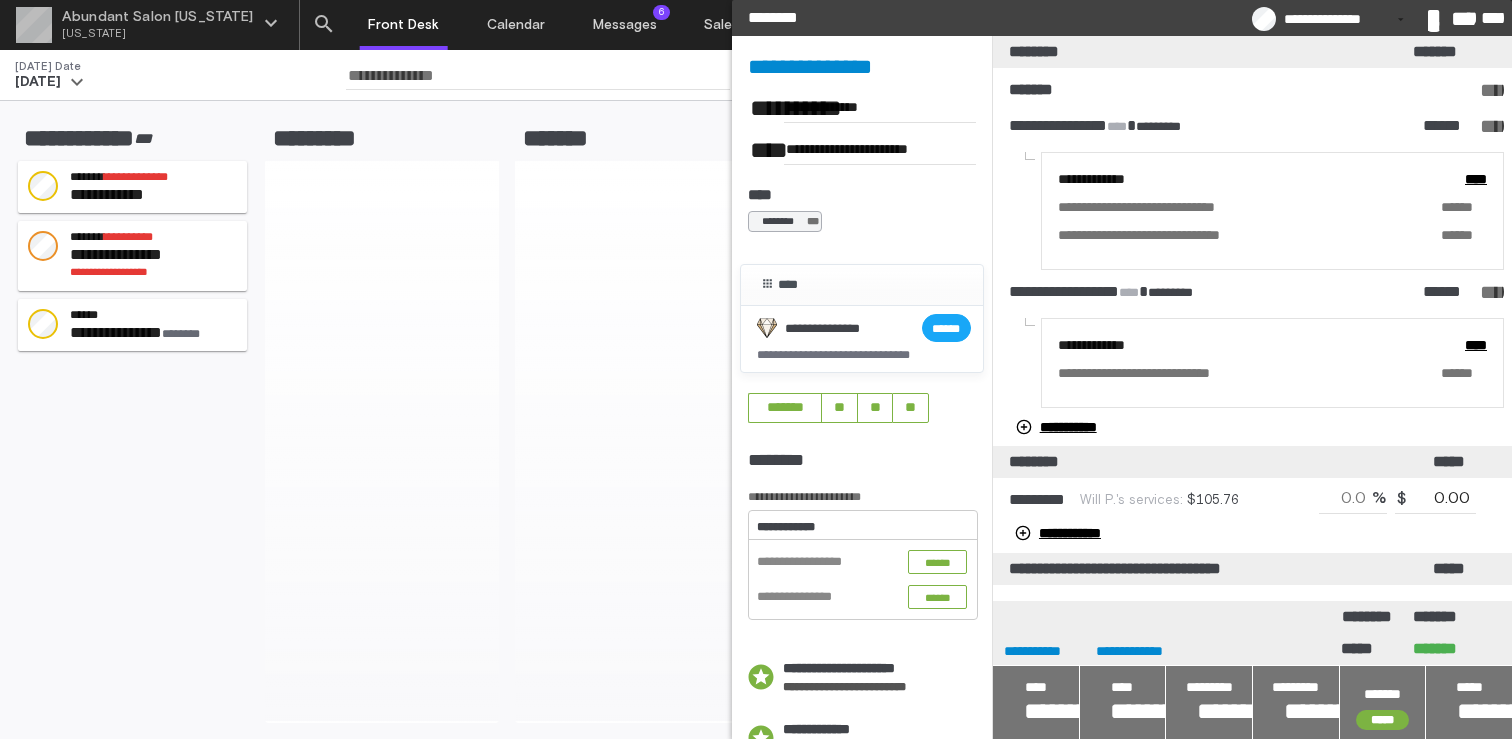 click on "**********" 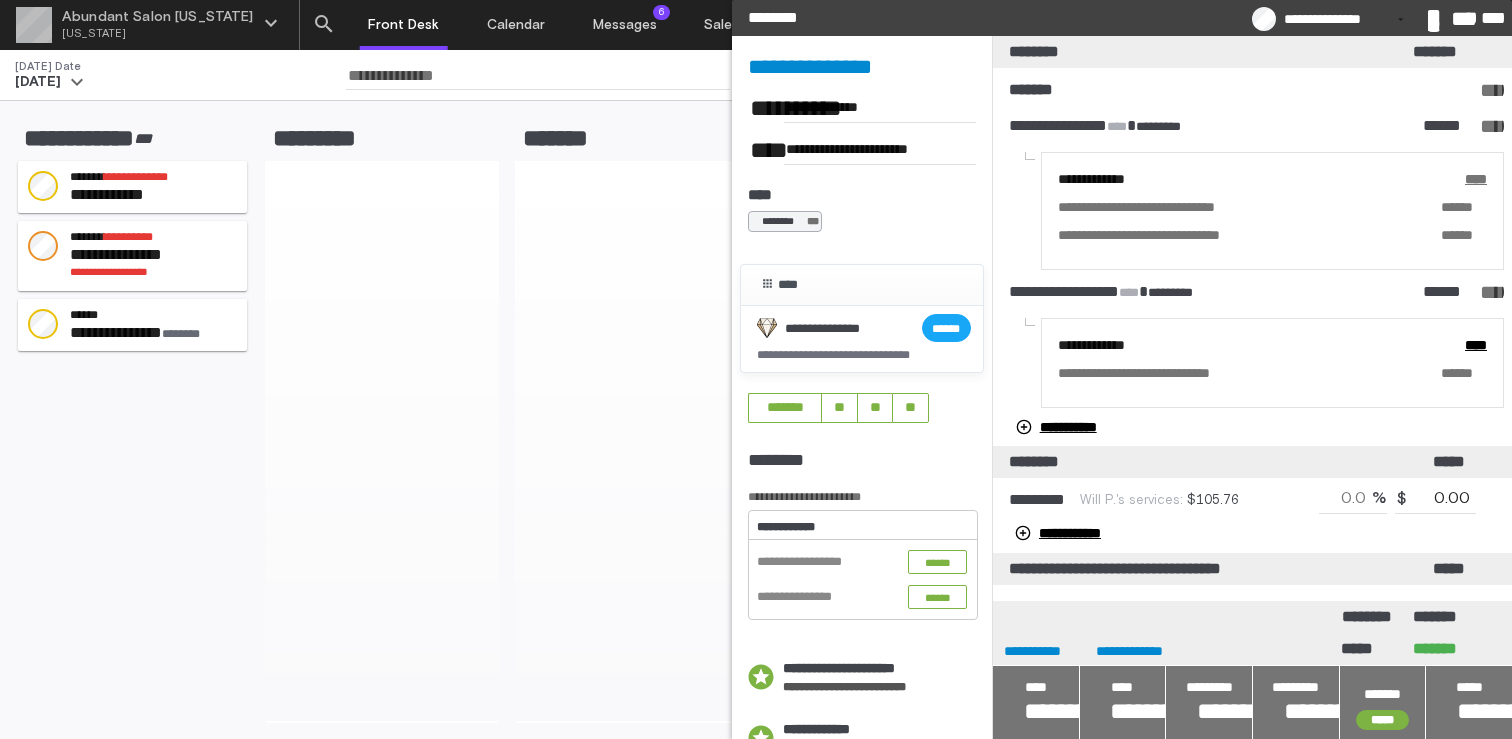 click on "****" at bounding box center (1455, 179) 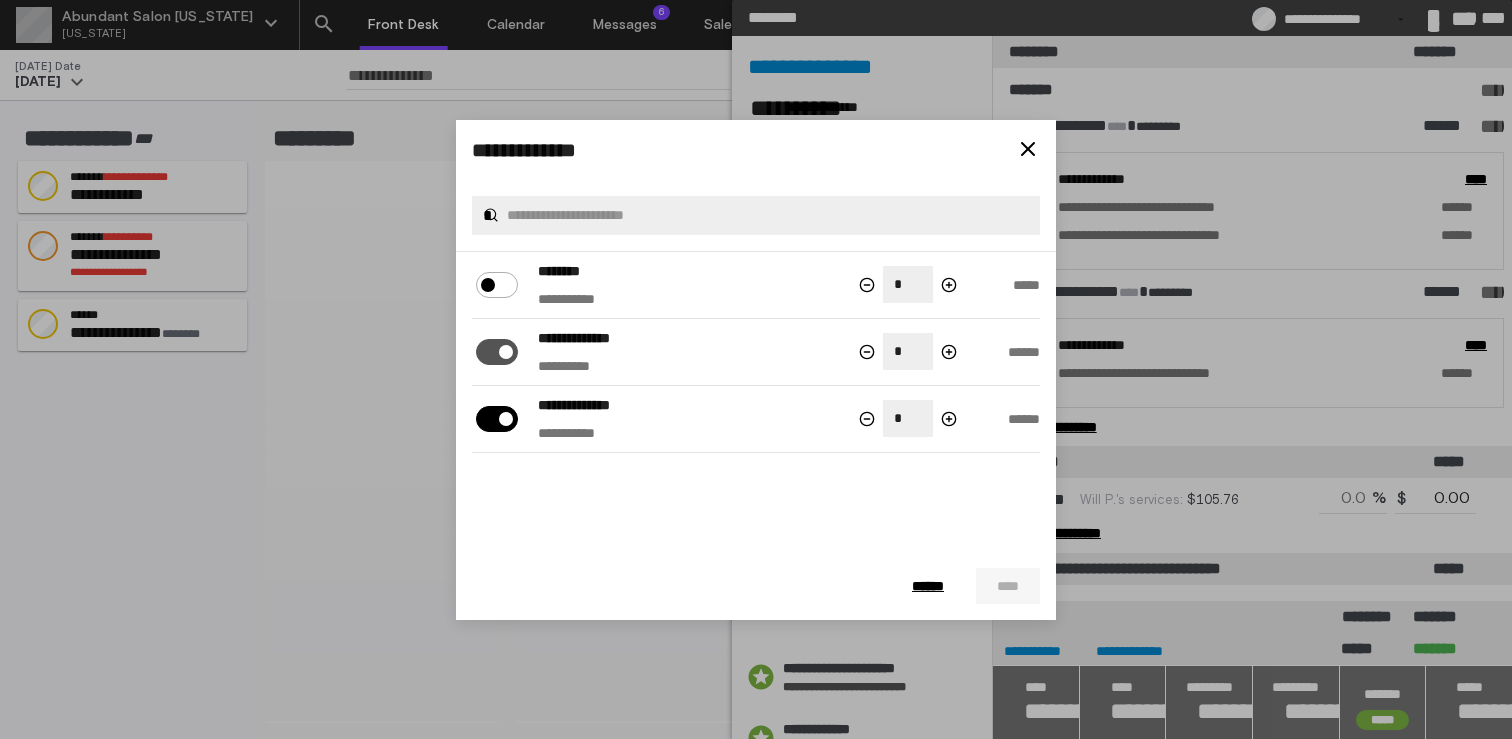 click at bounding box center [503, 347] 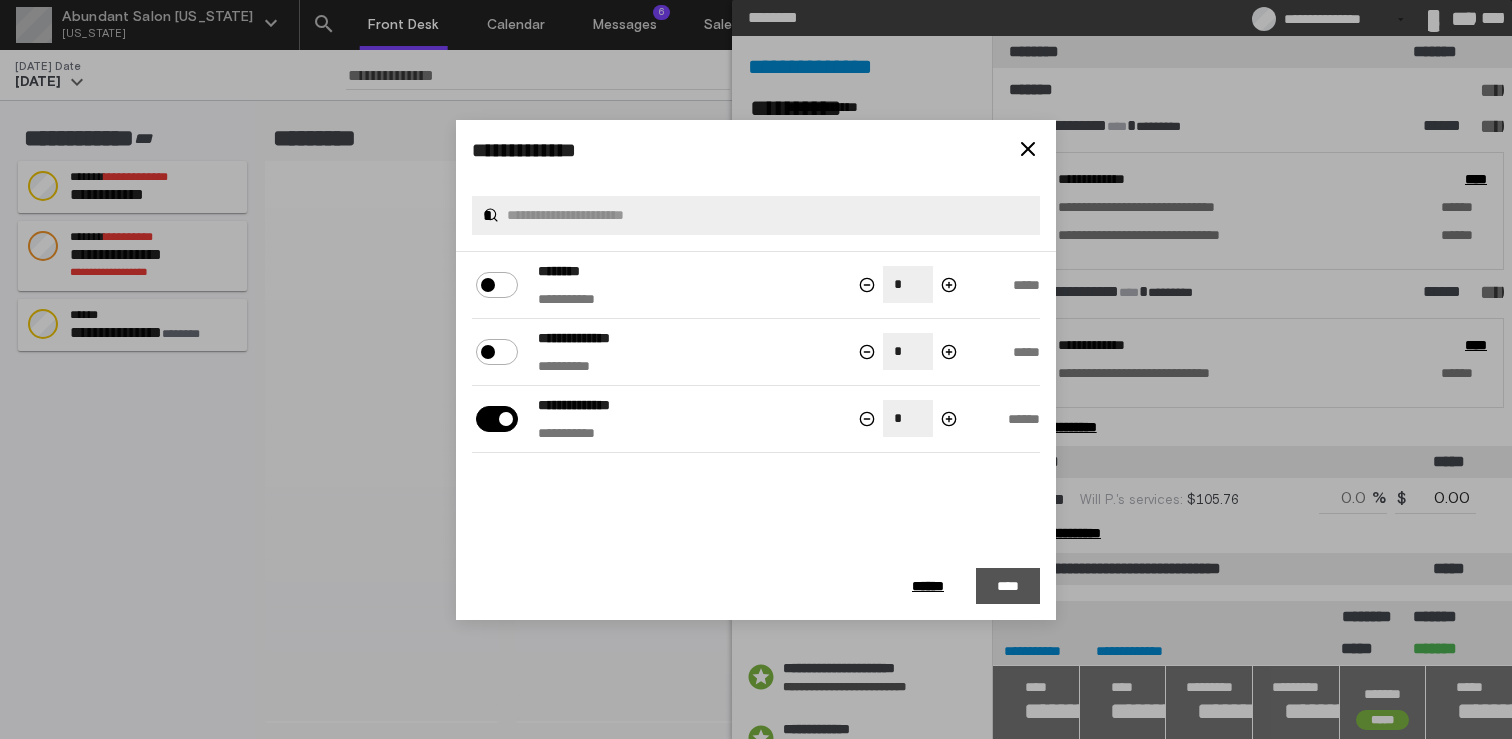 click on "****" at bounding box center [1008, 586] 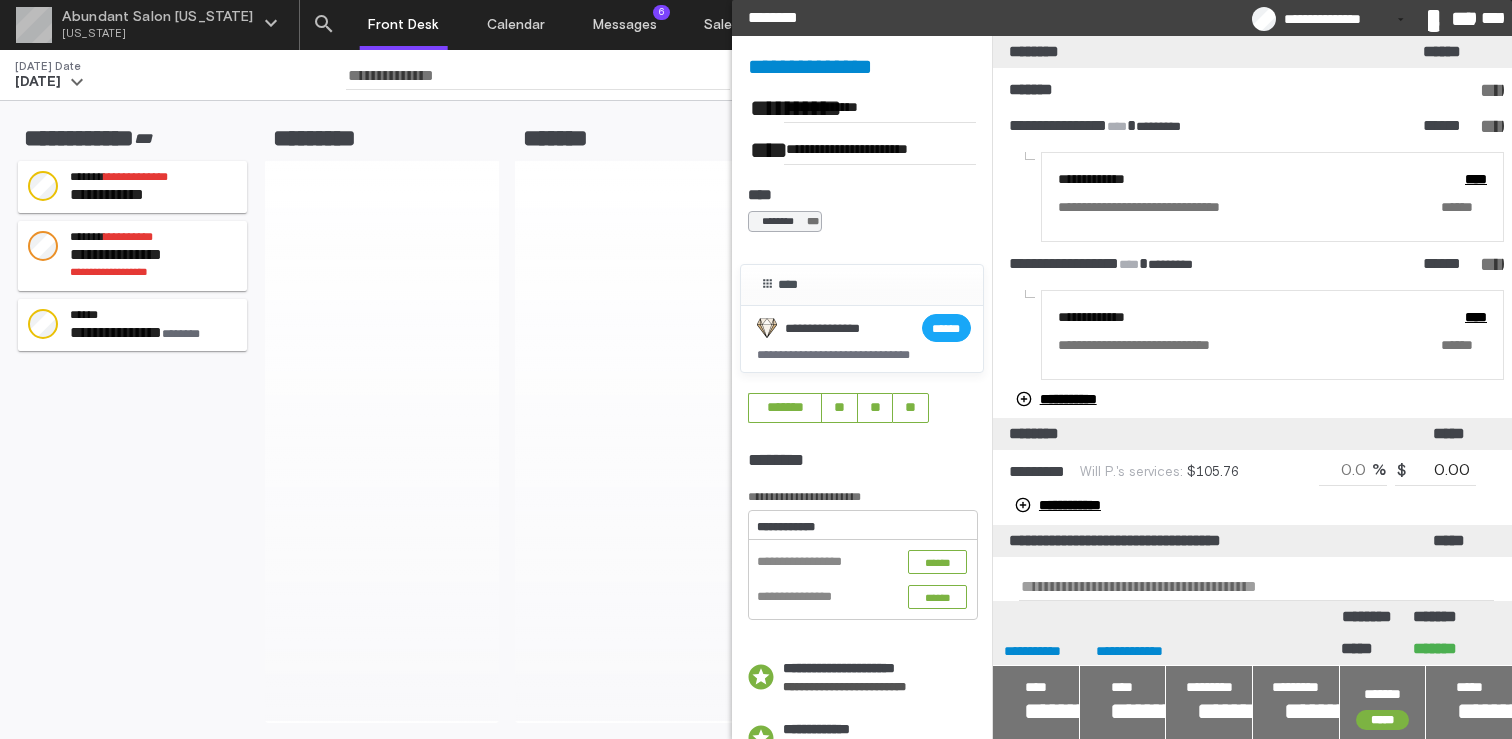 type on "*****" 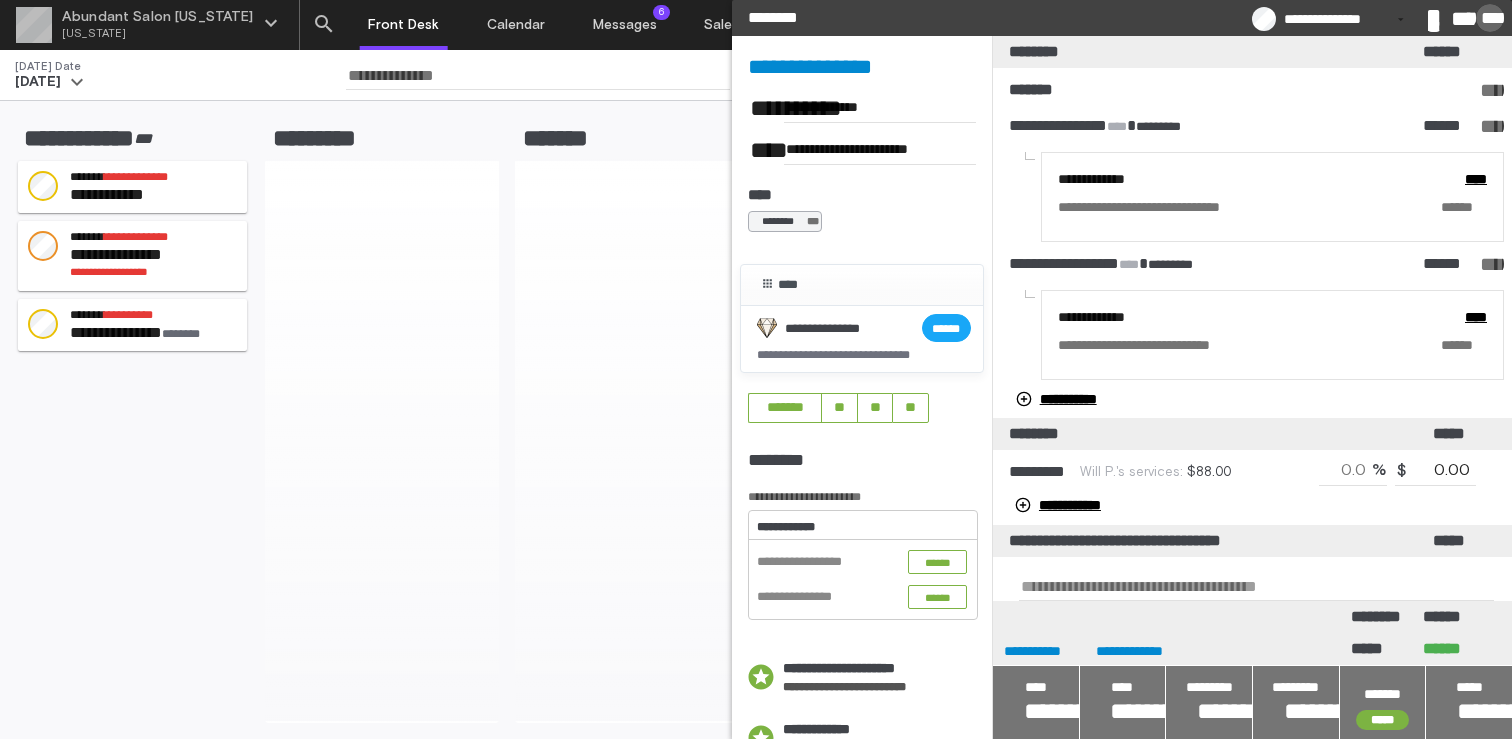 click on "*****" at bounding box center [1490, 18] 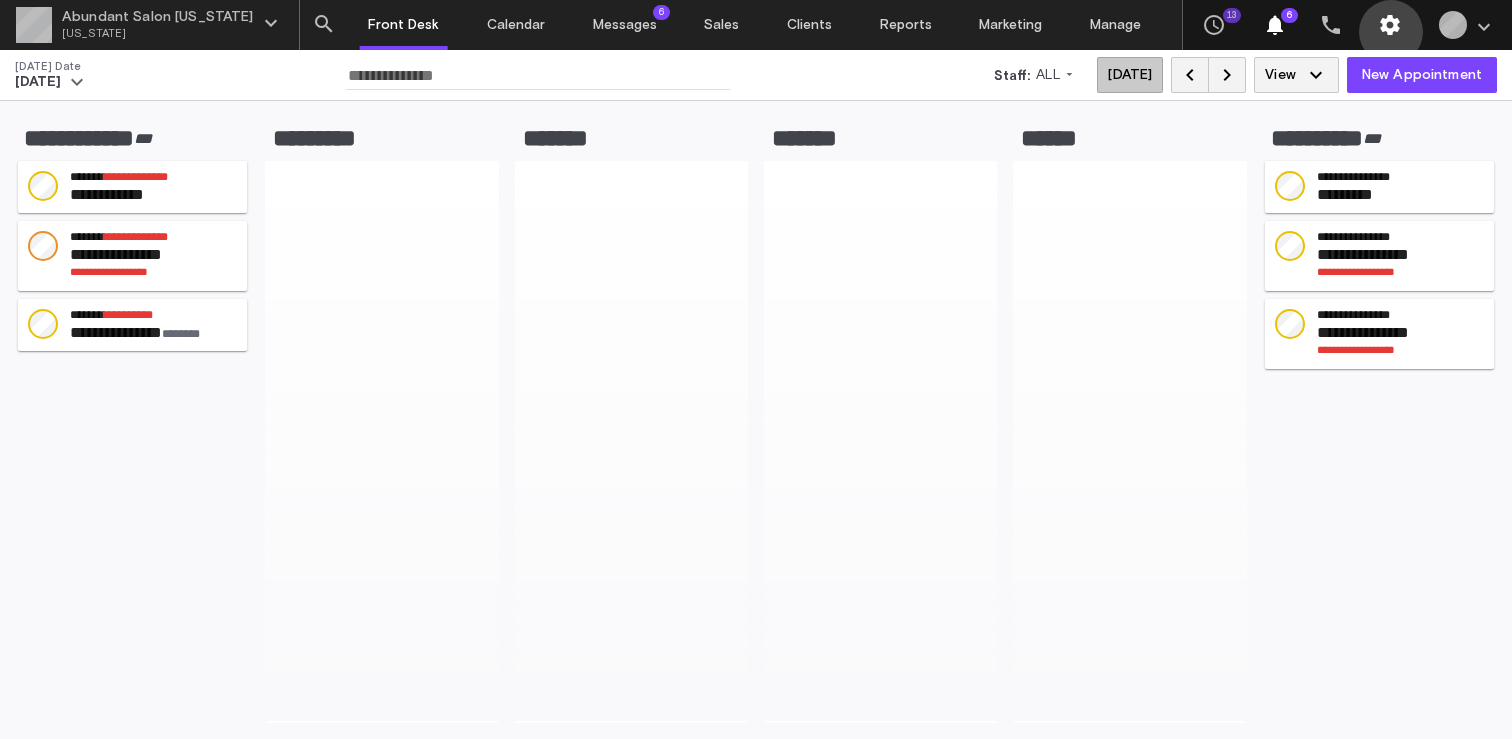 click on "settings" at bounding box center (1391, 25) 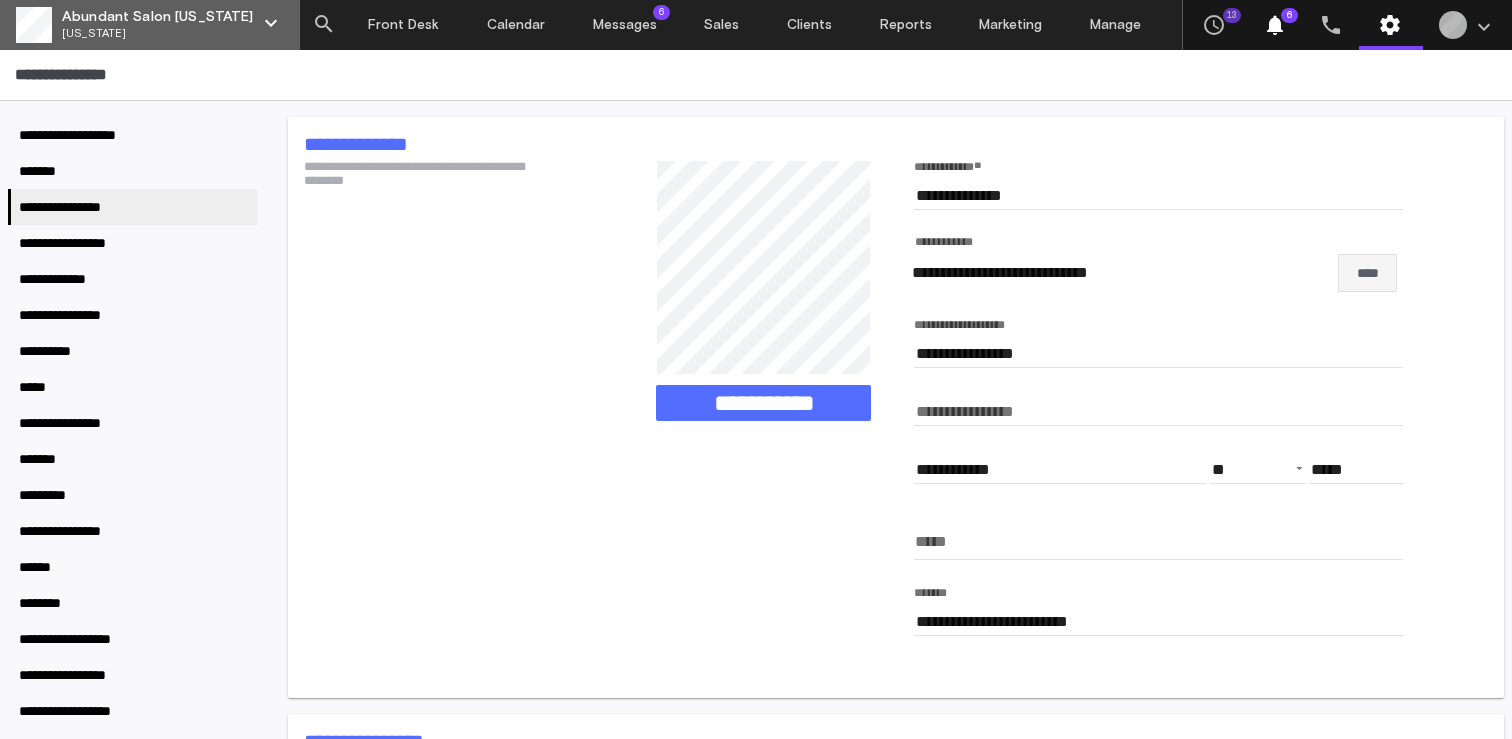click on "[US_STATE]" at bounding box center [158, 34] 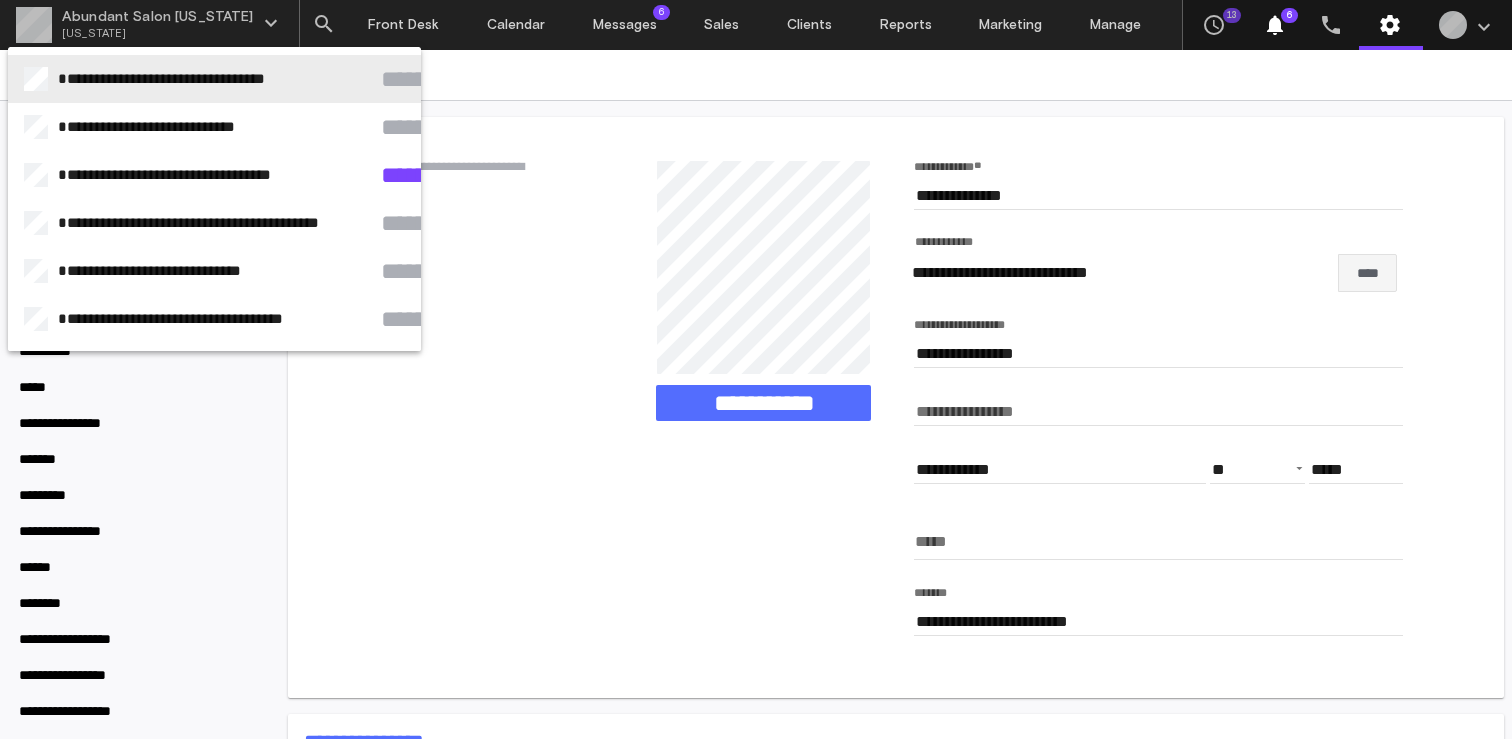 click at bounding box center (756, 369) 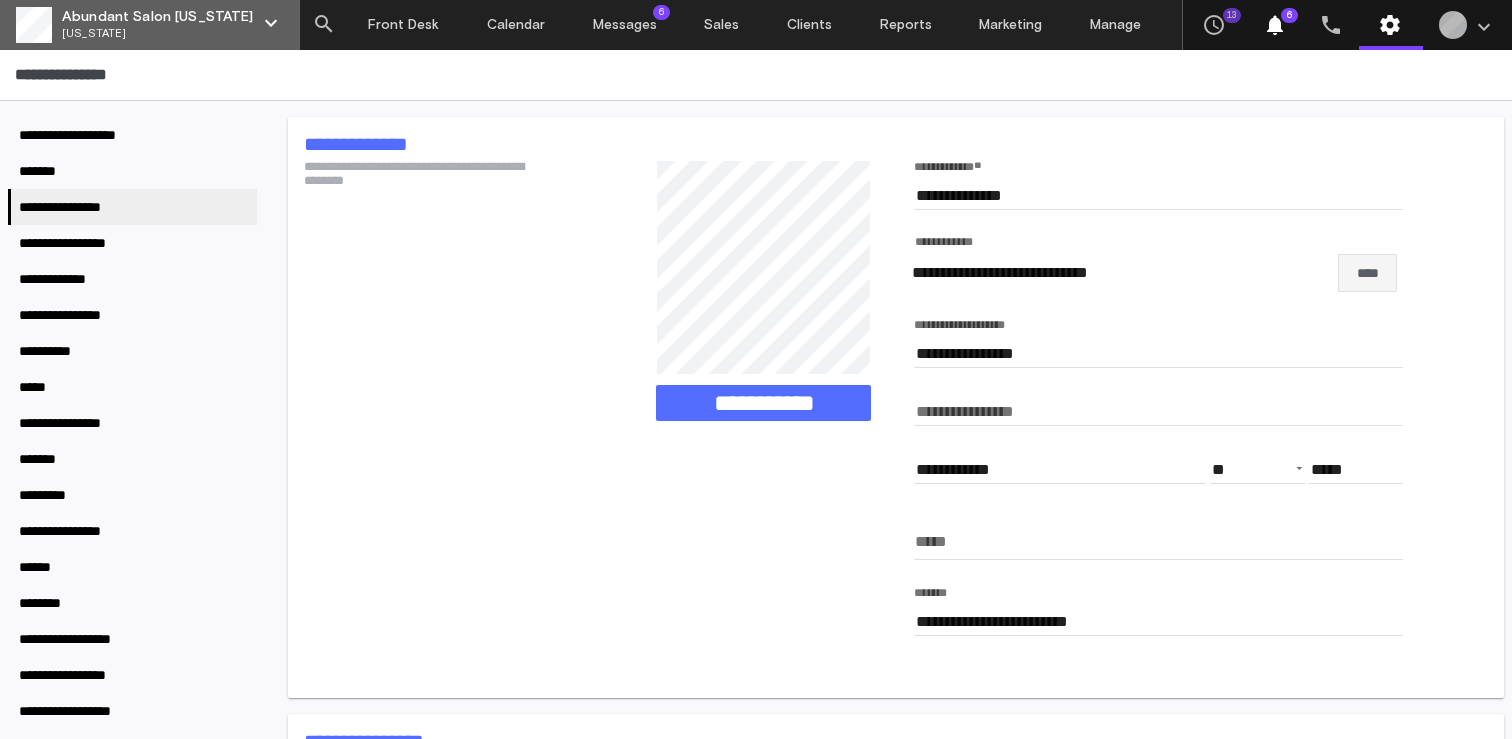 click on "Abundant Salon [US_STATE]    [US_STATE]     keyboard_arrow_down" at bounding box center [149, 25] 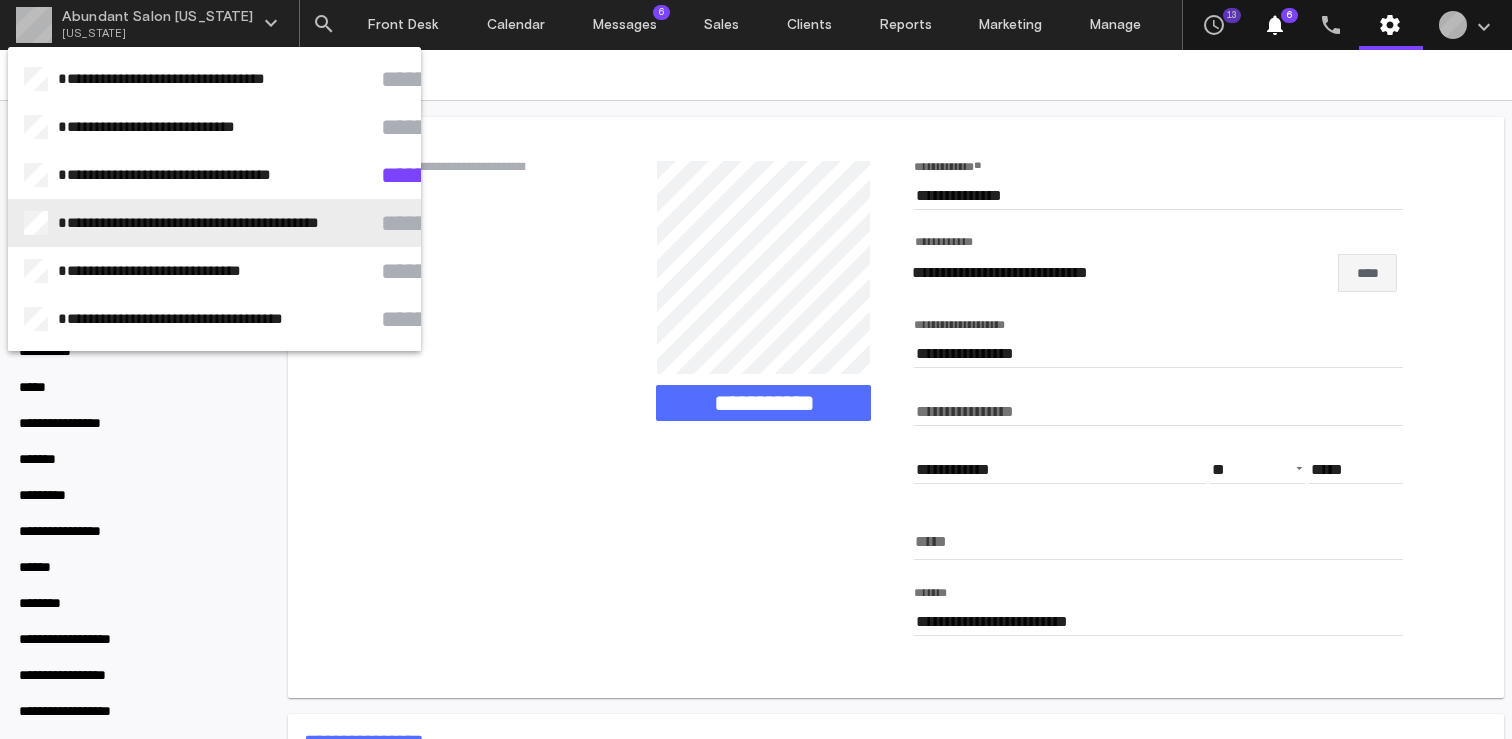 click at bounding box center [756, 369] 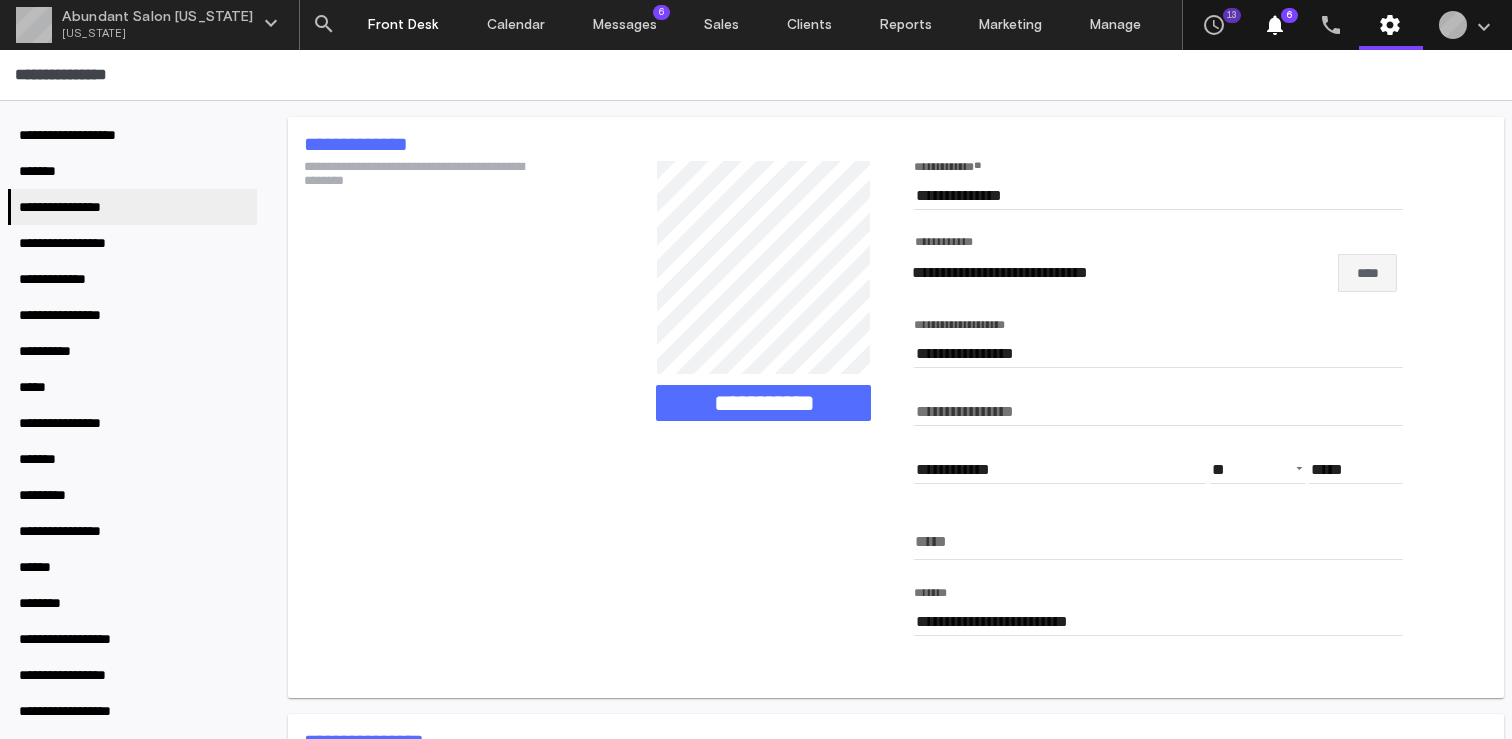 click on "Front Desk" at bounding box center [404, 25] 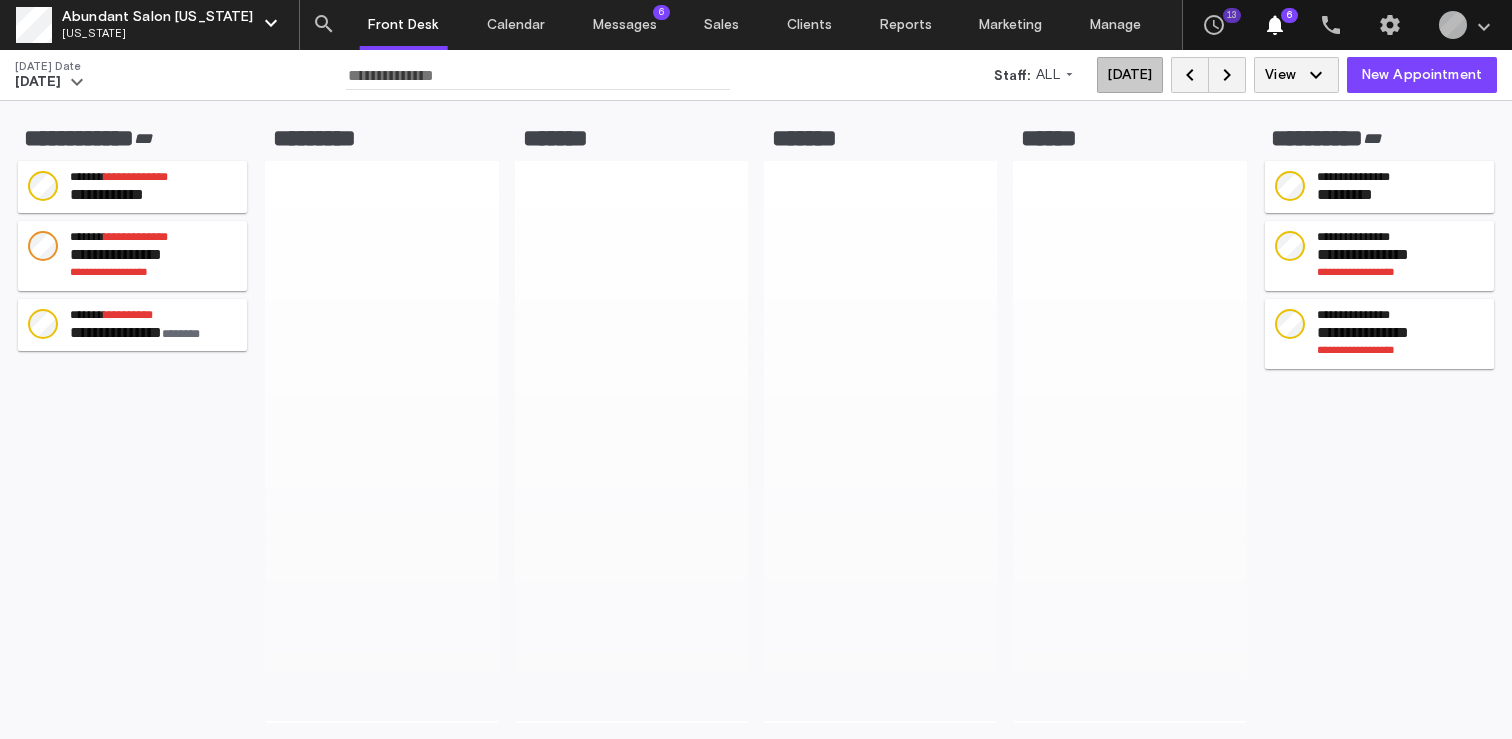 click on "keyboard_arrow_down" 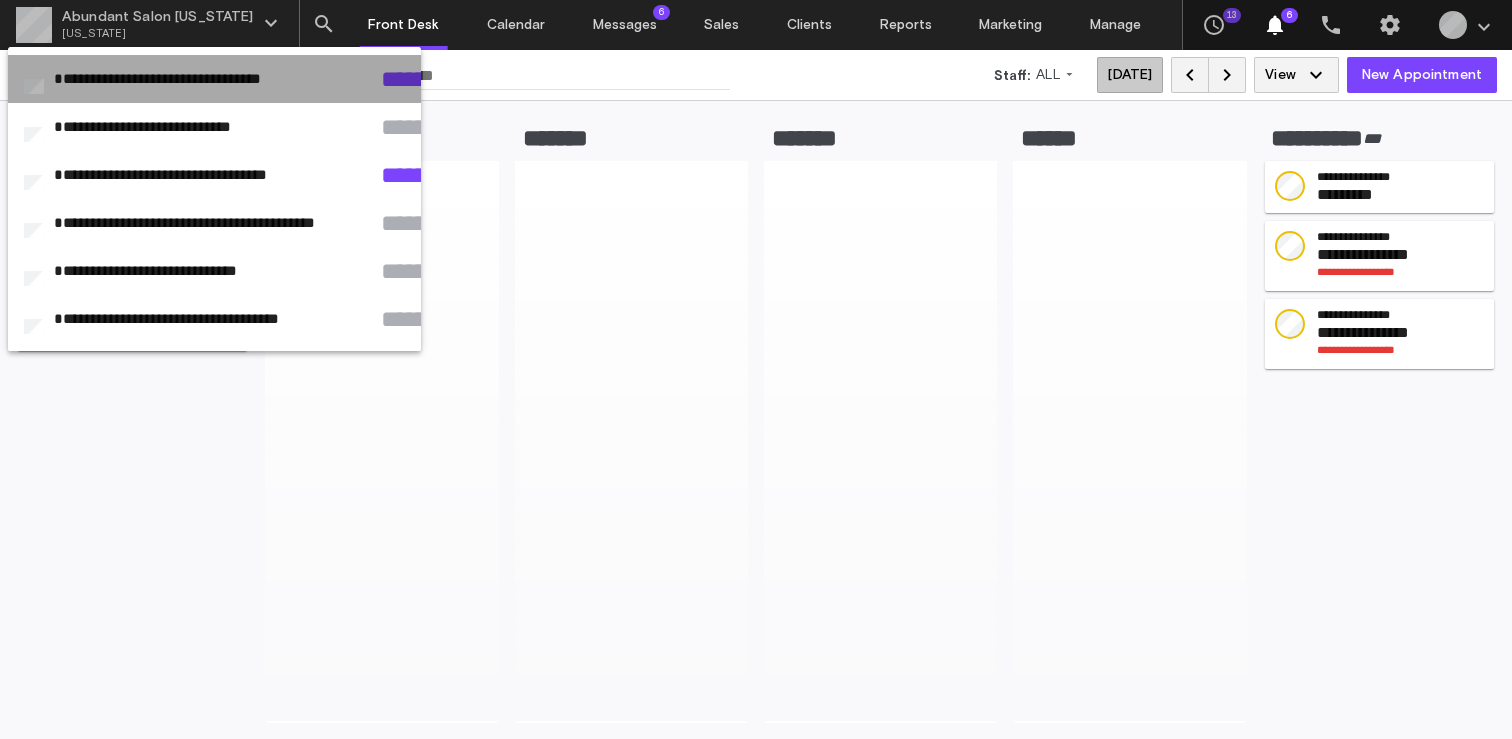 click on "**********" 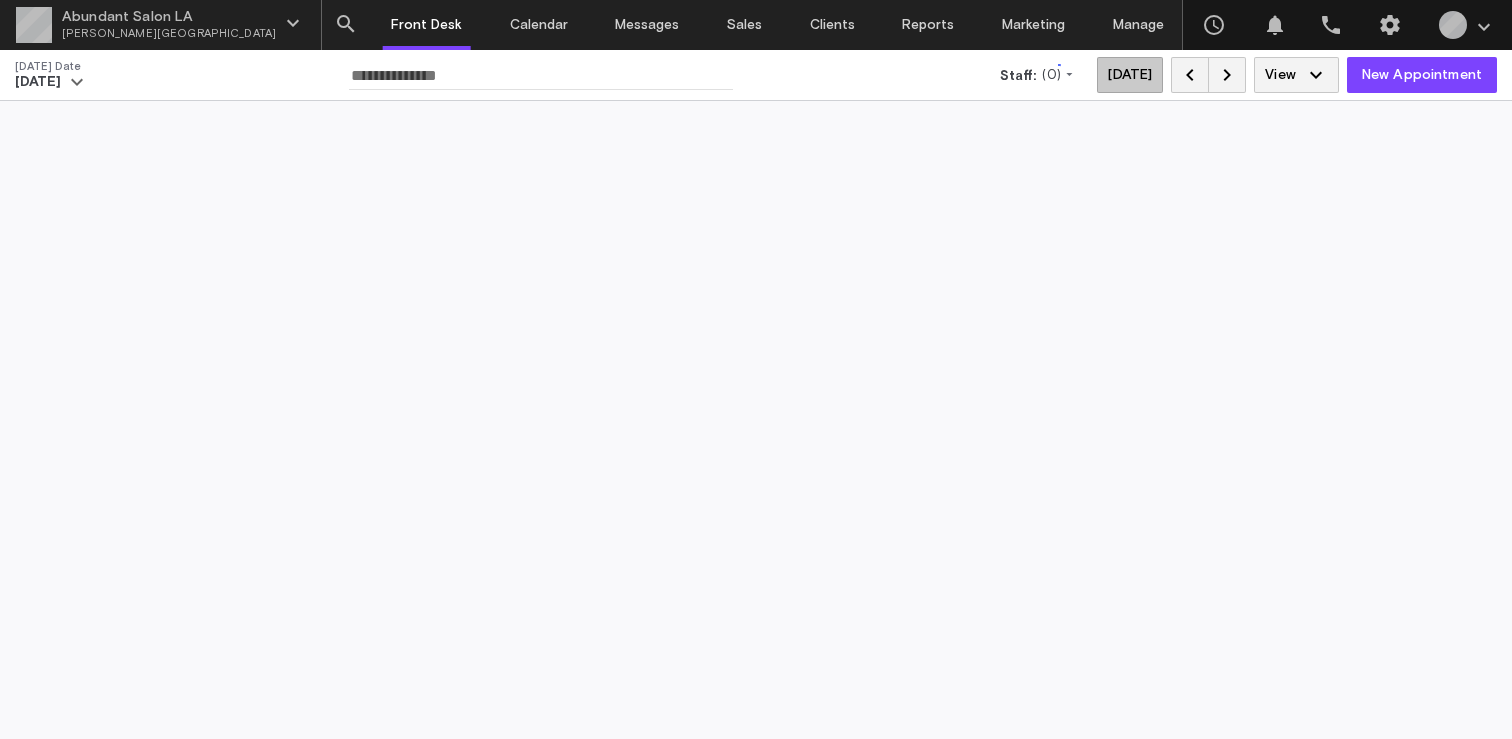 scroll, scrollTop: 0, scrollLeft: 0, axis: both 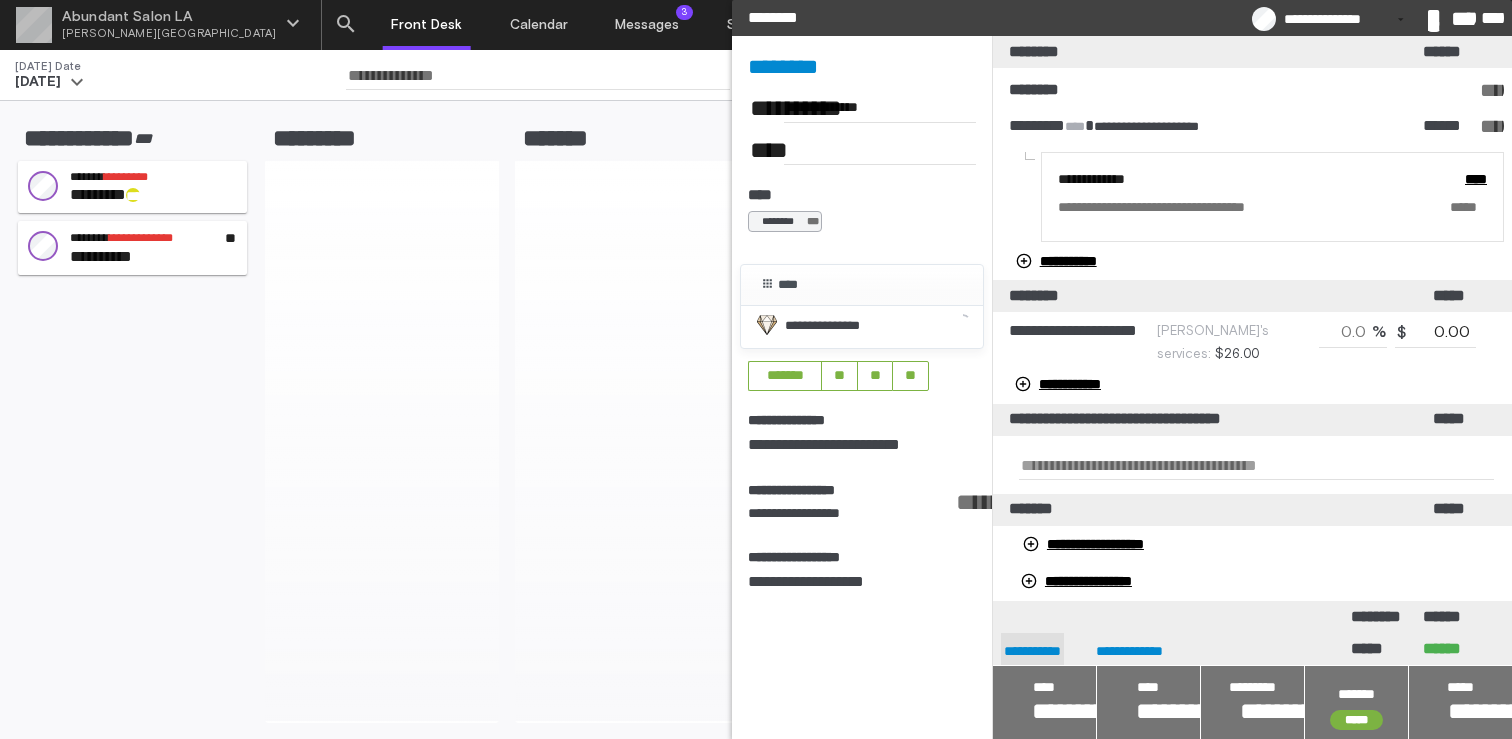 click on "**********" 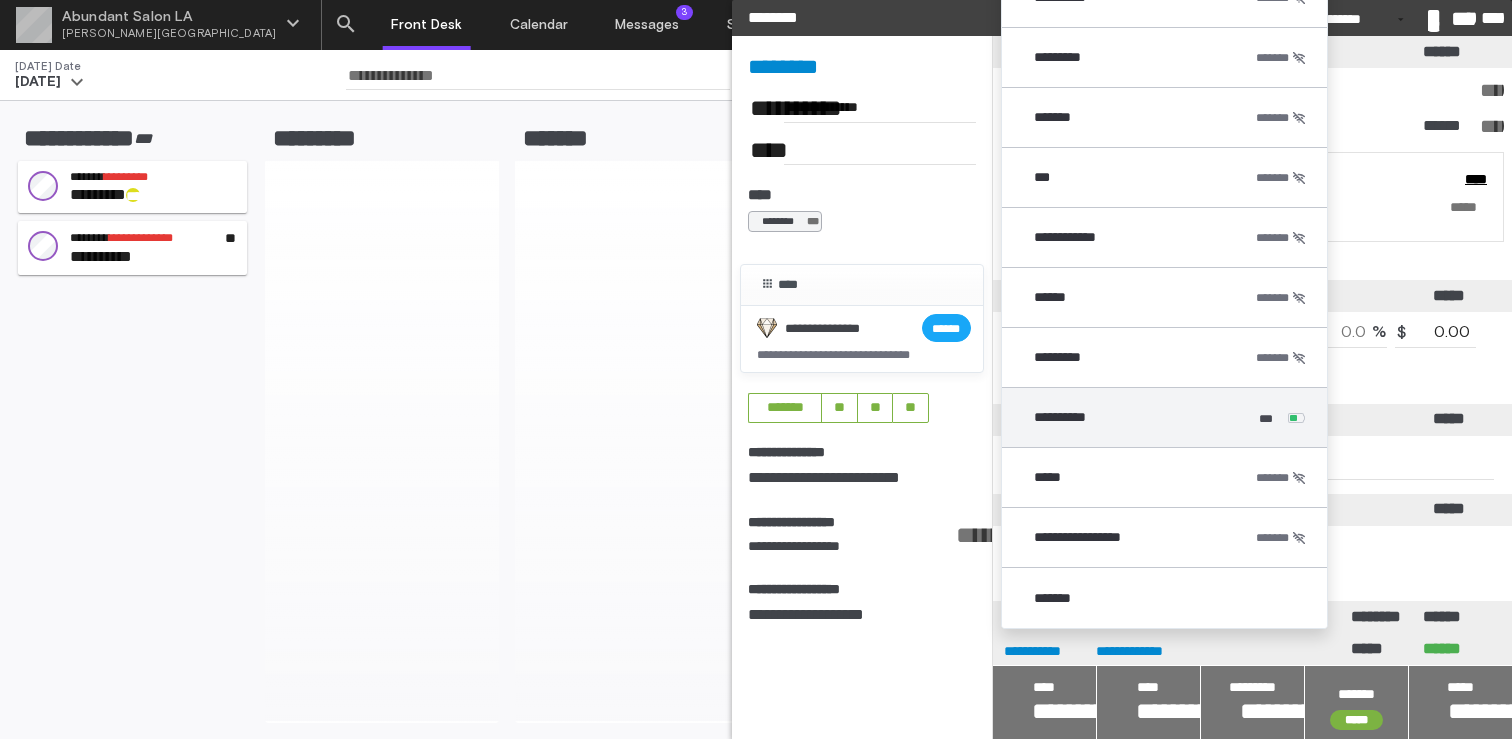 click on "**********" at bounding box center (1060, 417) 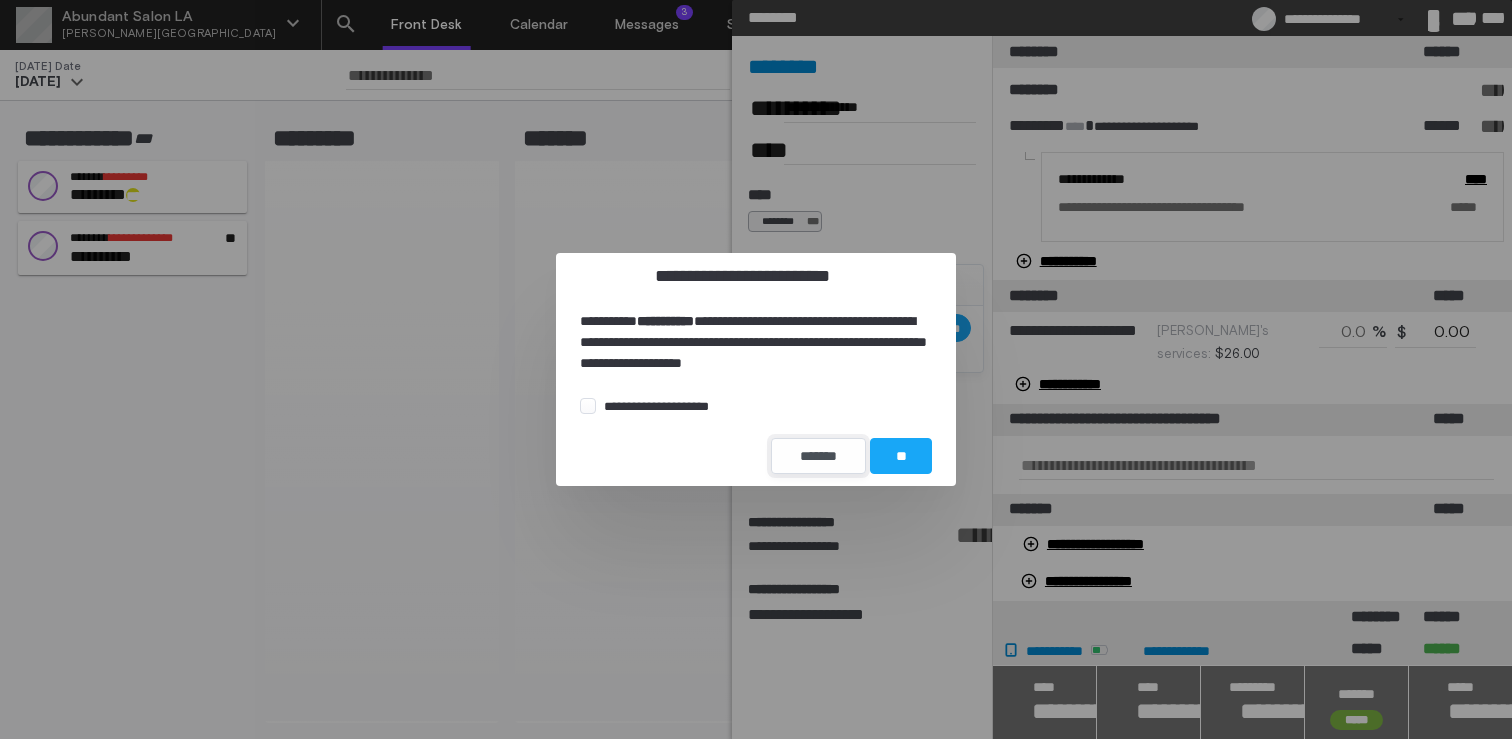 click on "*******" at bounding box center (818, 456) 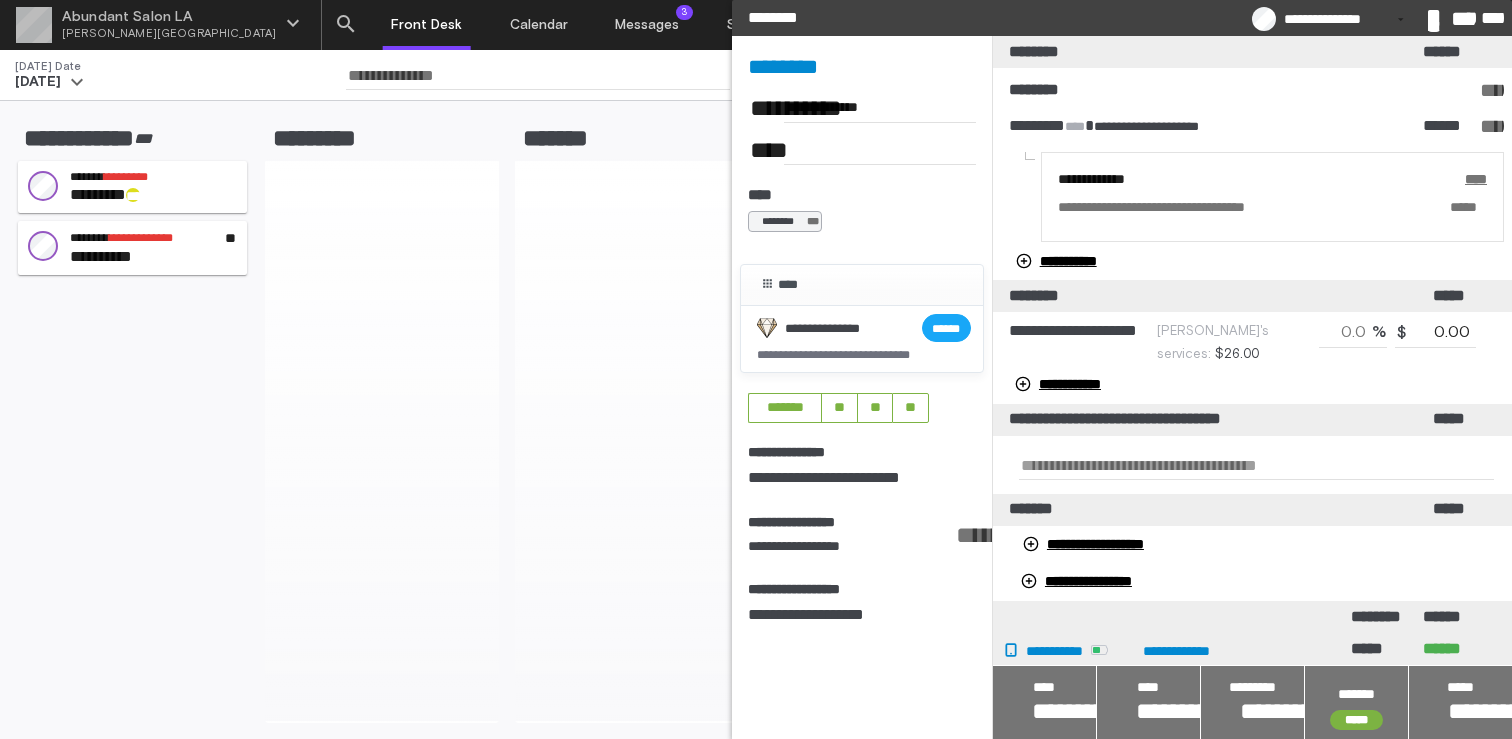 click on "****" at bounding box center (1455, 179) 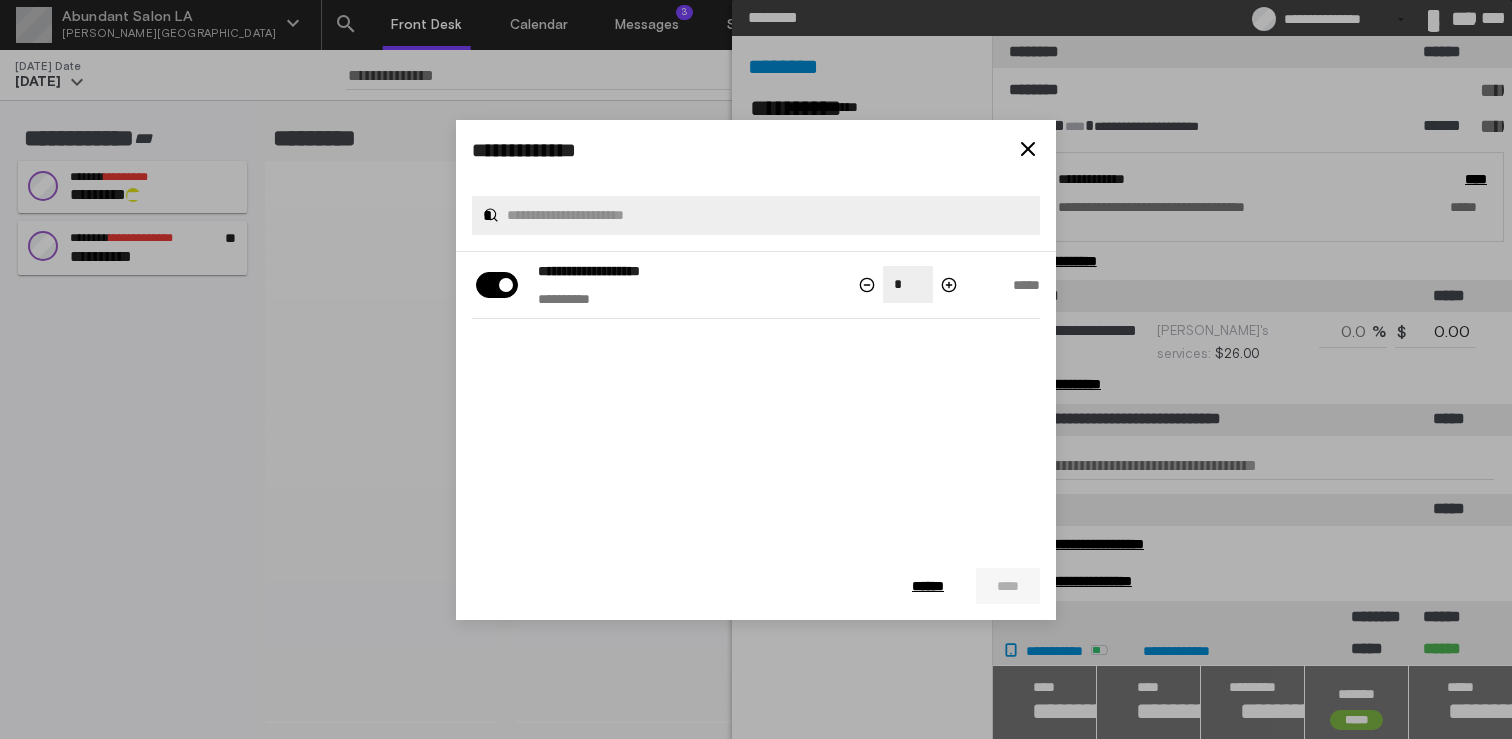 click on "**********" at bounding box center [756, 369] 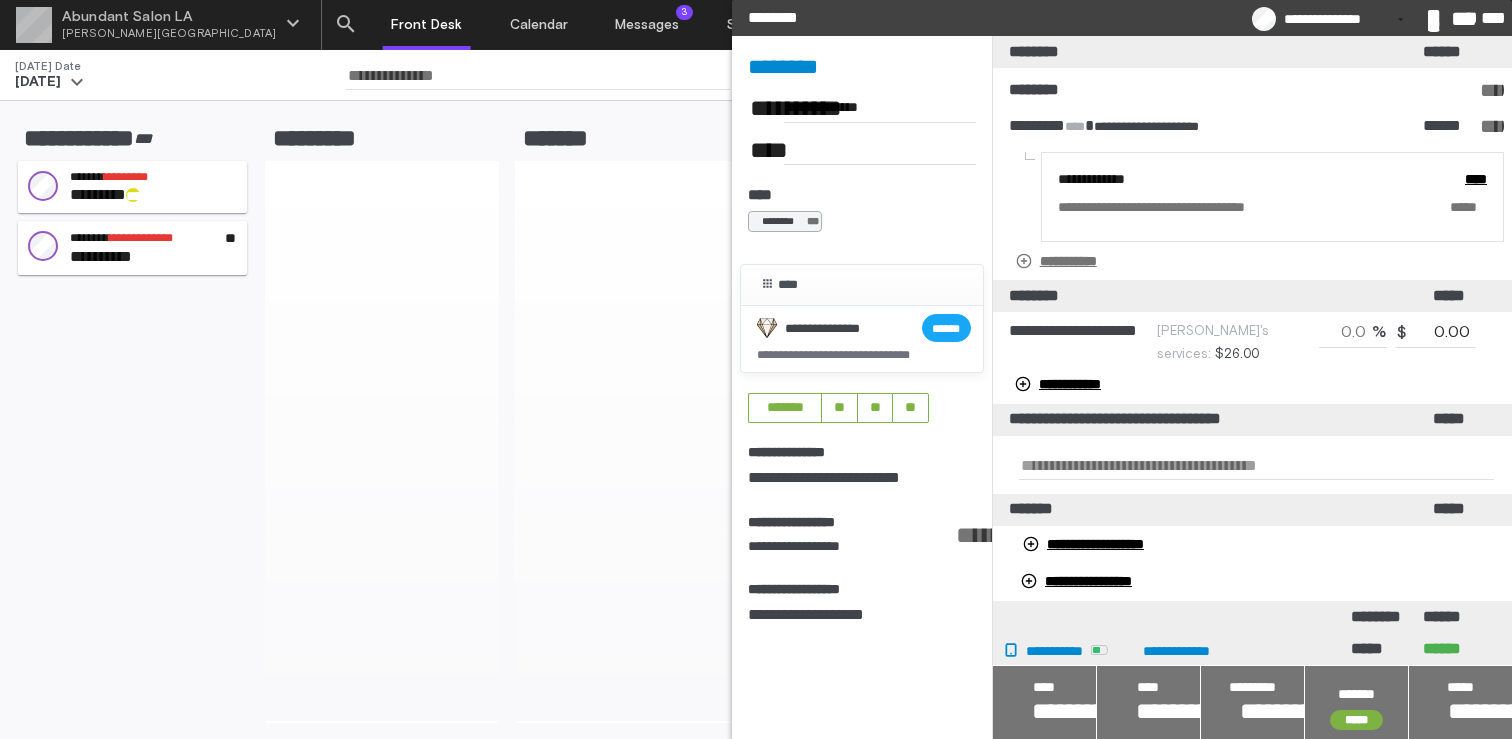 click on "**********" at bounding box center (1058, 261) 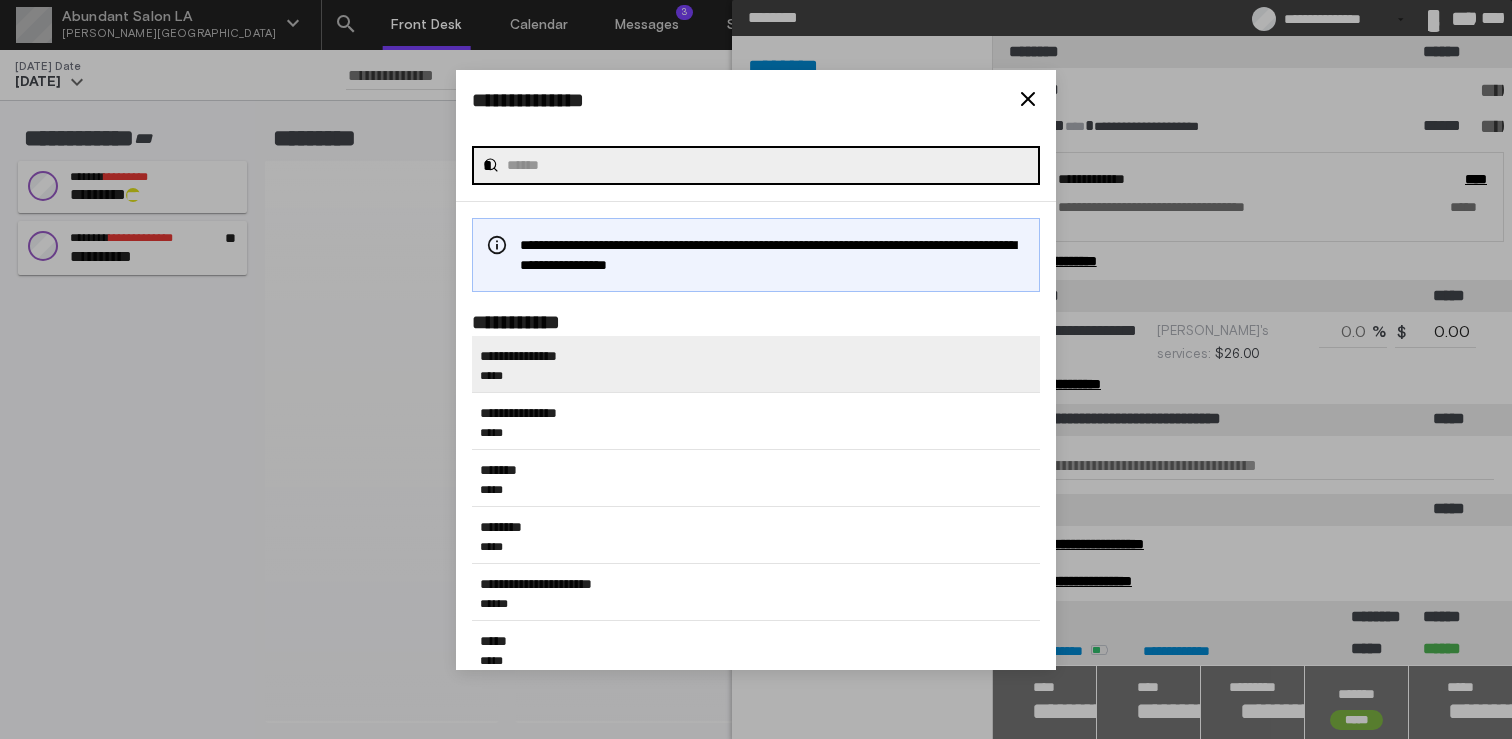 click on "**********" at bounding box center [756, 364] 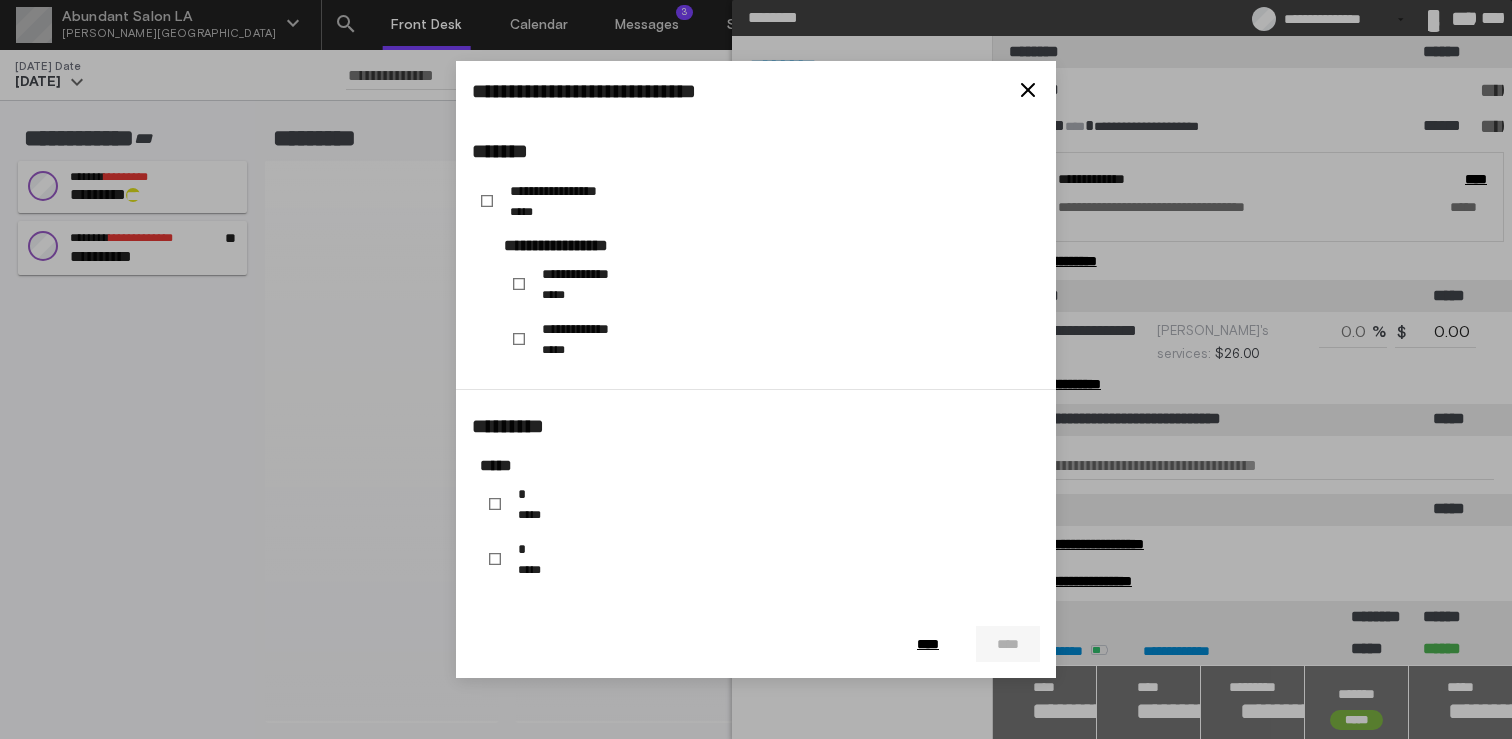 click on "**********" at bounding box center (567, 191) 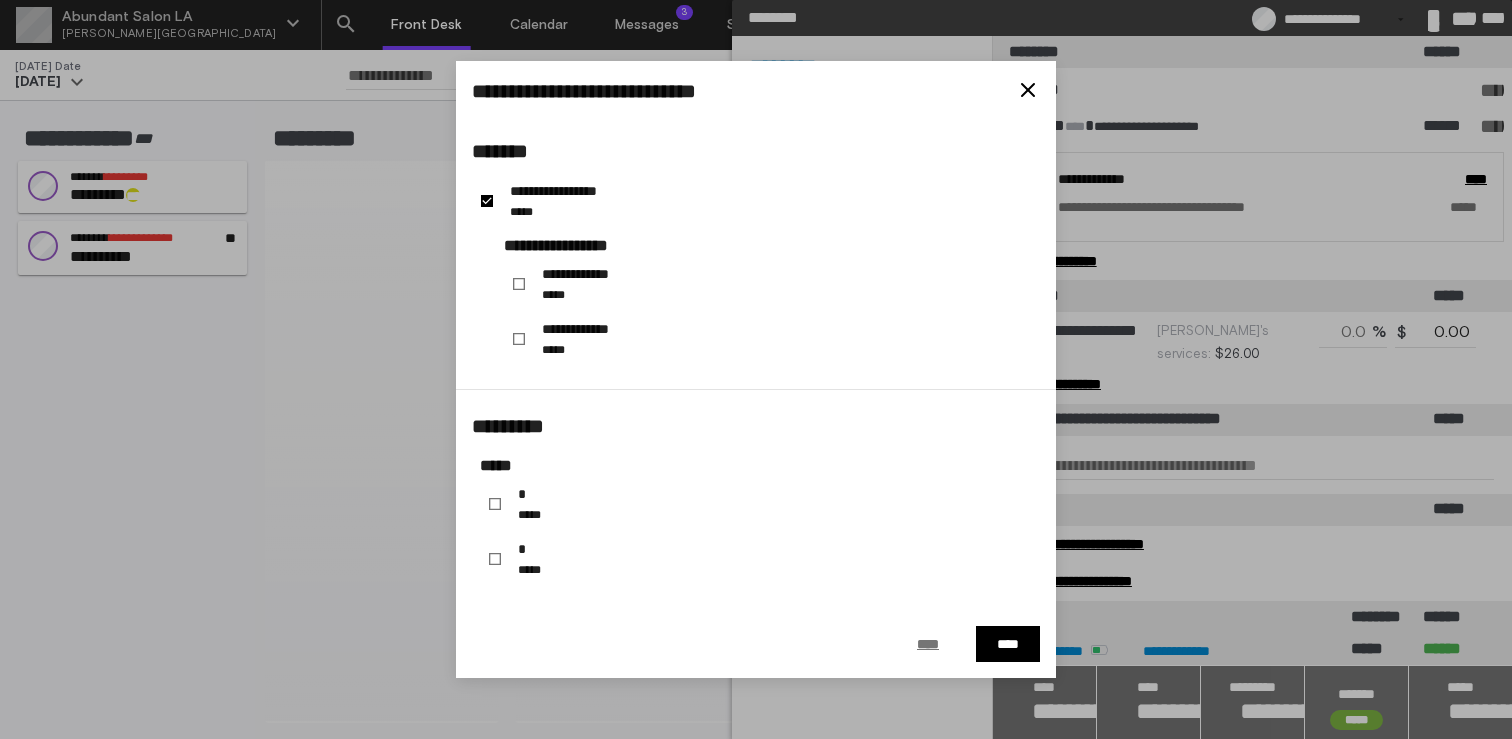 click on "****" at bounding box center (928, 644) 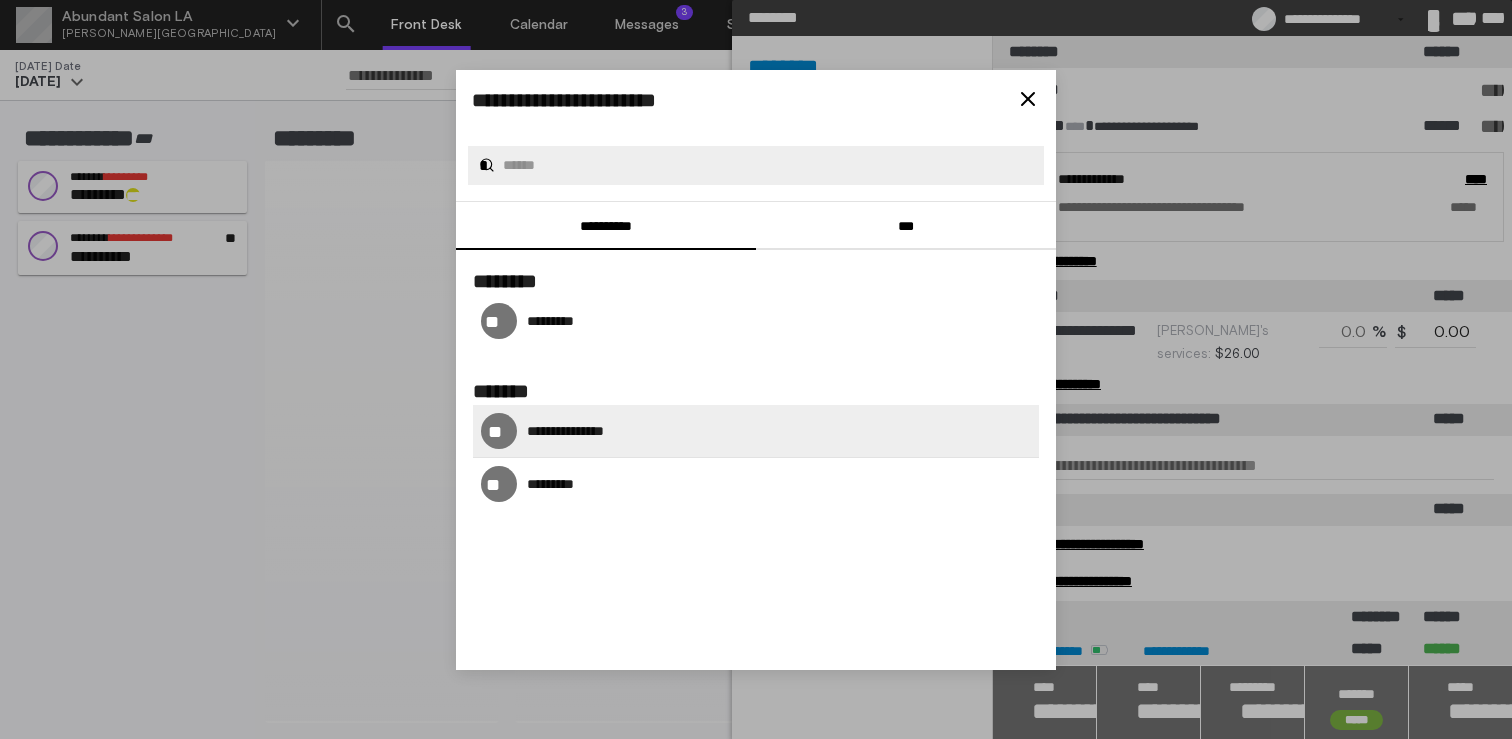 click on "**********" at bounding box center [756, 431] 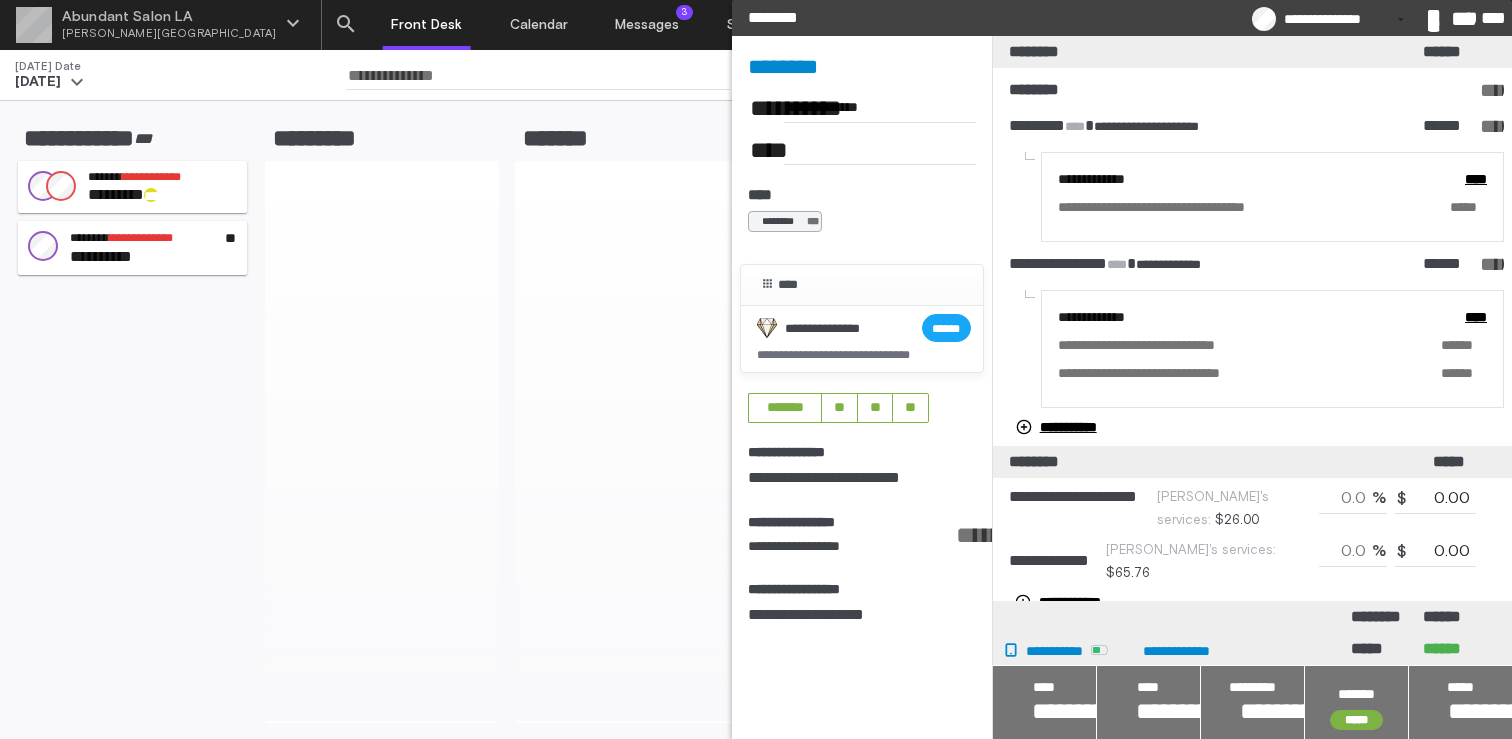 click at bounding box center [1044, 702] 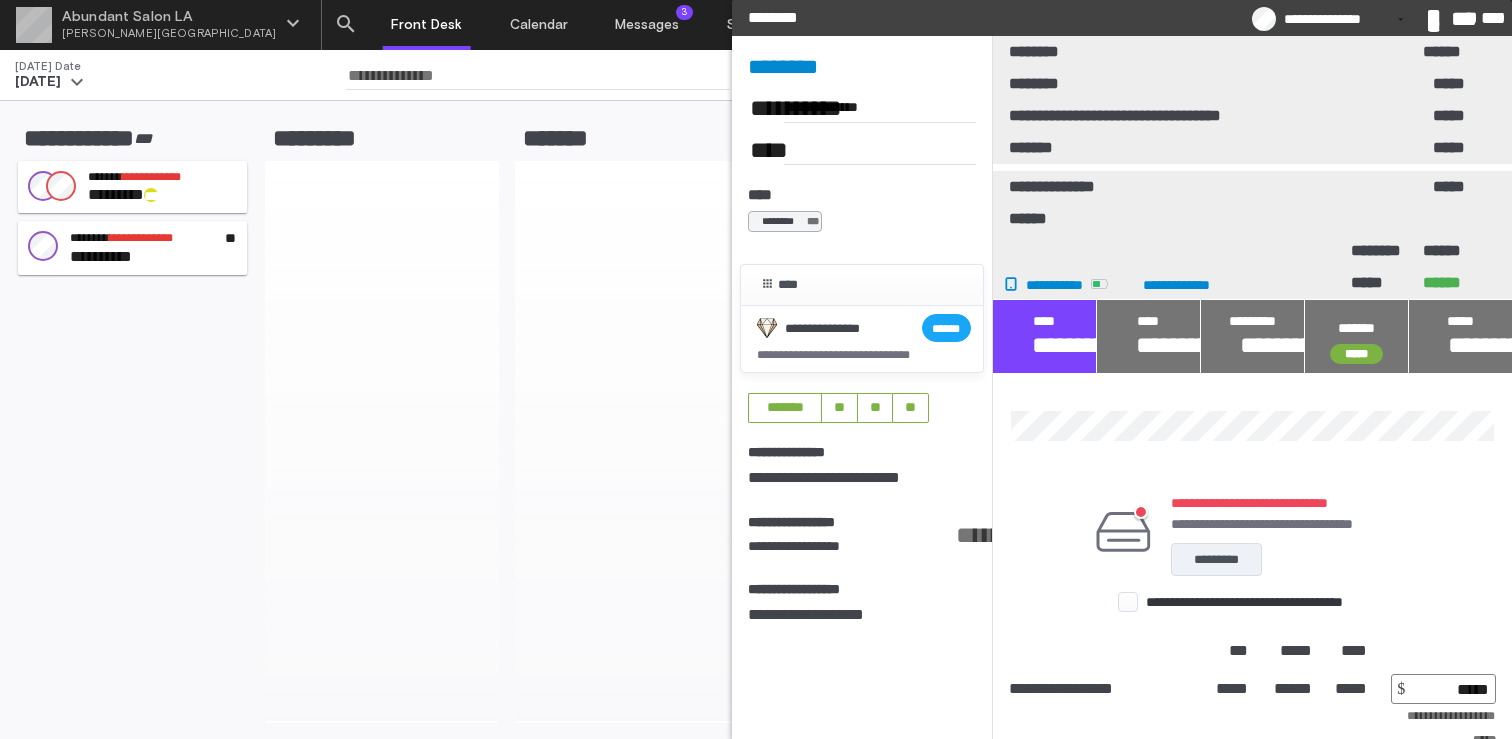 scroll, scrollTop: 52, scrollLeft: 0, axis: vertical 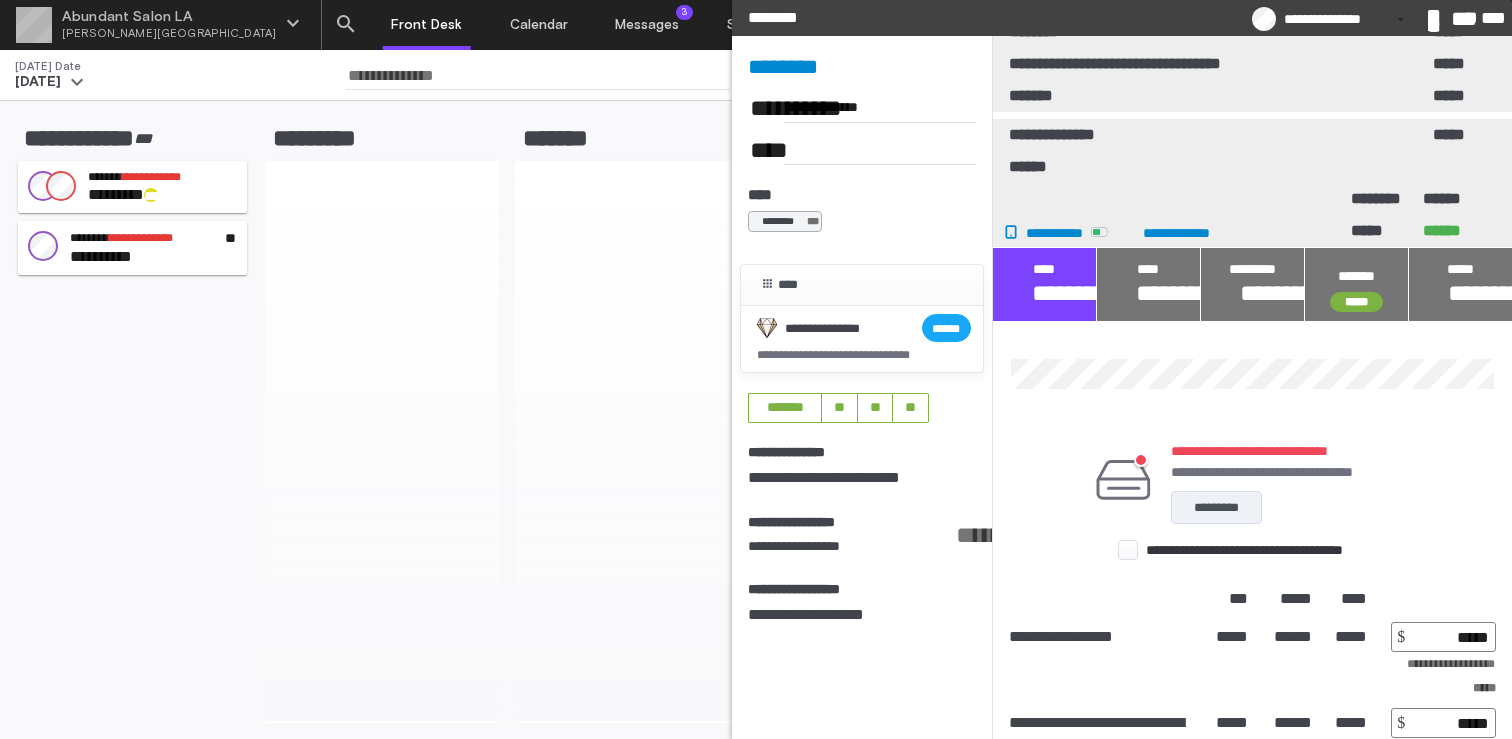 click at bounding box center [1148, 284] 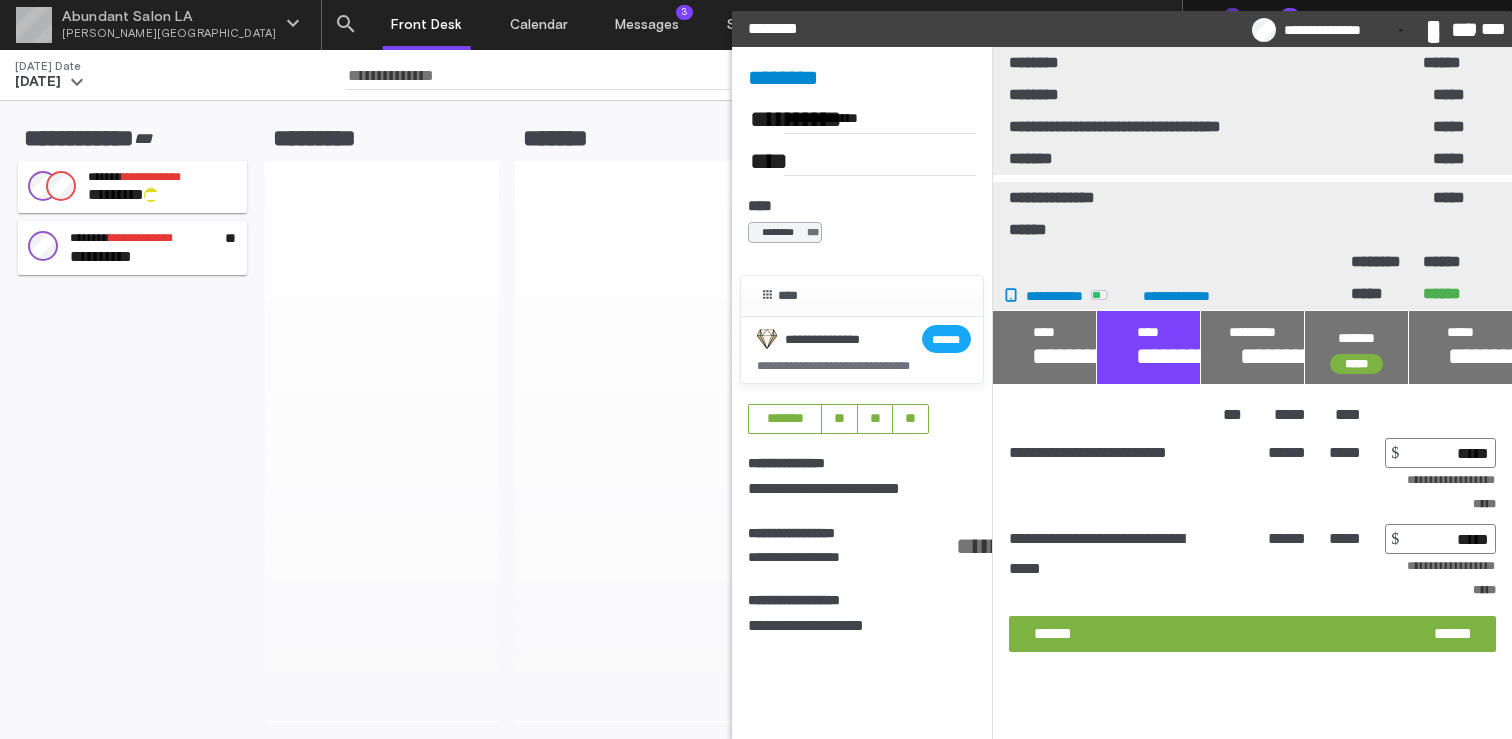 scroll, scrollTop: 0, scrollLeft: 0, axis: both 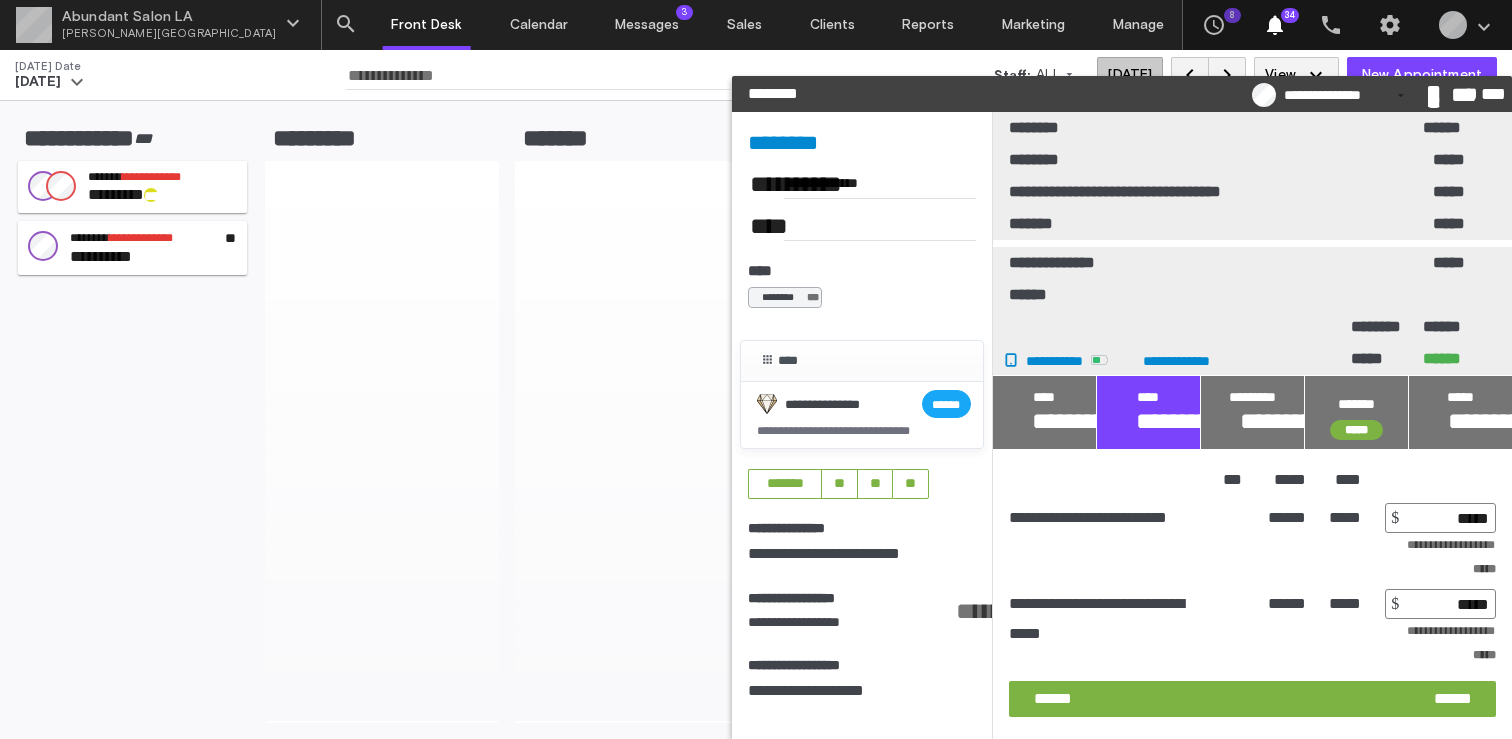 click at bounding box center (1044, 412) 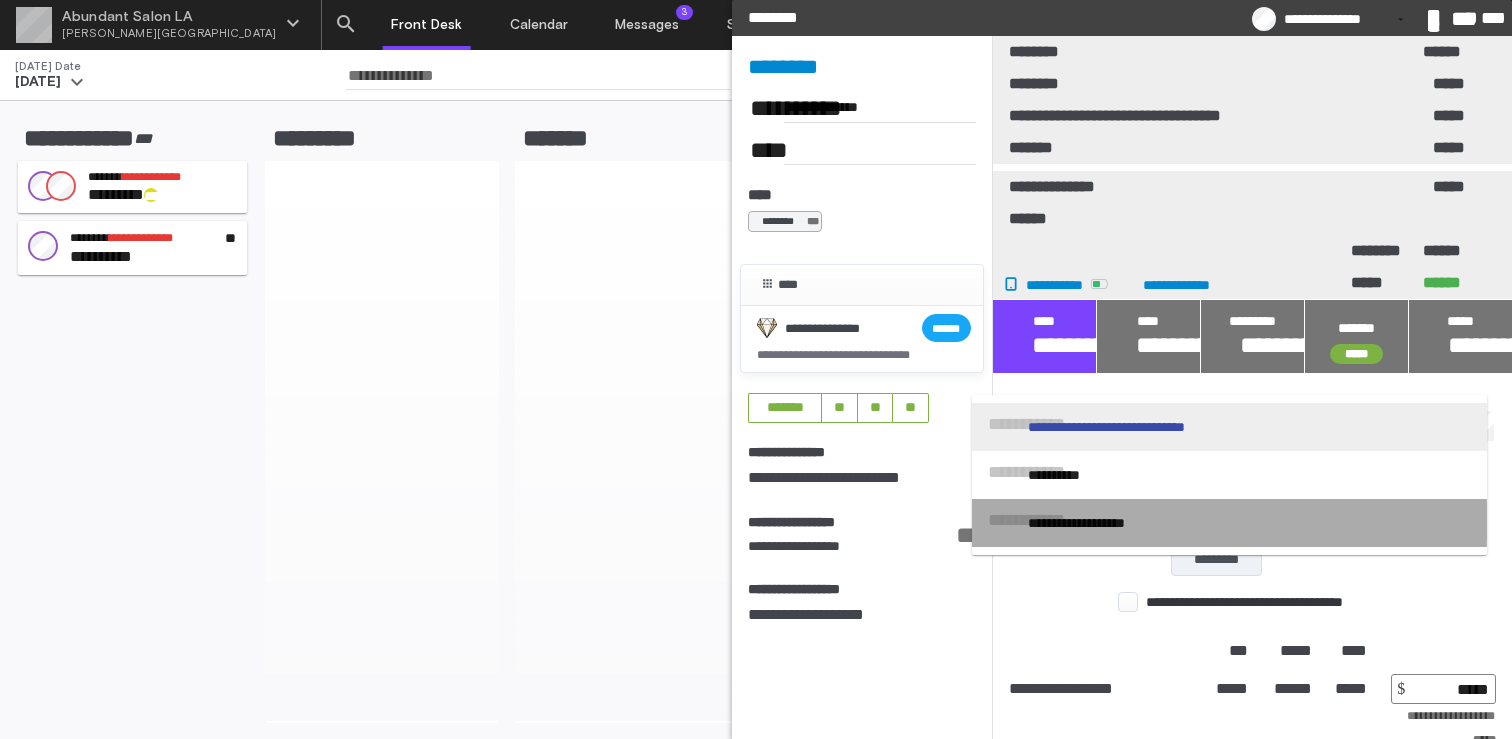 click on "**********" at bounding box center [1093, 523] 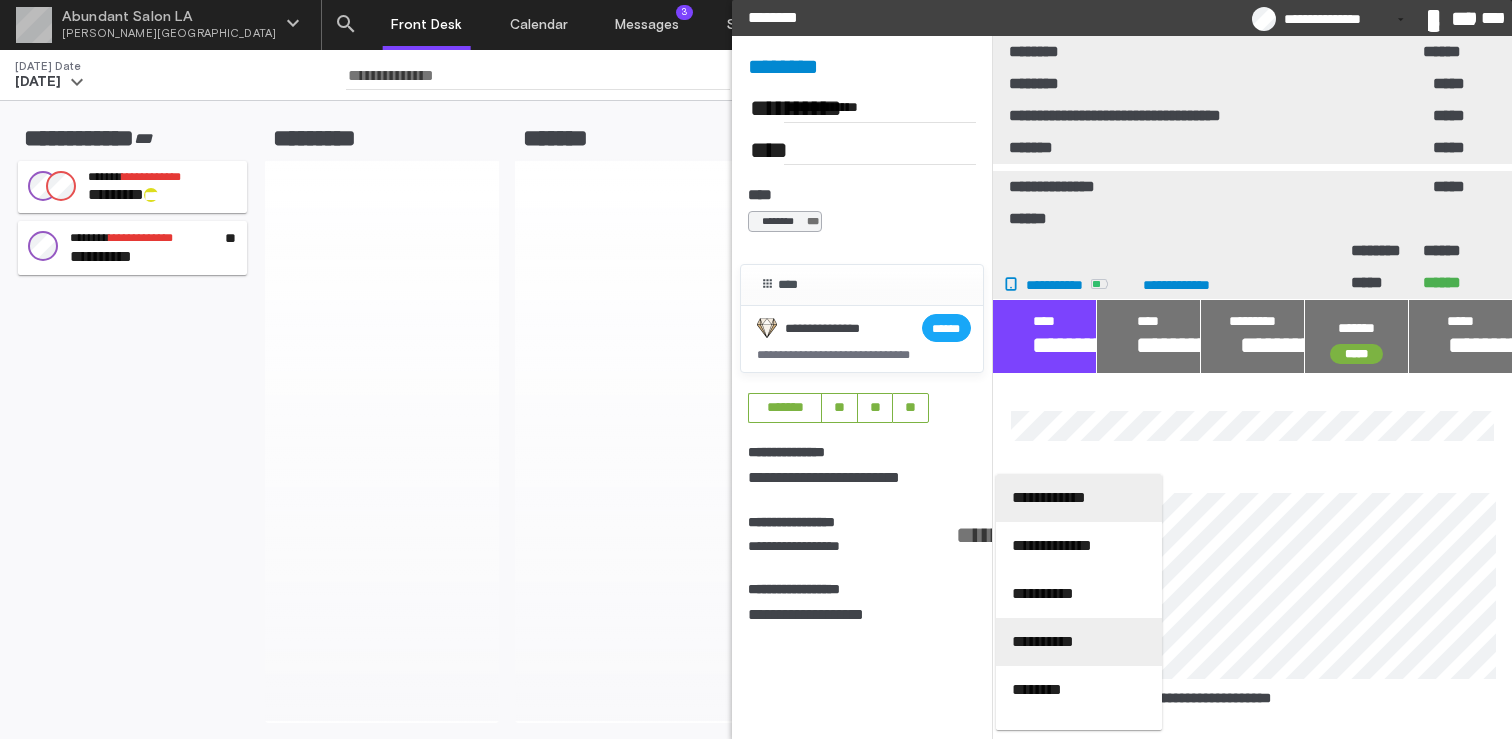 click on "**********" at bounding box center [1079, 642] 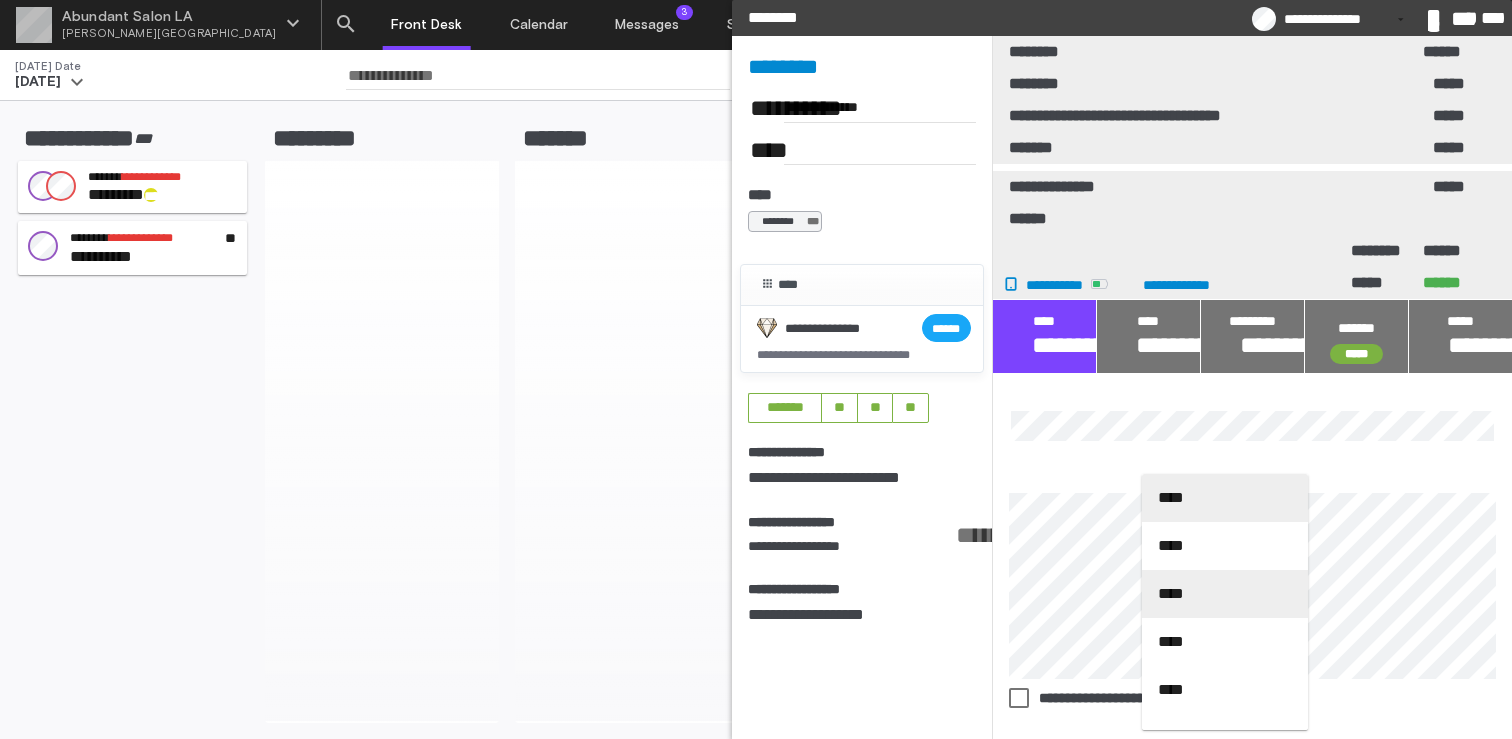 click on "****" at bounding box center (1225, 594) 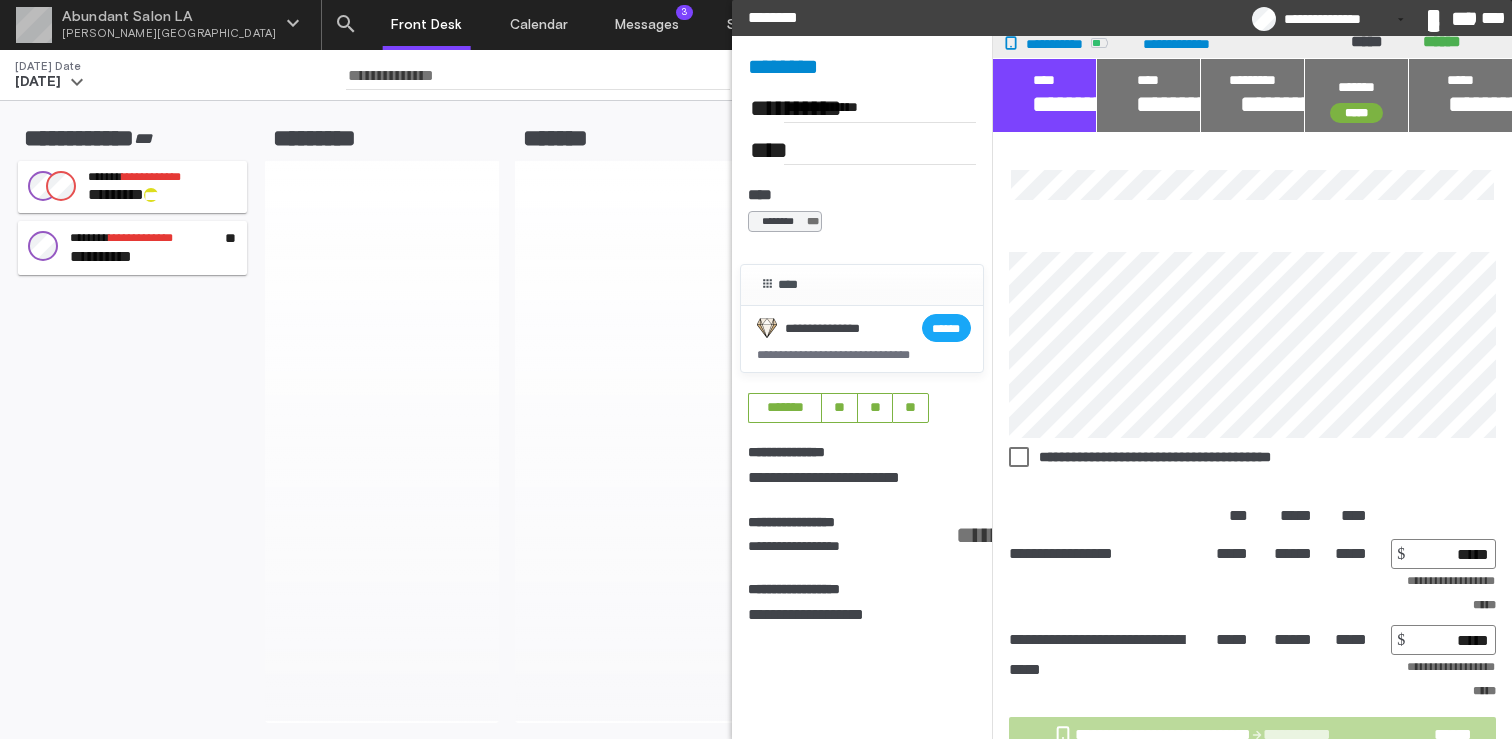 scroll, scrollTop: 242, scrollLeft: 0, axis: vertical 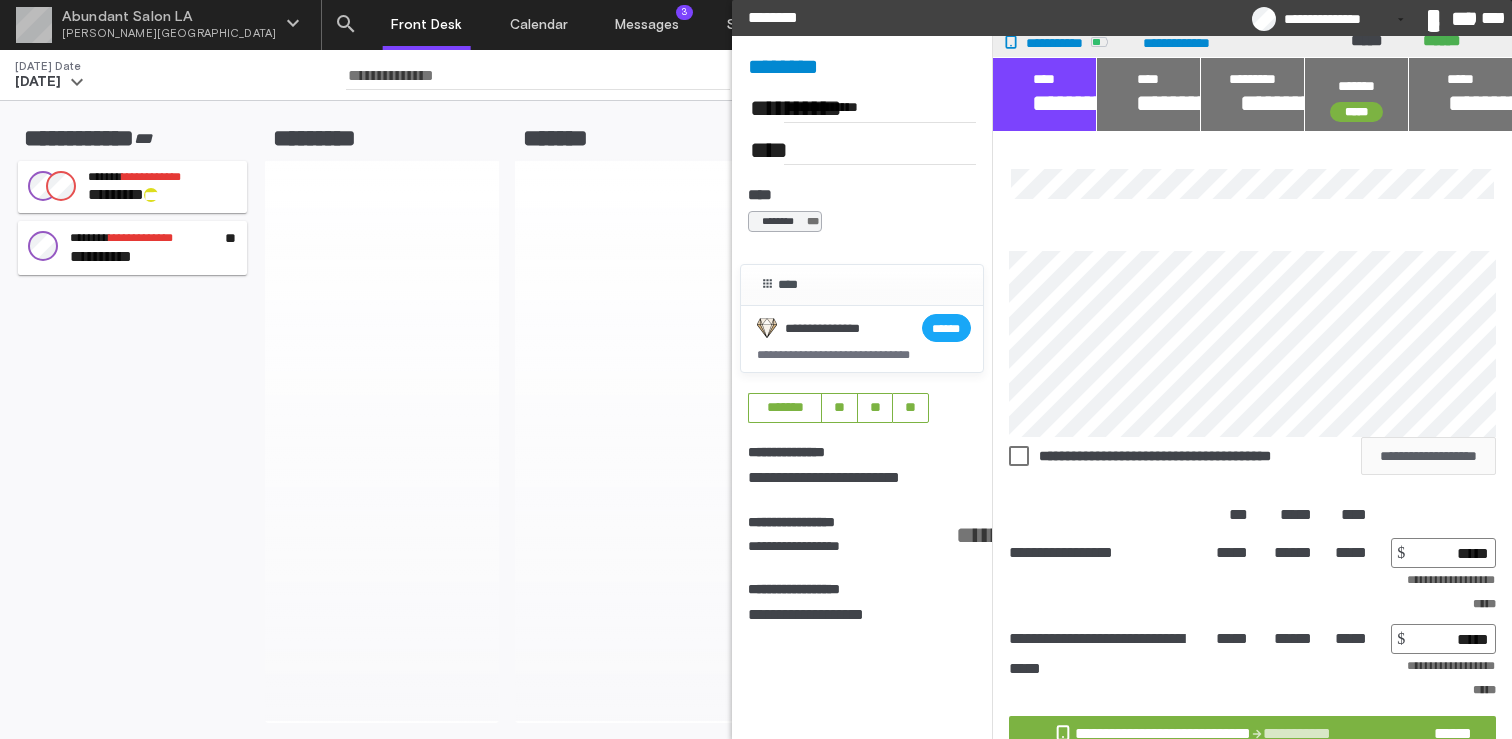 click on "**********" at bounding box center [1428, 456] 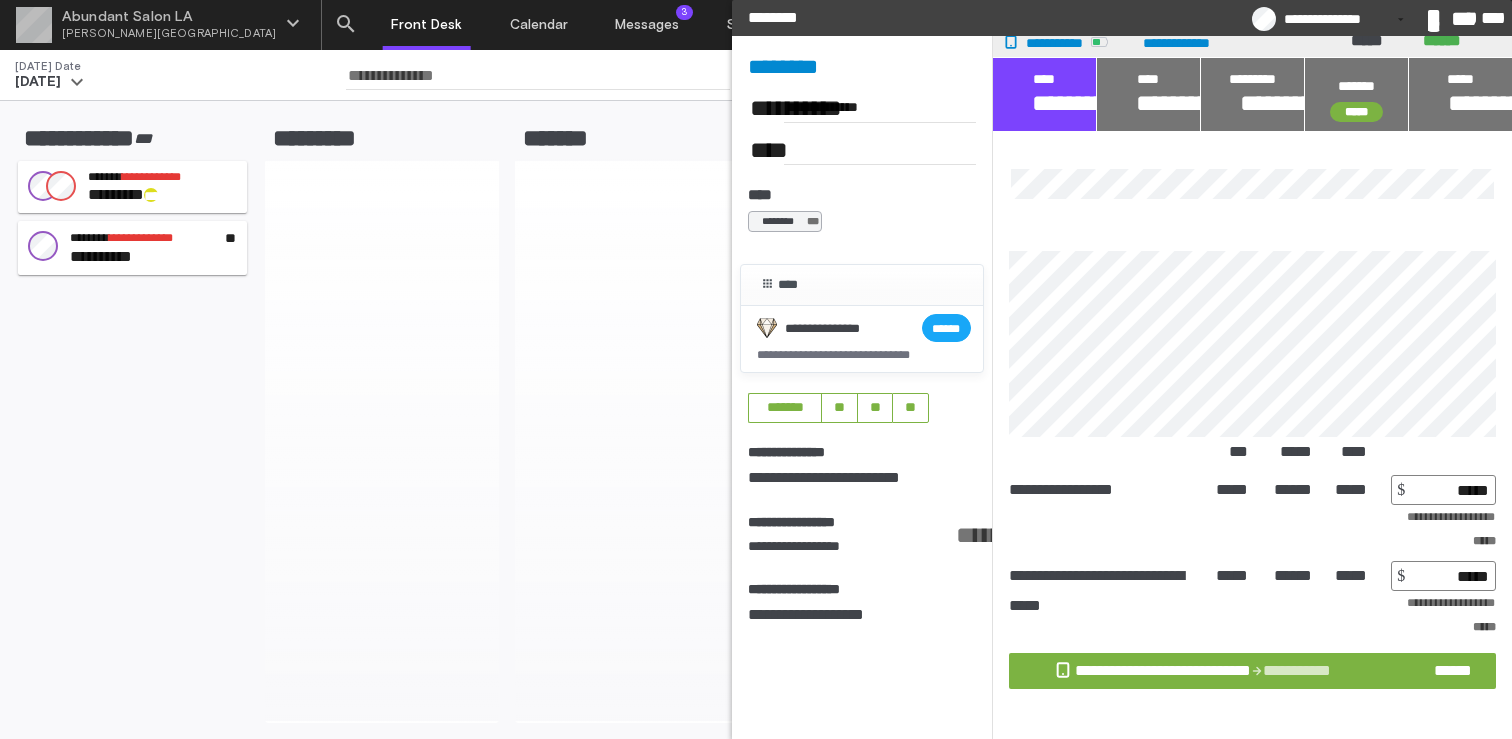 scroll, scrollTop: 38, scrollLeft: 0, axis: vertical 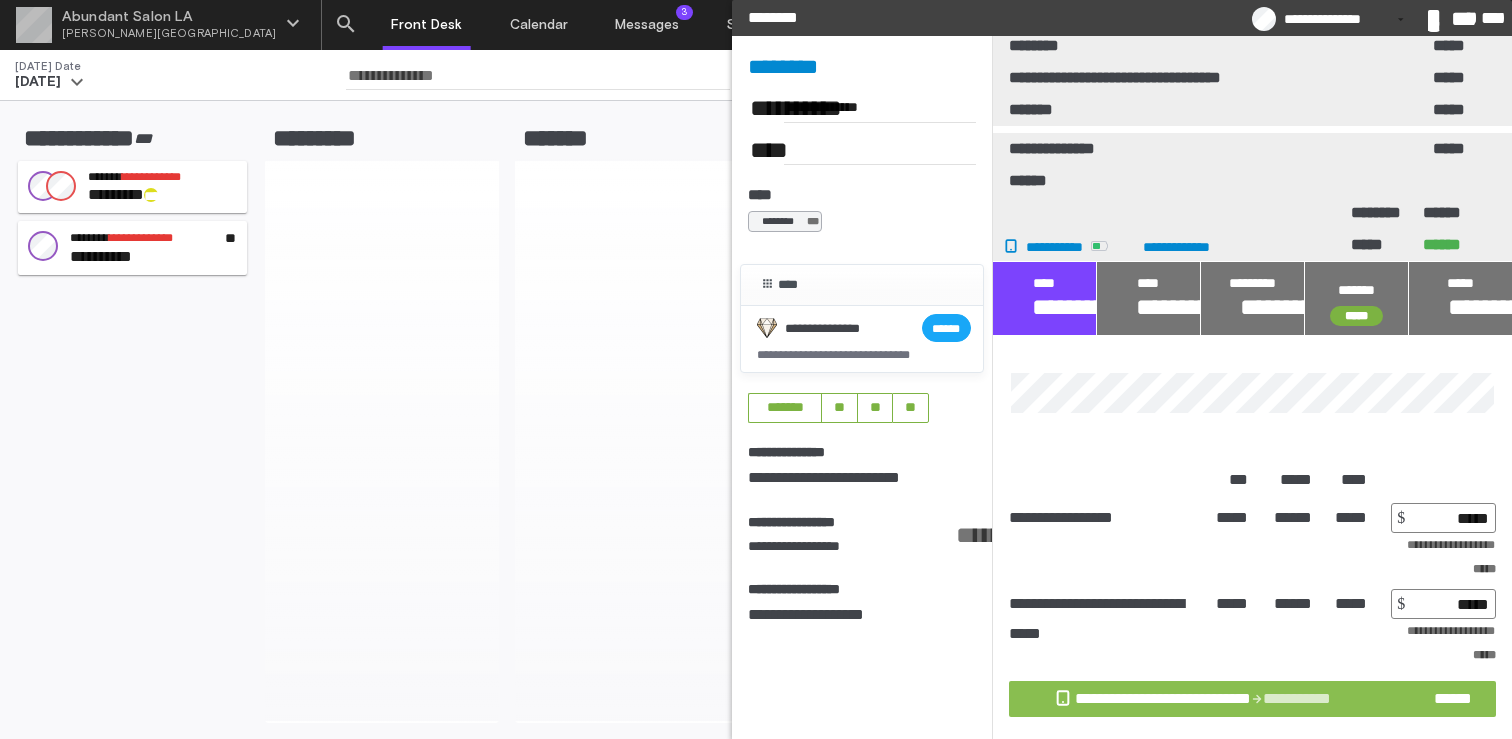 click on "**********" at bounding box center [1169, 698] 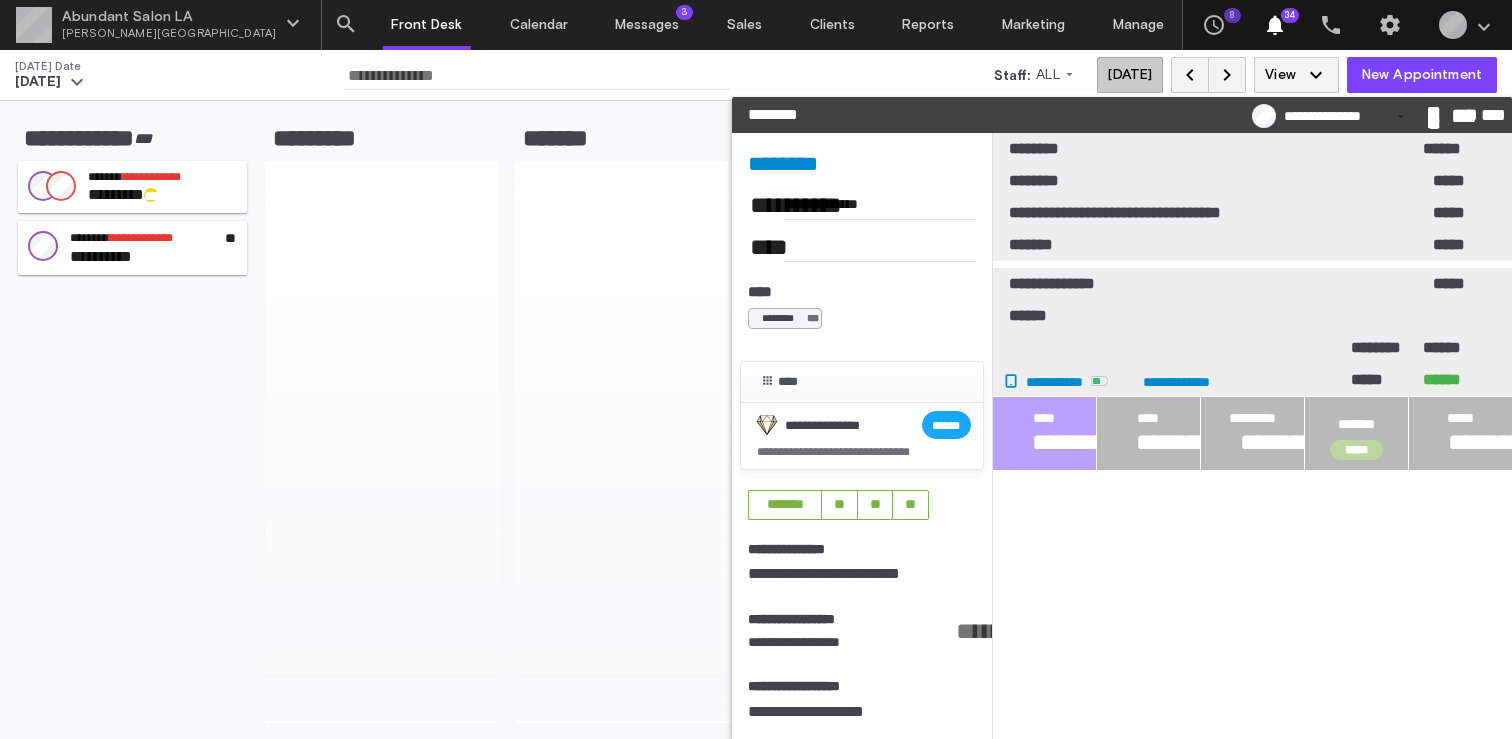 scroll, scrollTop: 0, scrollLeft: 0, axis: both 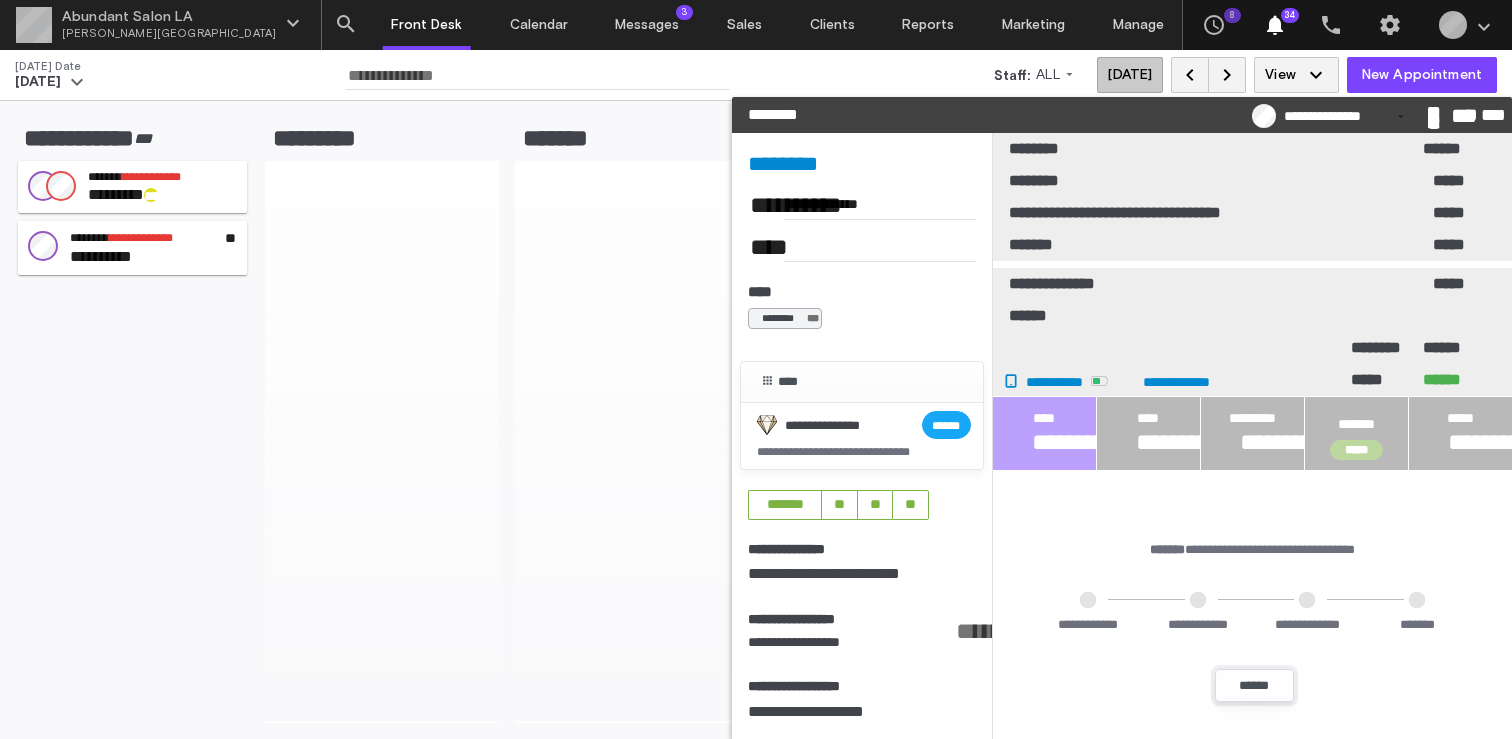 click on "******" at bounding box center [1254, 685] 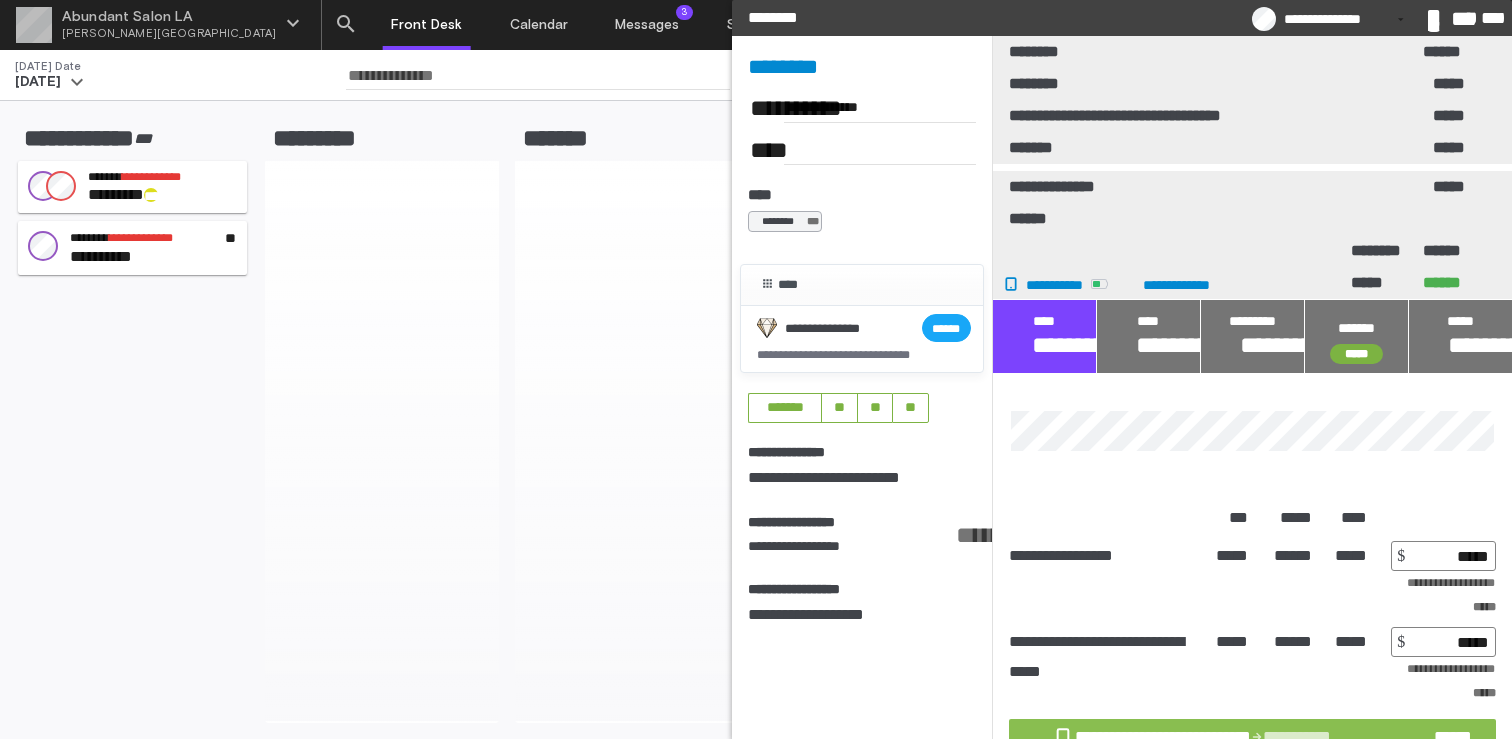 click on "******" 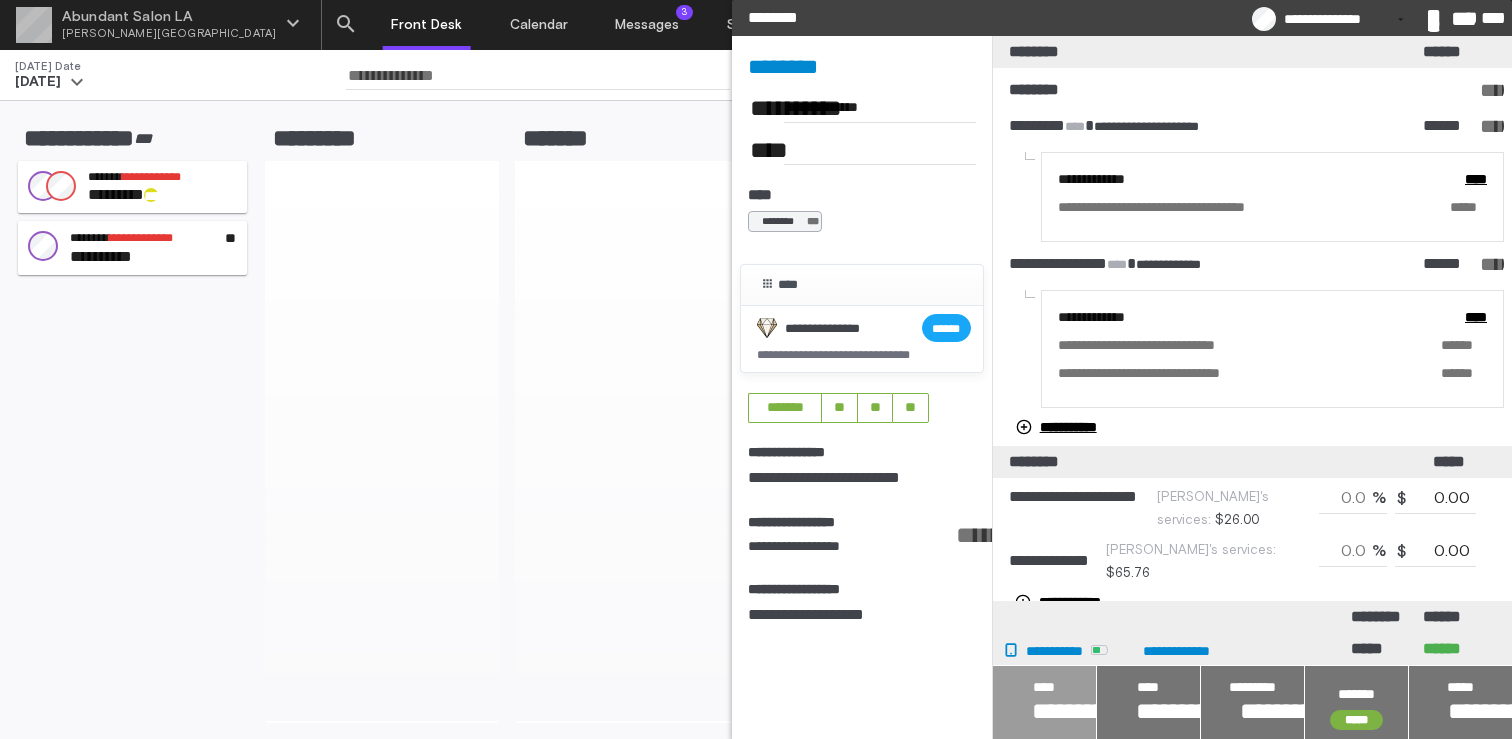 click at bounding box center (1044, 702) 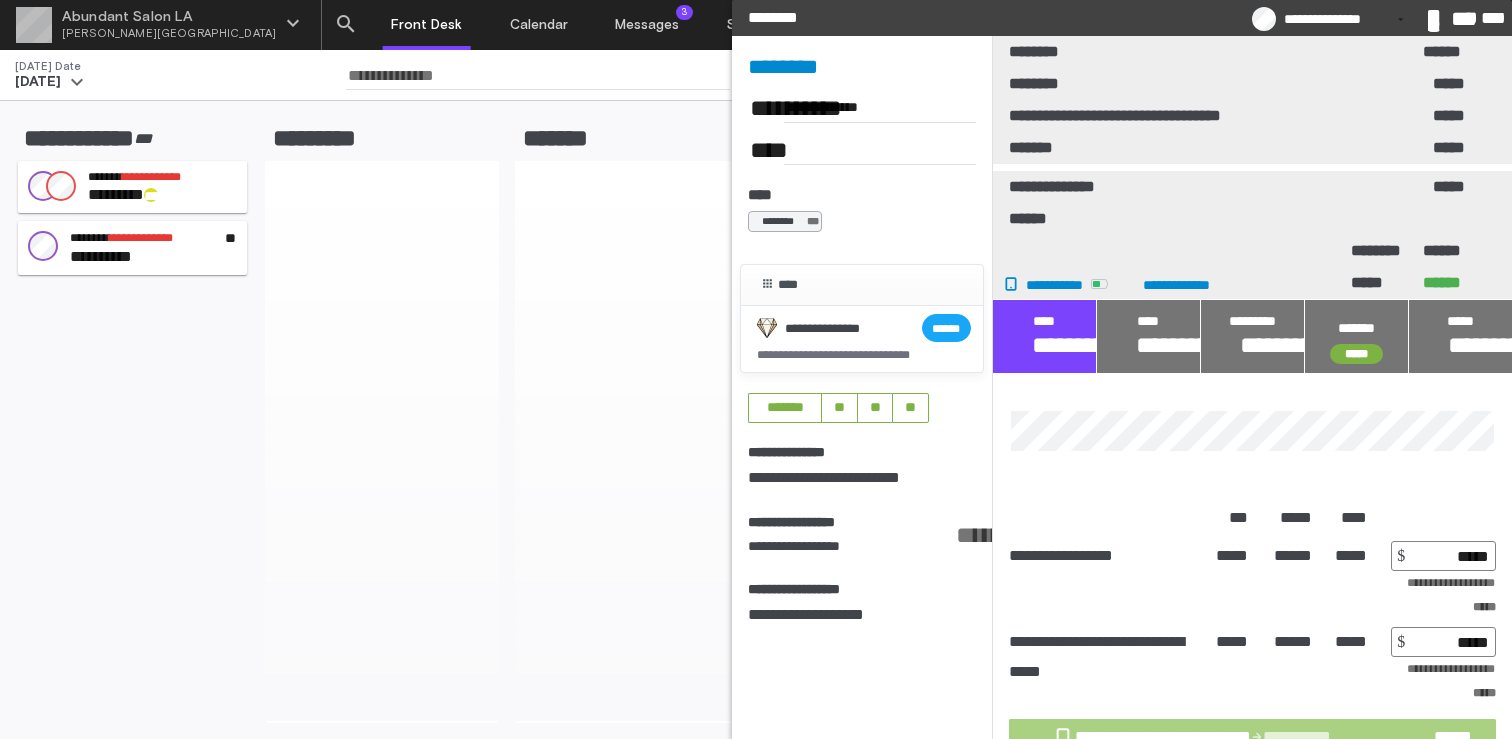 click on "**********" at bounding box center (1193, 737) 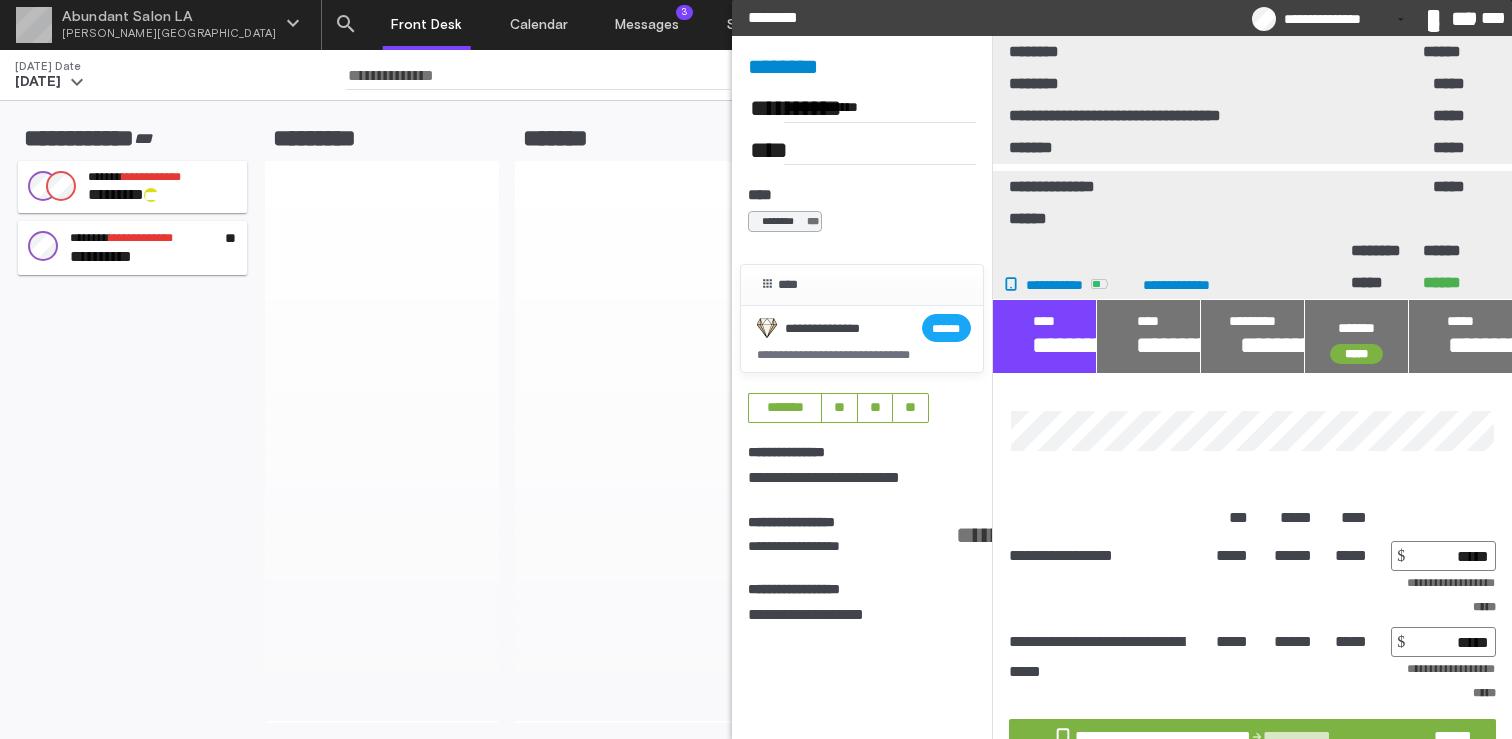 click on "**********" at bounding box center (1169, 736) 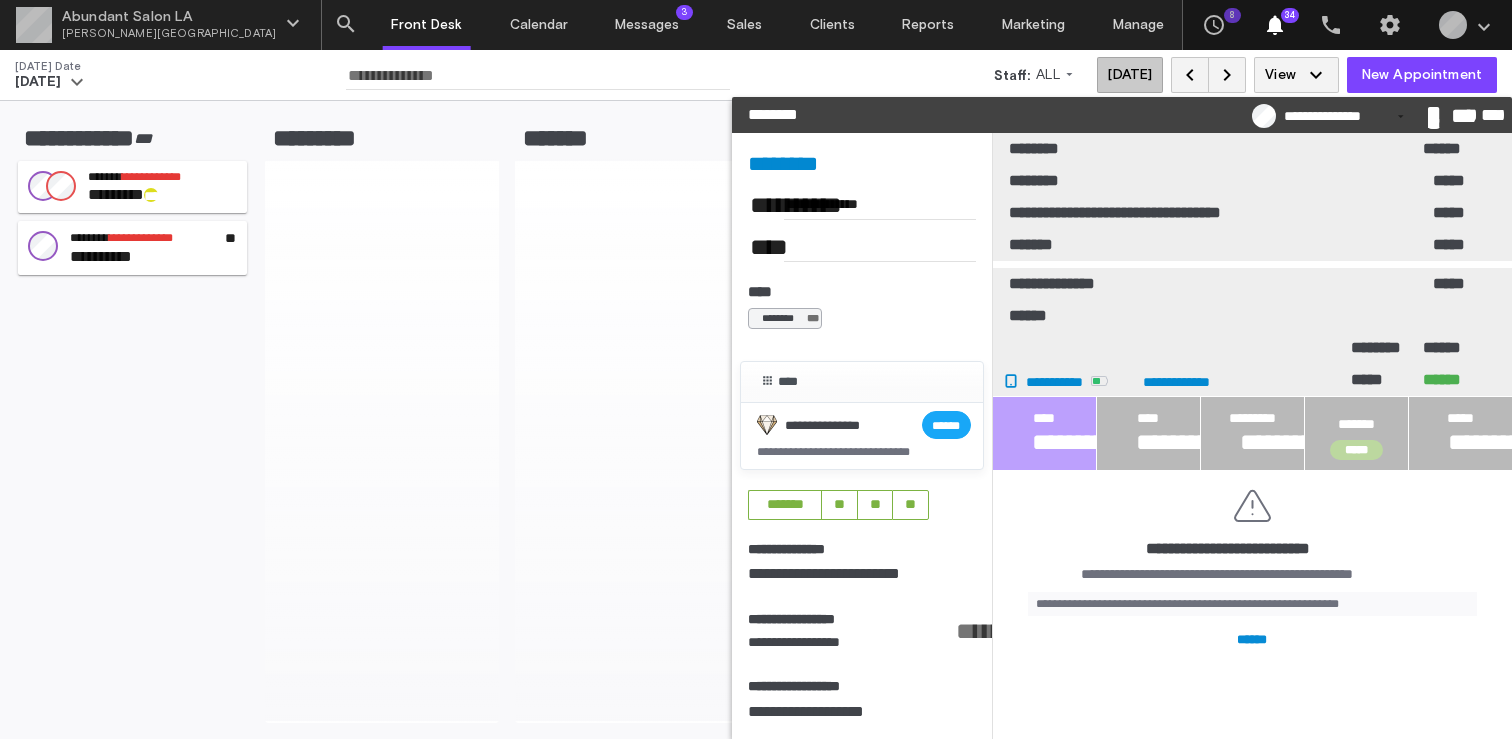 click on "******" at bounding box center [1252, 639] 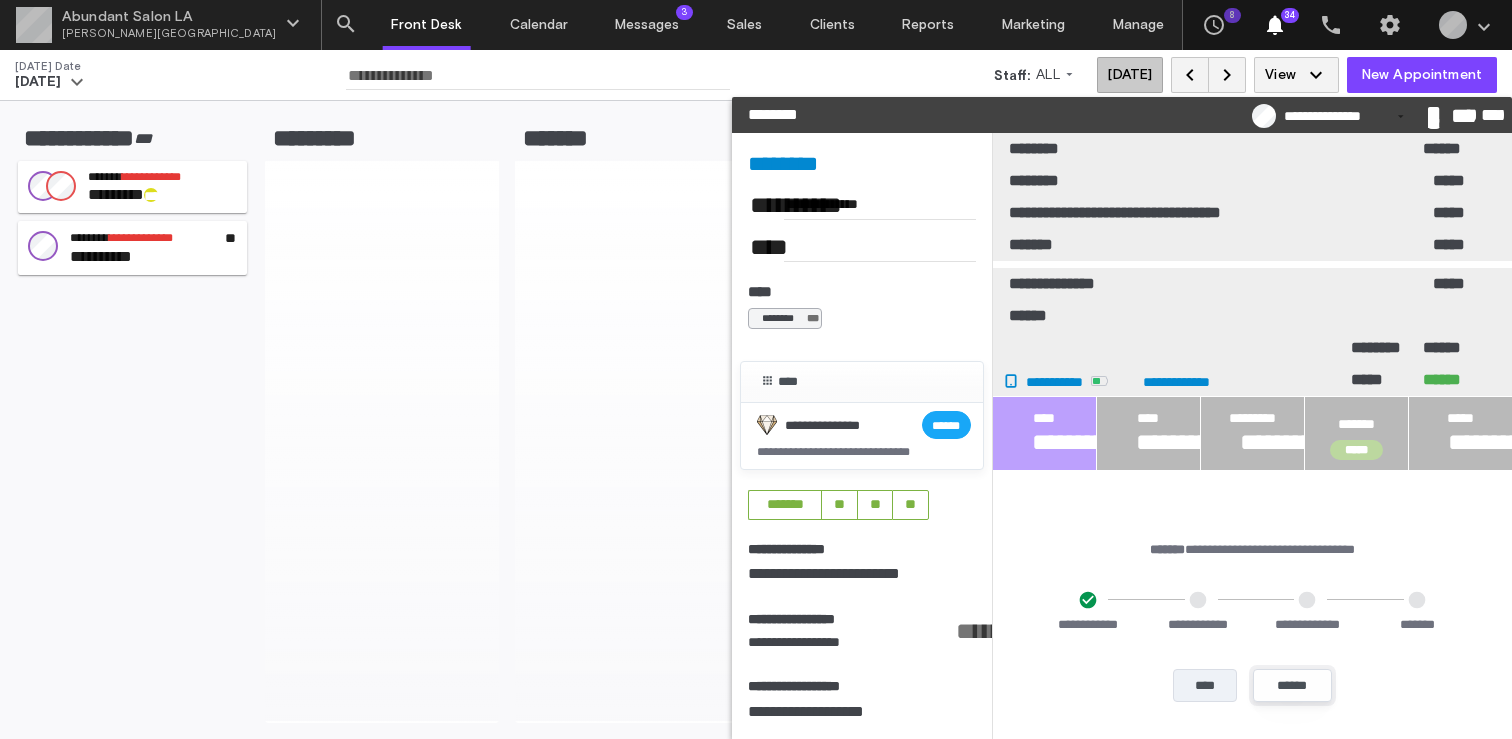 click on "******" at bounding box center [1292, 685] 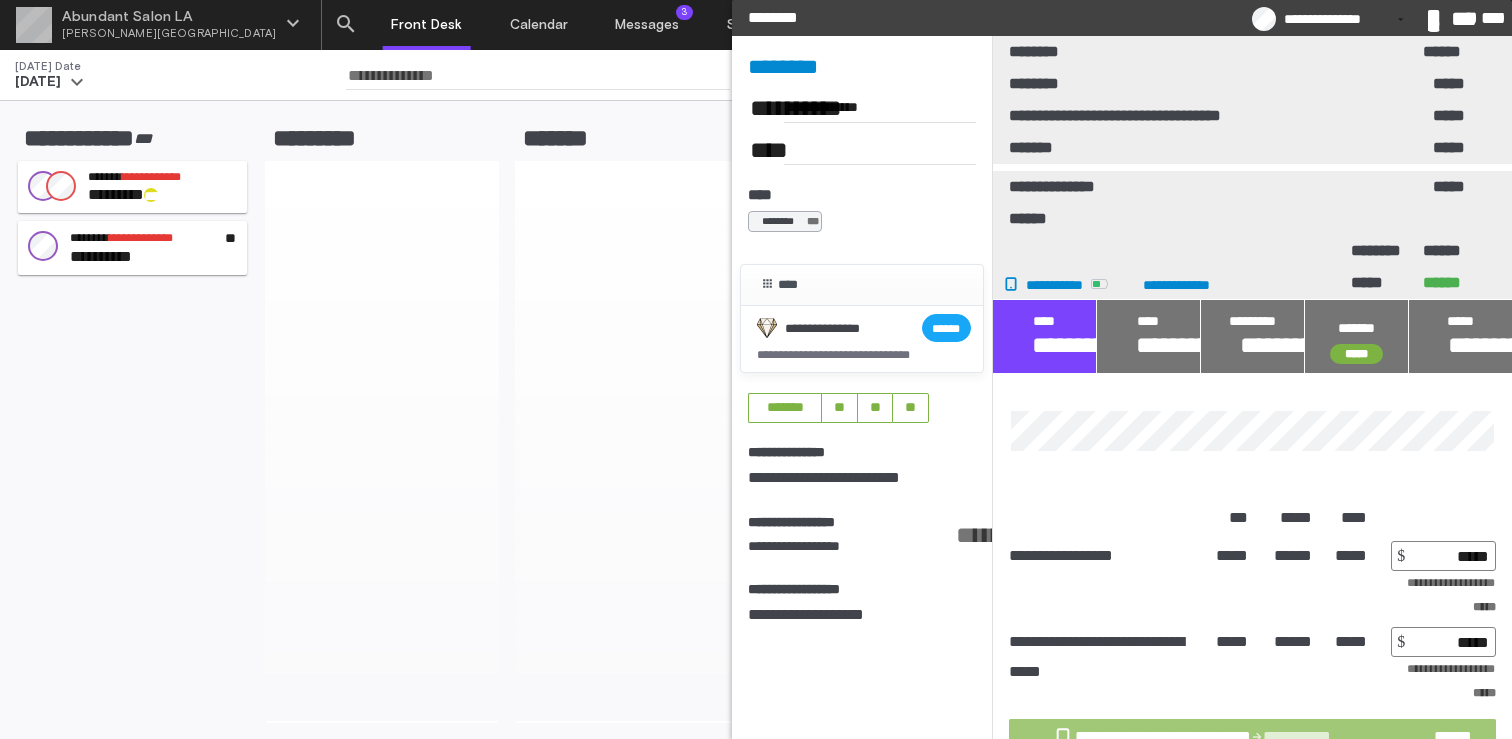 click on "**********" at bounding box center (1169, 736) 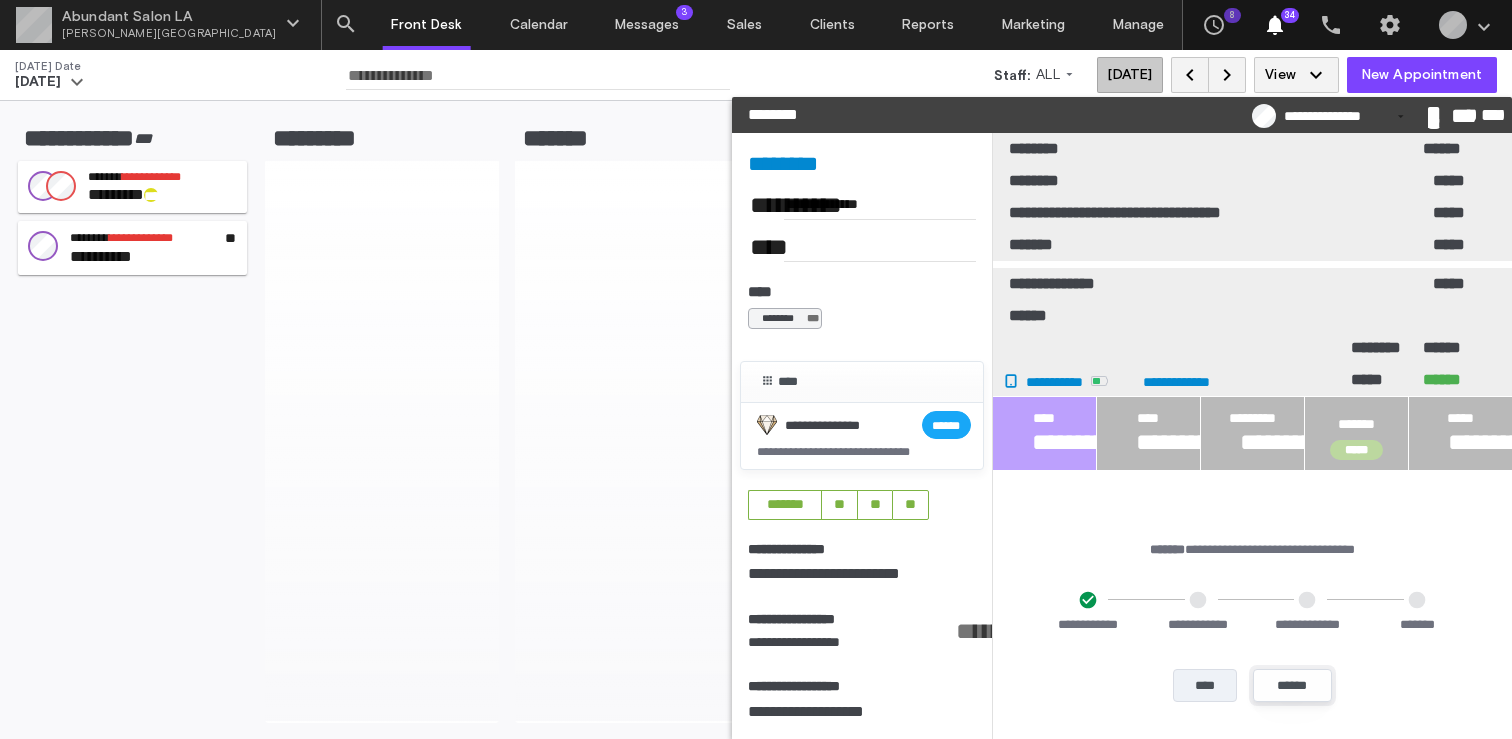 click on "******" at bounding box center (1292, 685) 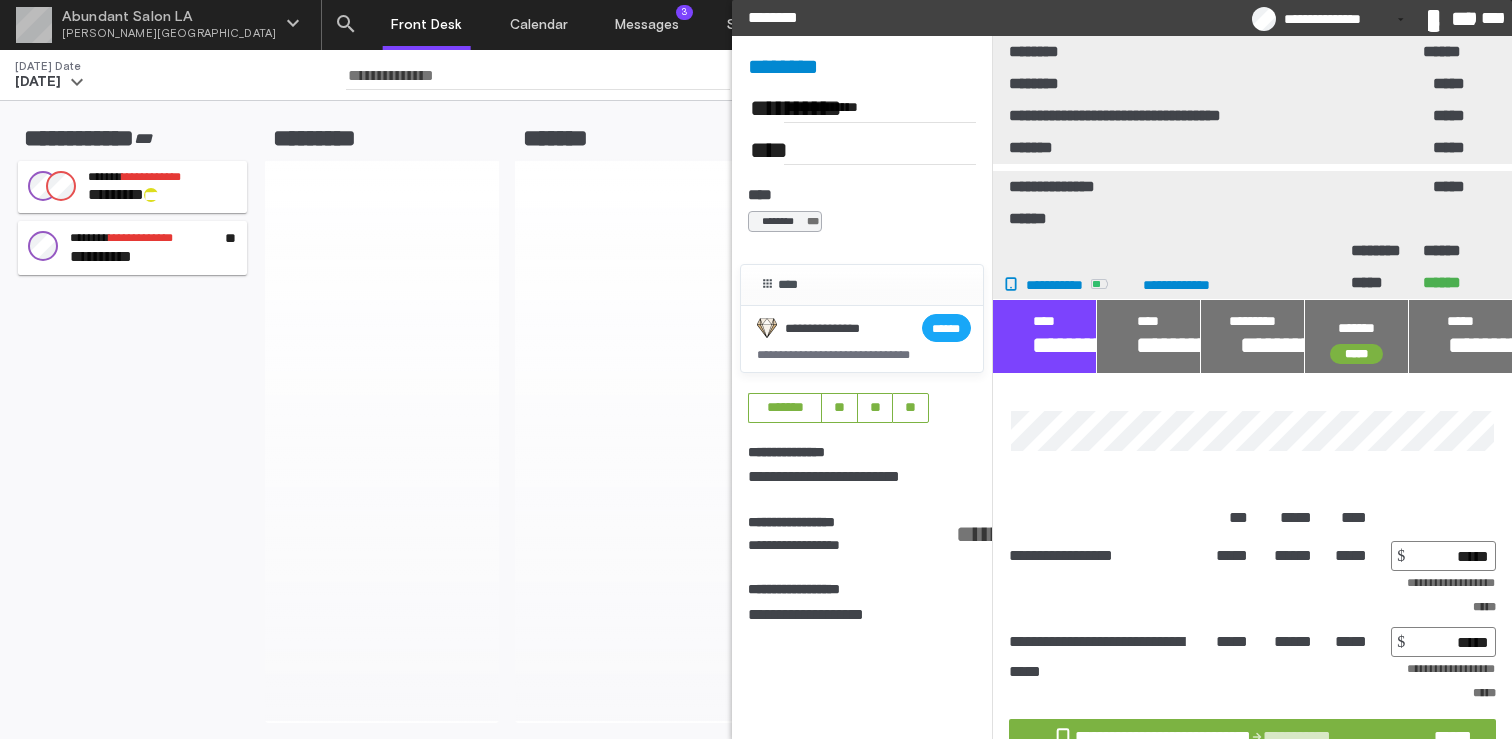 click on "******" 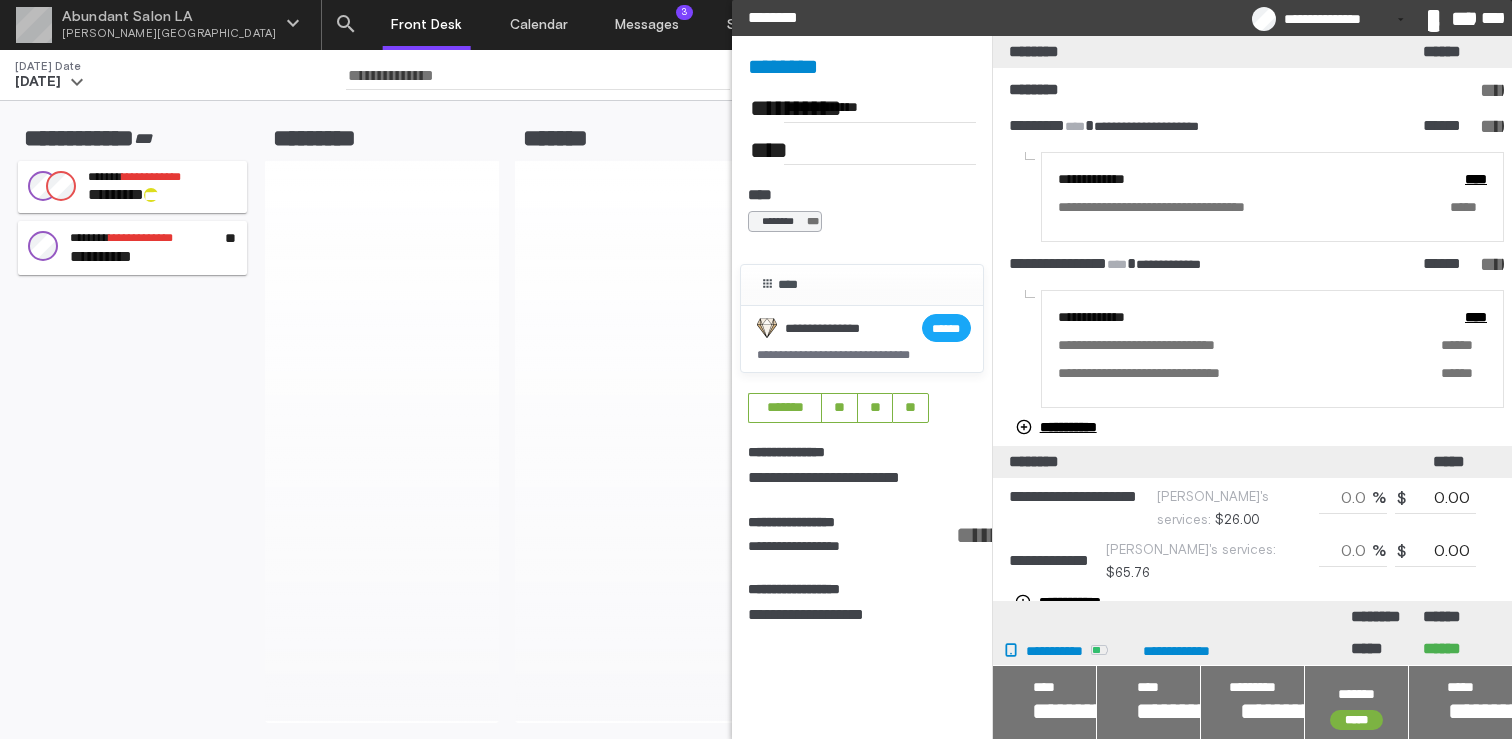 click at bounding box center [1044, 702] 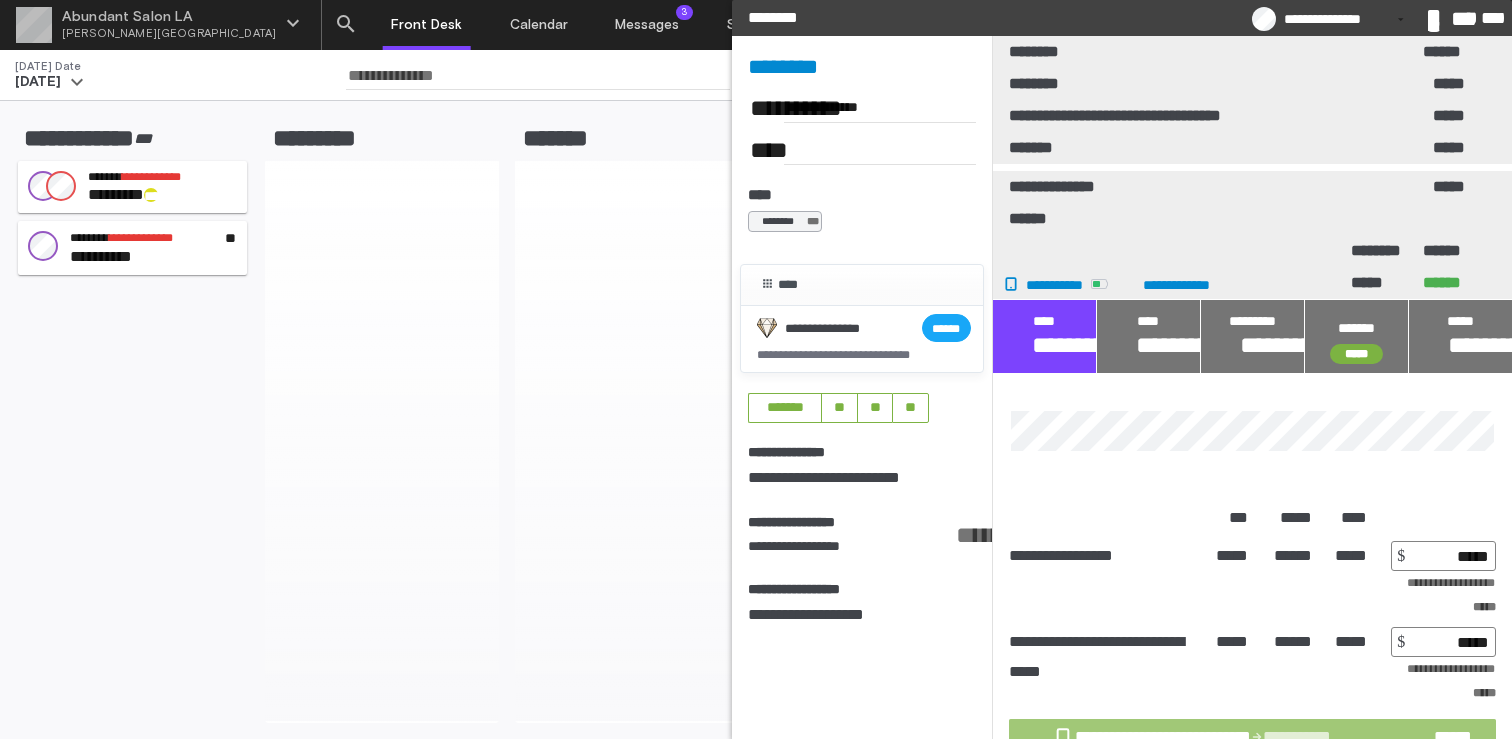 click on "**********" at bounding box center [1169, 736] 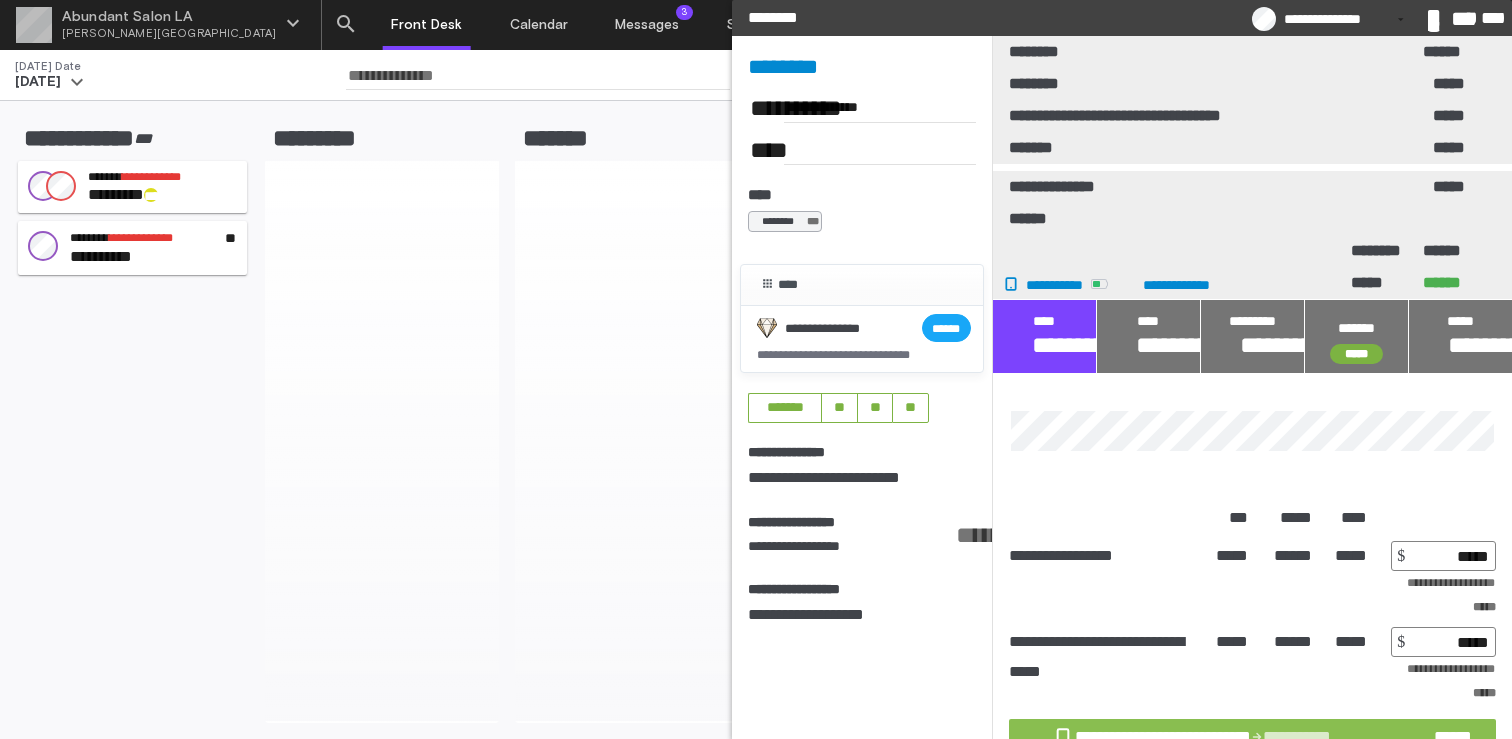 click on "**********" at bounding box center [1193, 737] 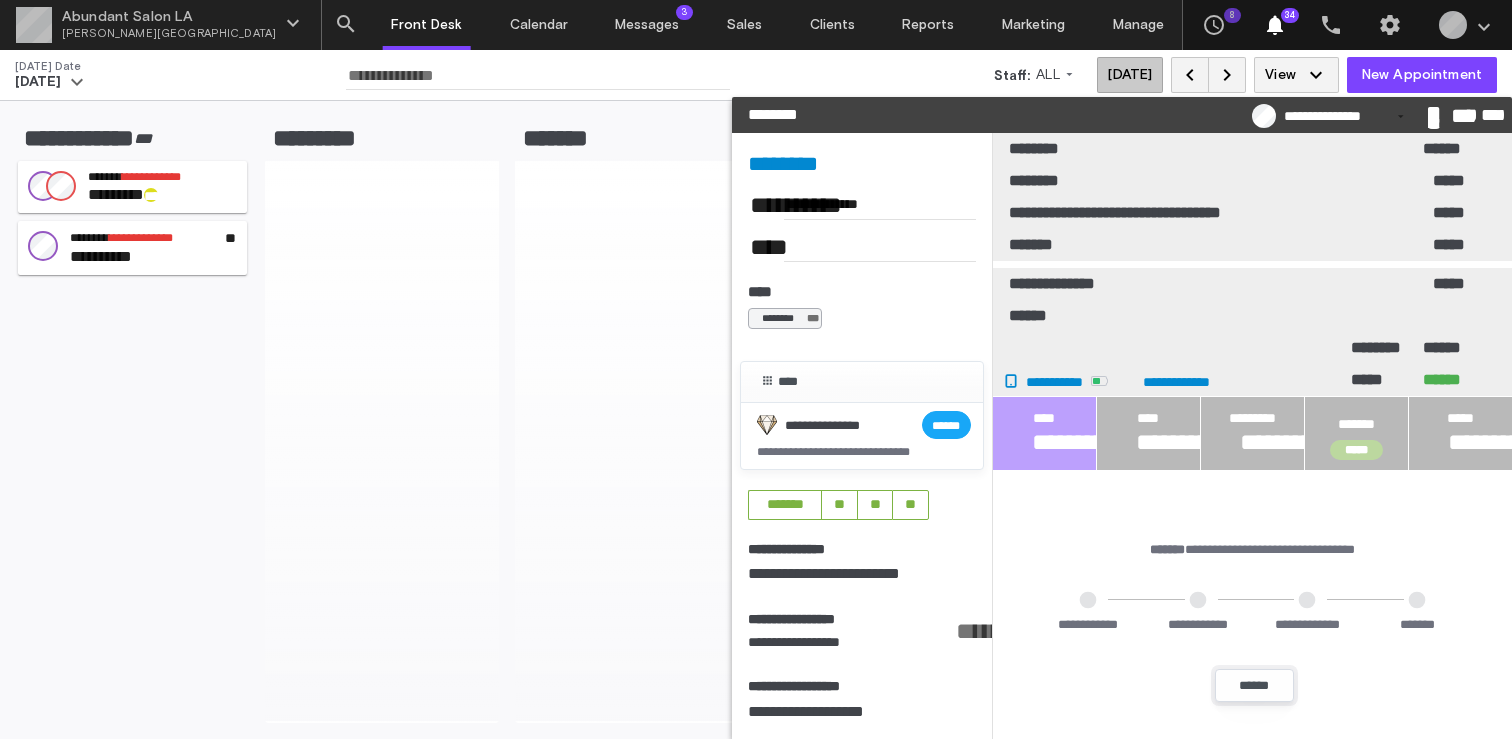click on "******" at bounding box center (1254, 685) 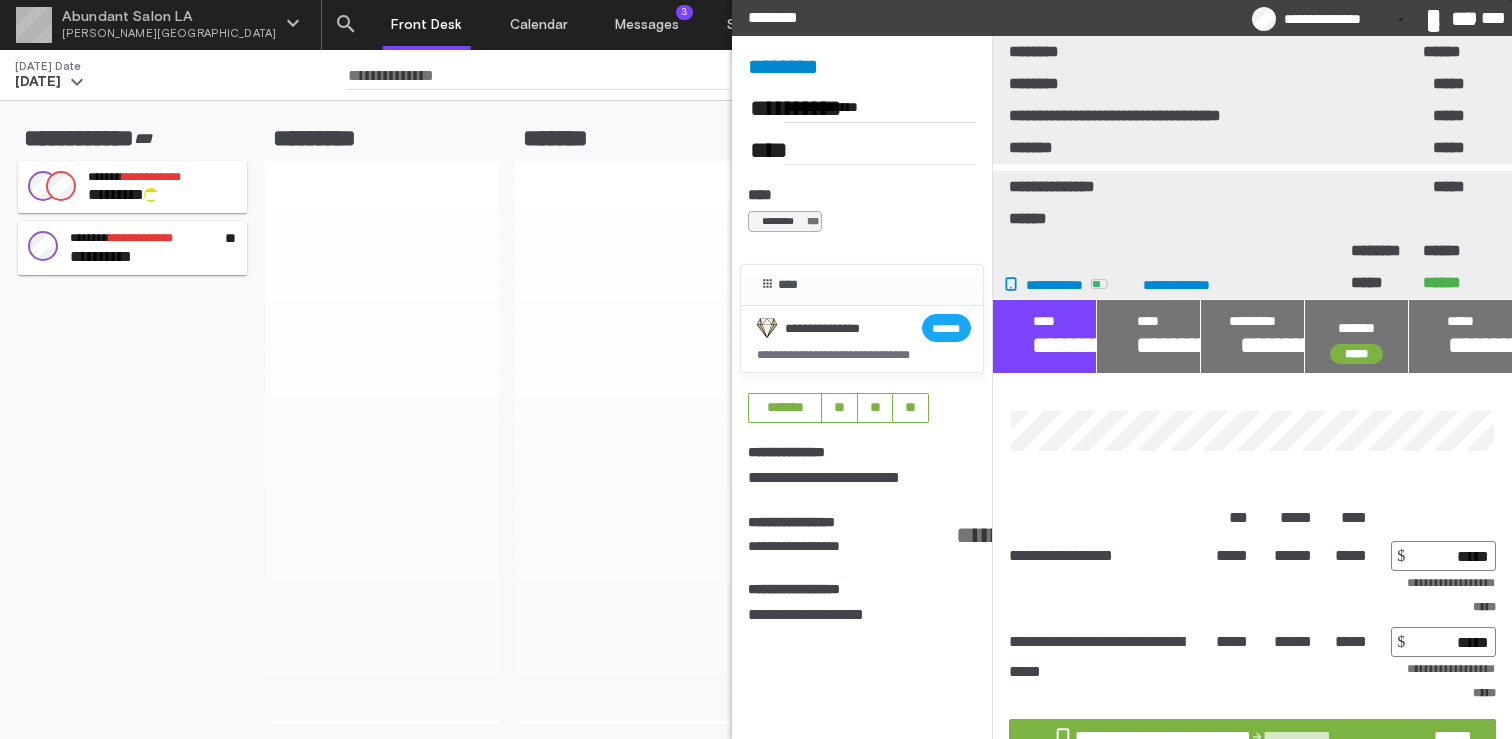 click on "******" 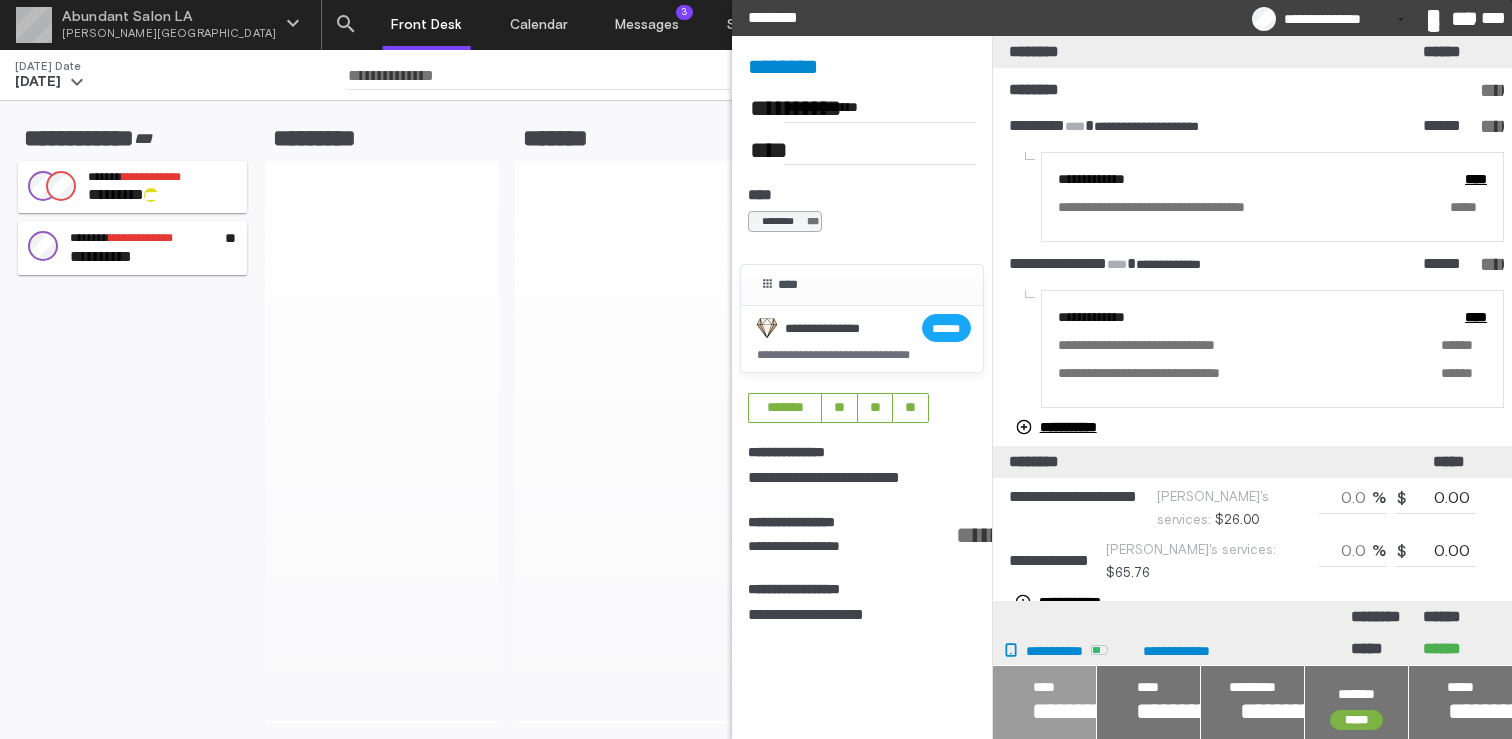click at bounding box center (1044, 702) 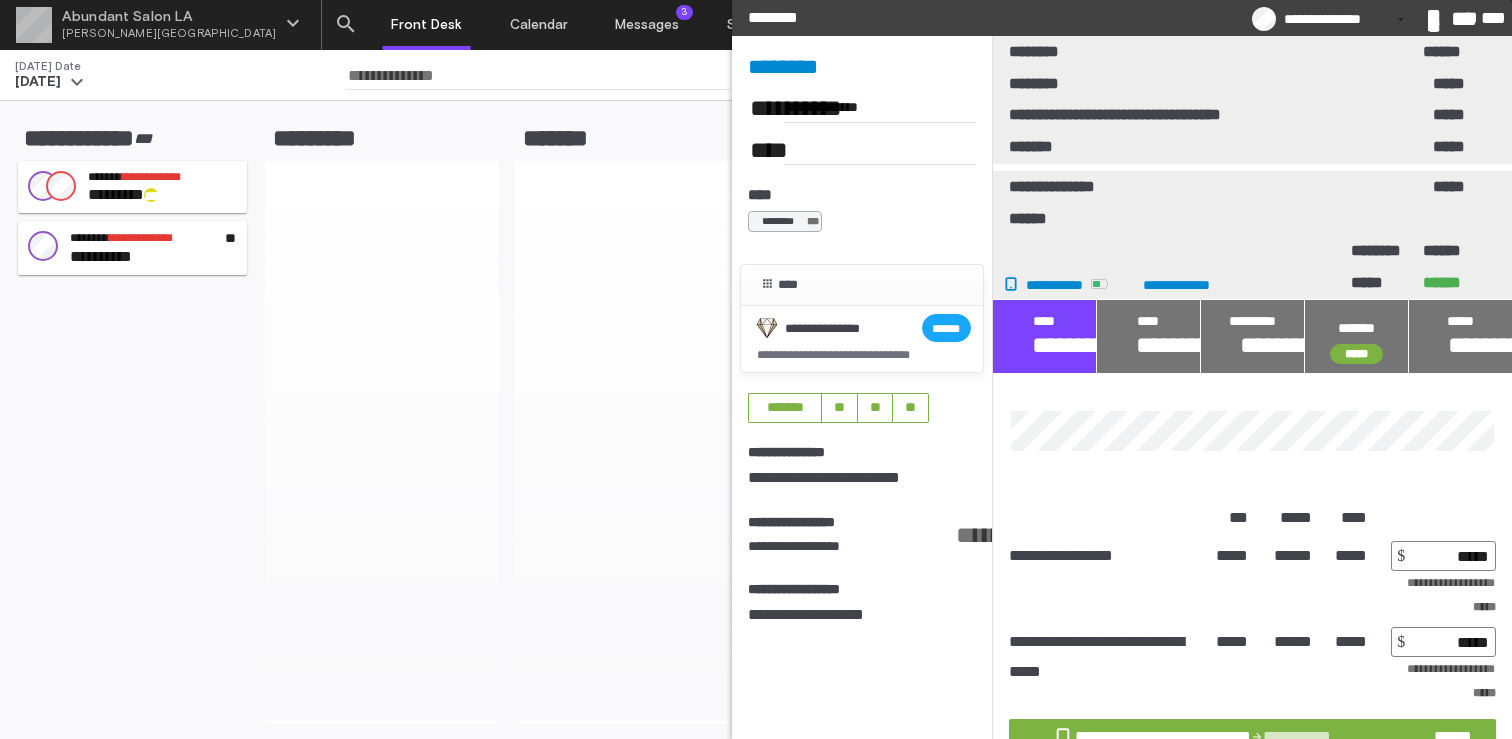 scroll, scrollTop: 38, scrollLeft: 0, axis: vertical 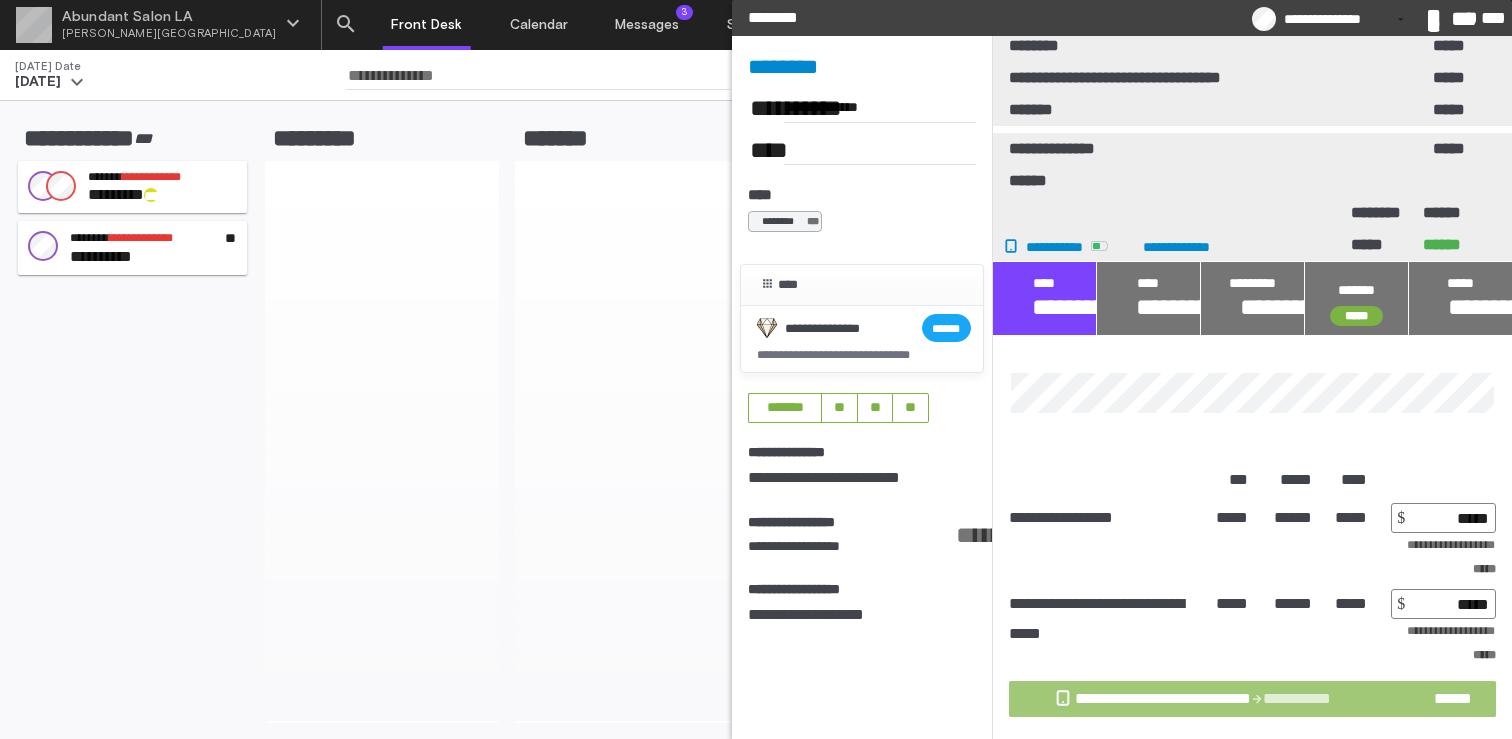 click on "**********" at bounding box center [1169, 698] 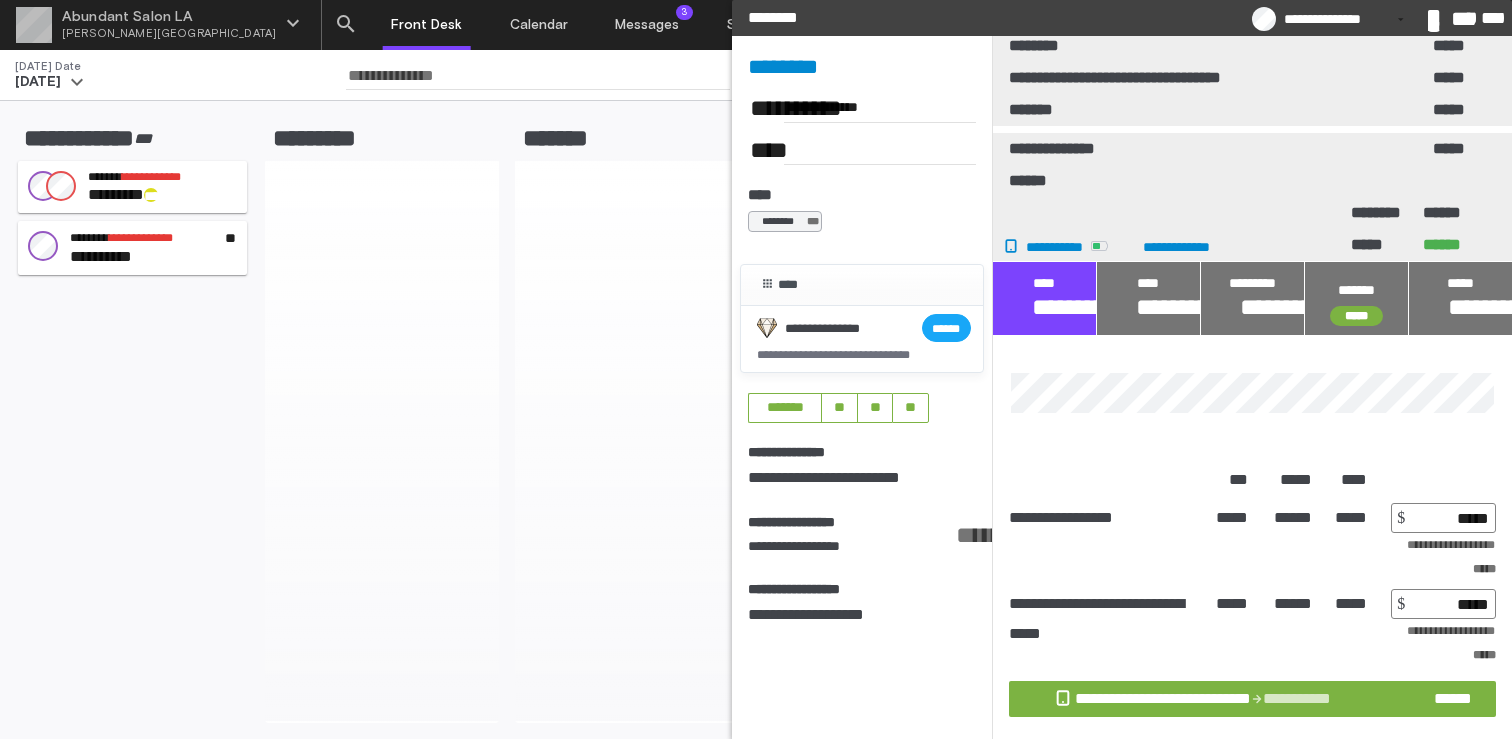 click on "**********" at bounding box center [1169, 698] 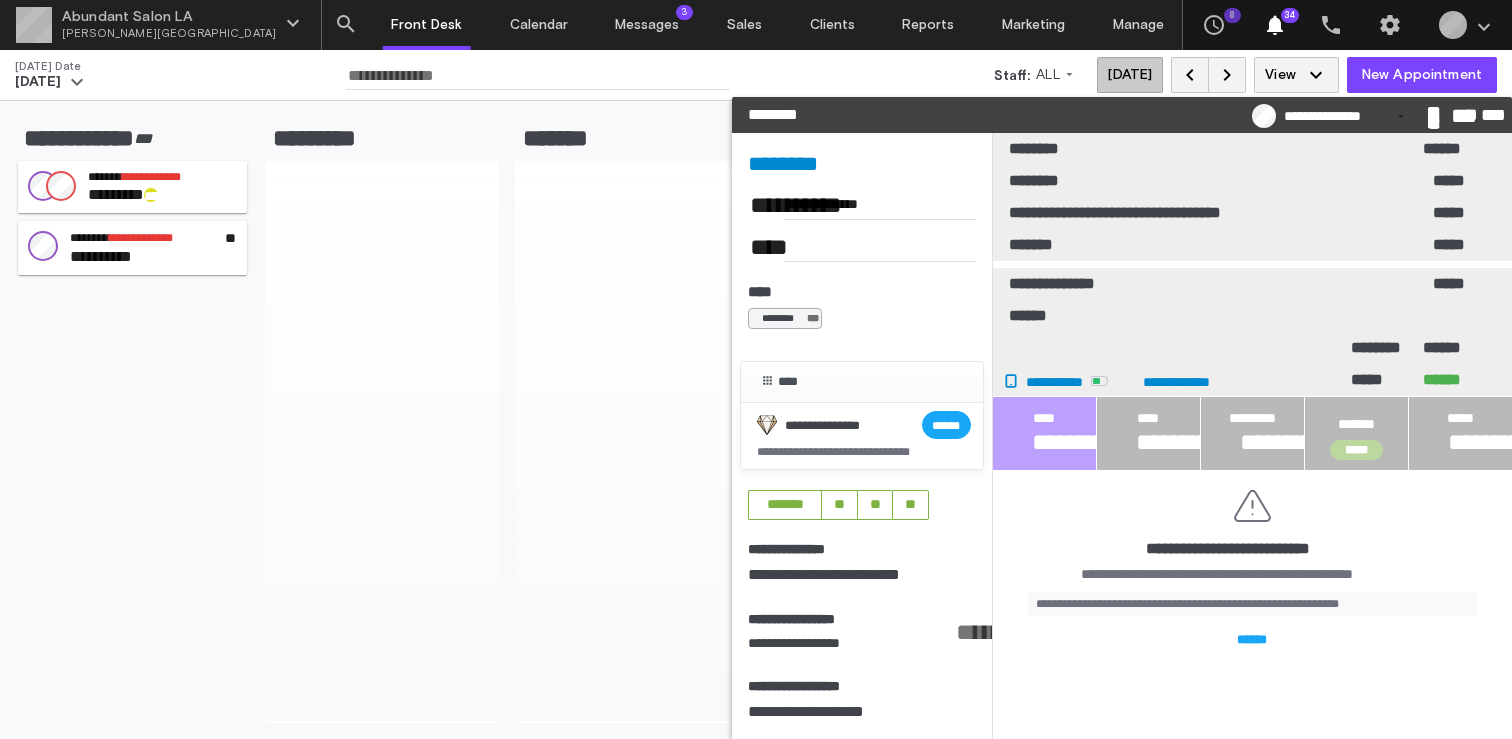 scroll, scrollTop: 0, scrollLeft: 0, axis: both 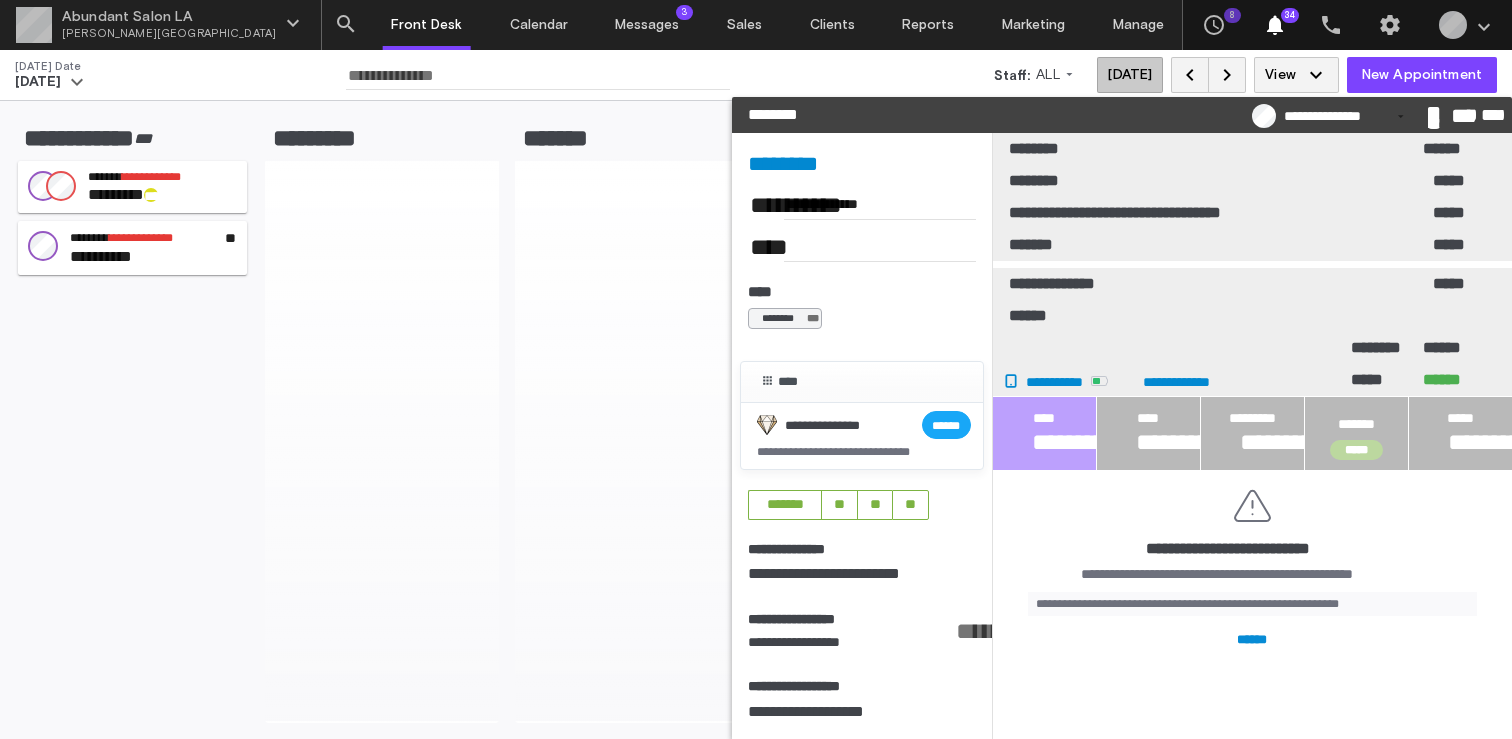 click on "******" at bounding box center [1252, 639] 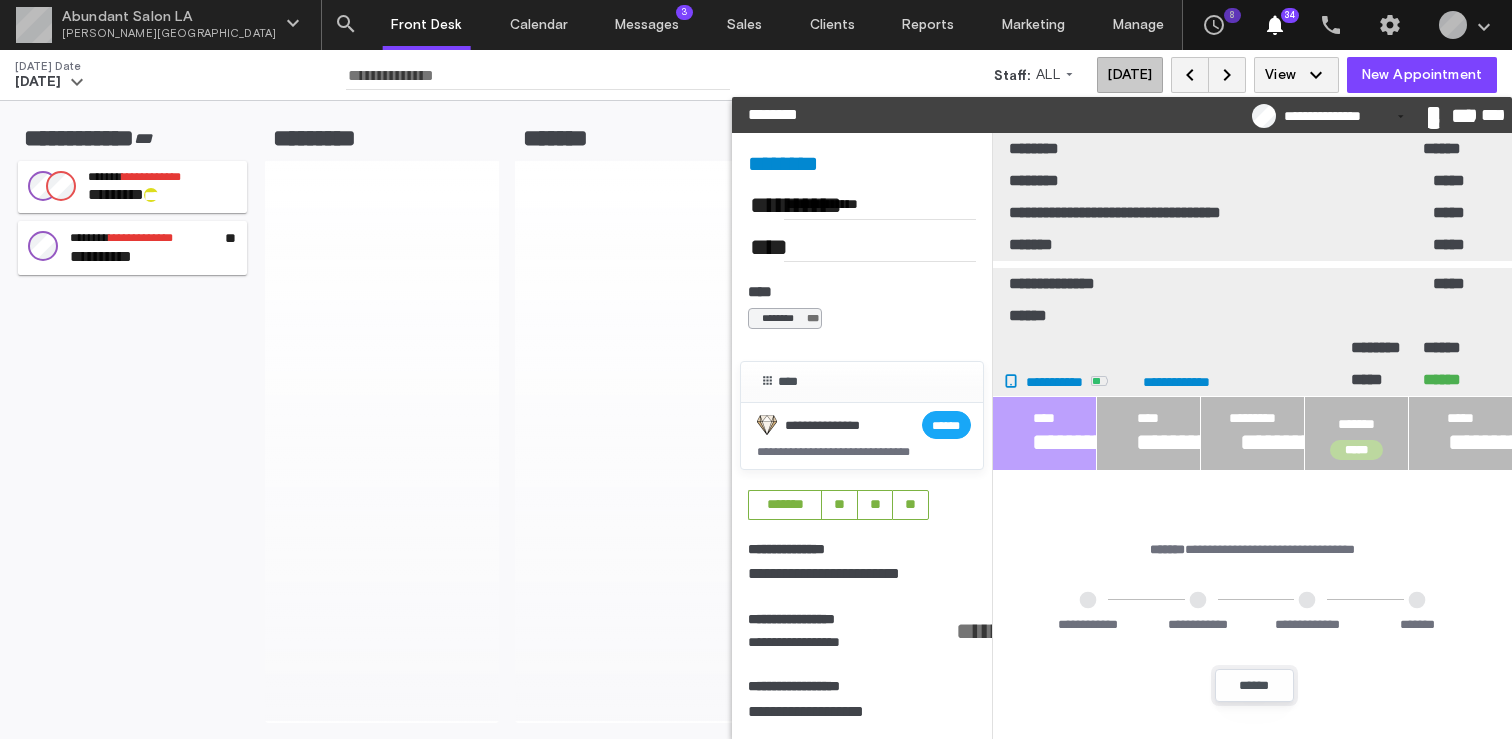 click on "******" at bounding box center (1254, 685) 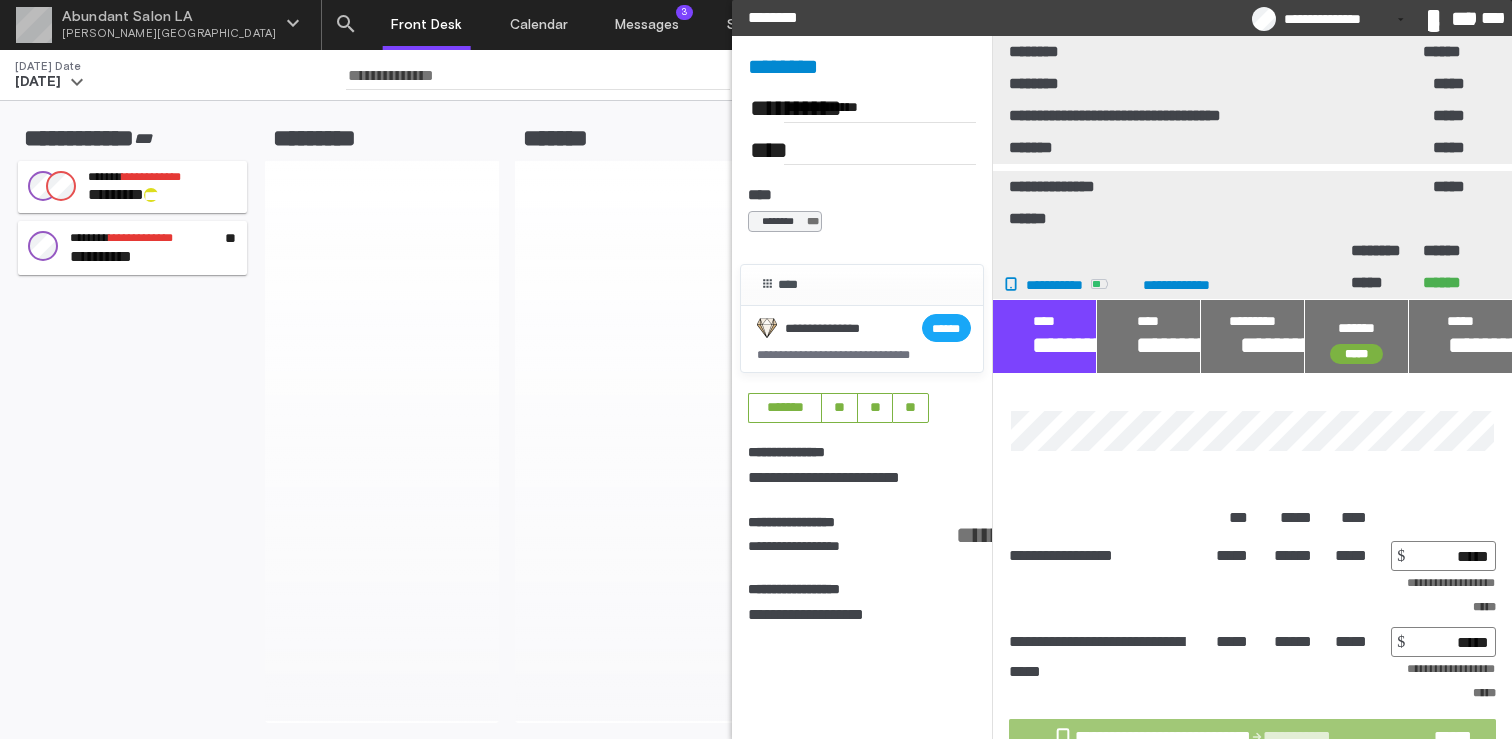 click on "**********" at bounding box center (1169, 736) 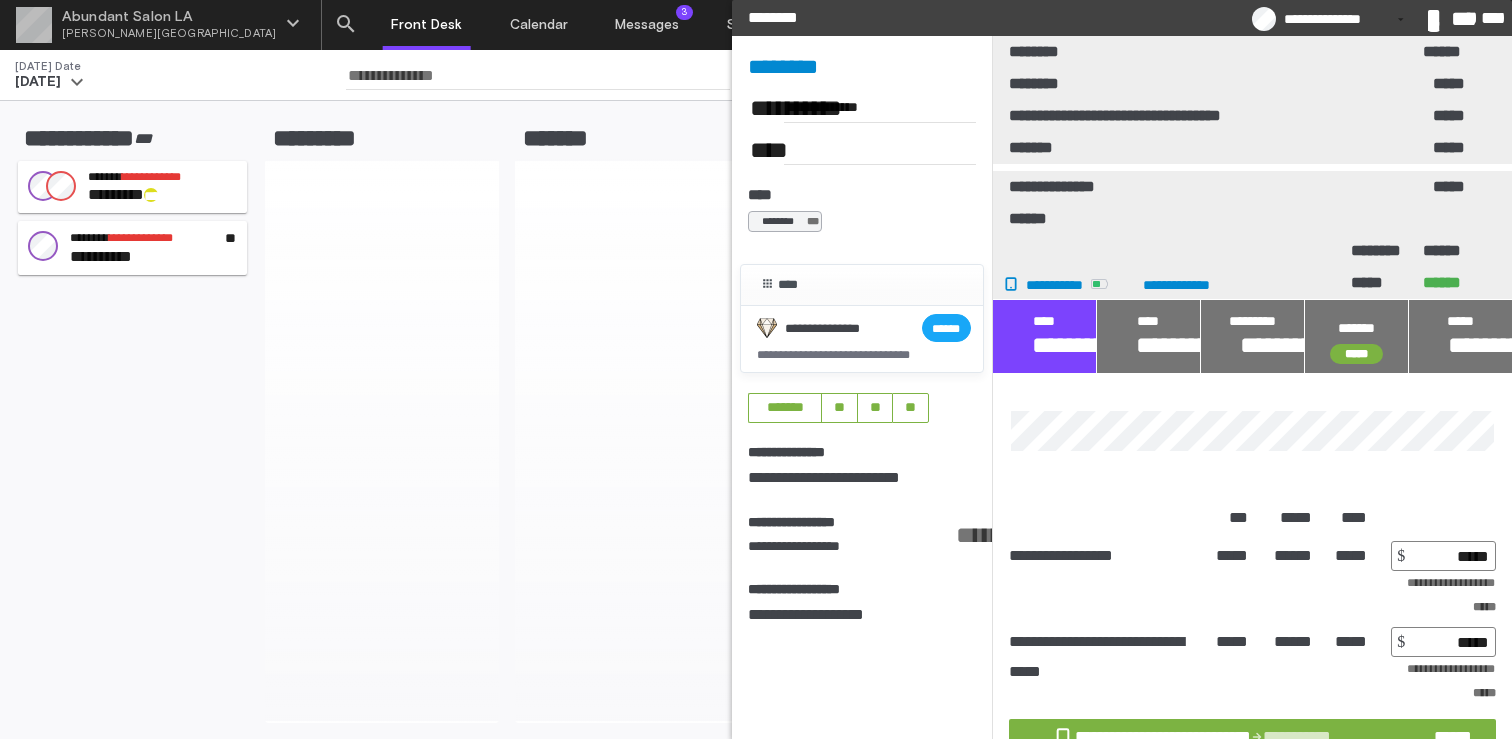 click on "*********" at bounding box center [1434, 18] 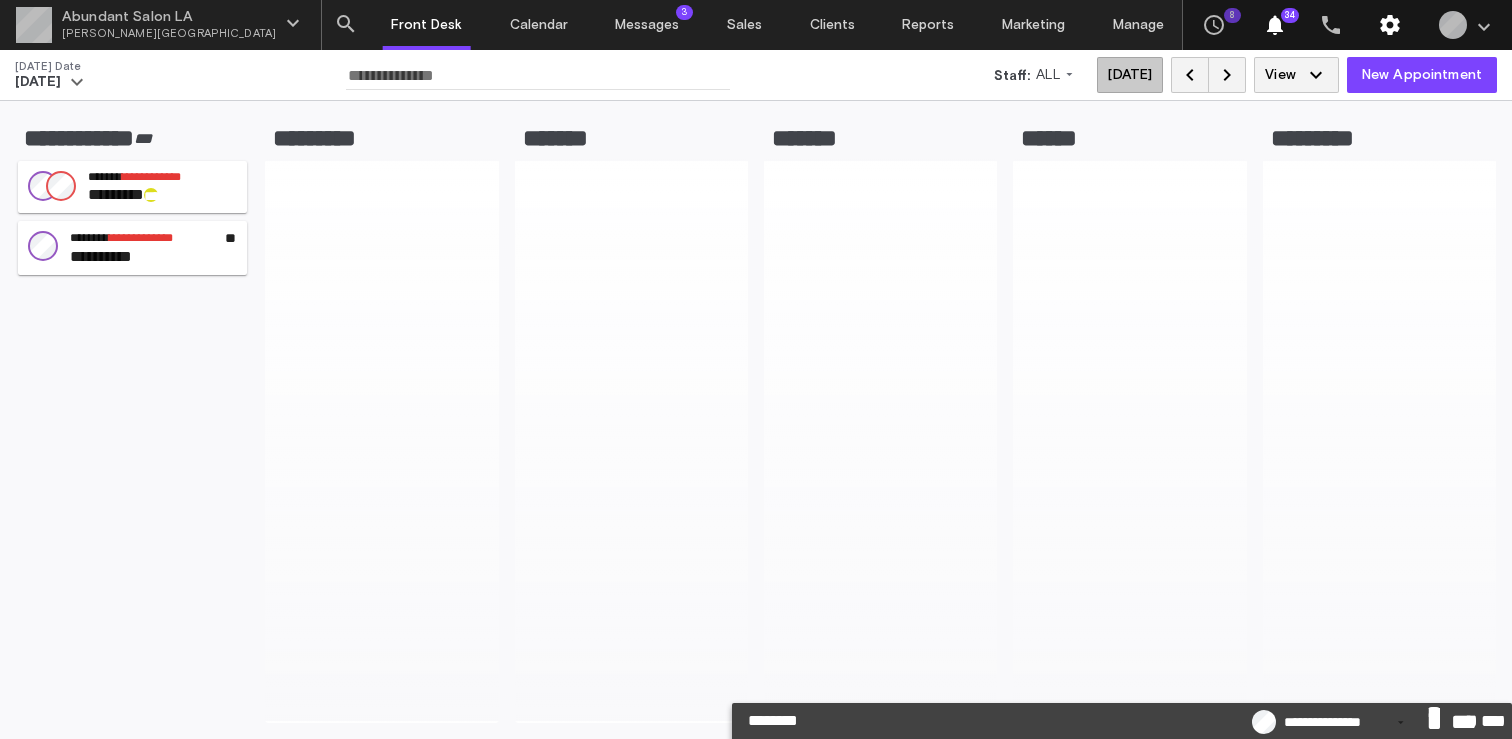 click on "settings" at bounding box center [1390, 25] 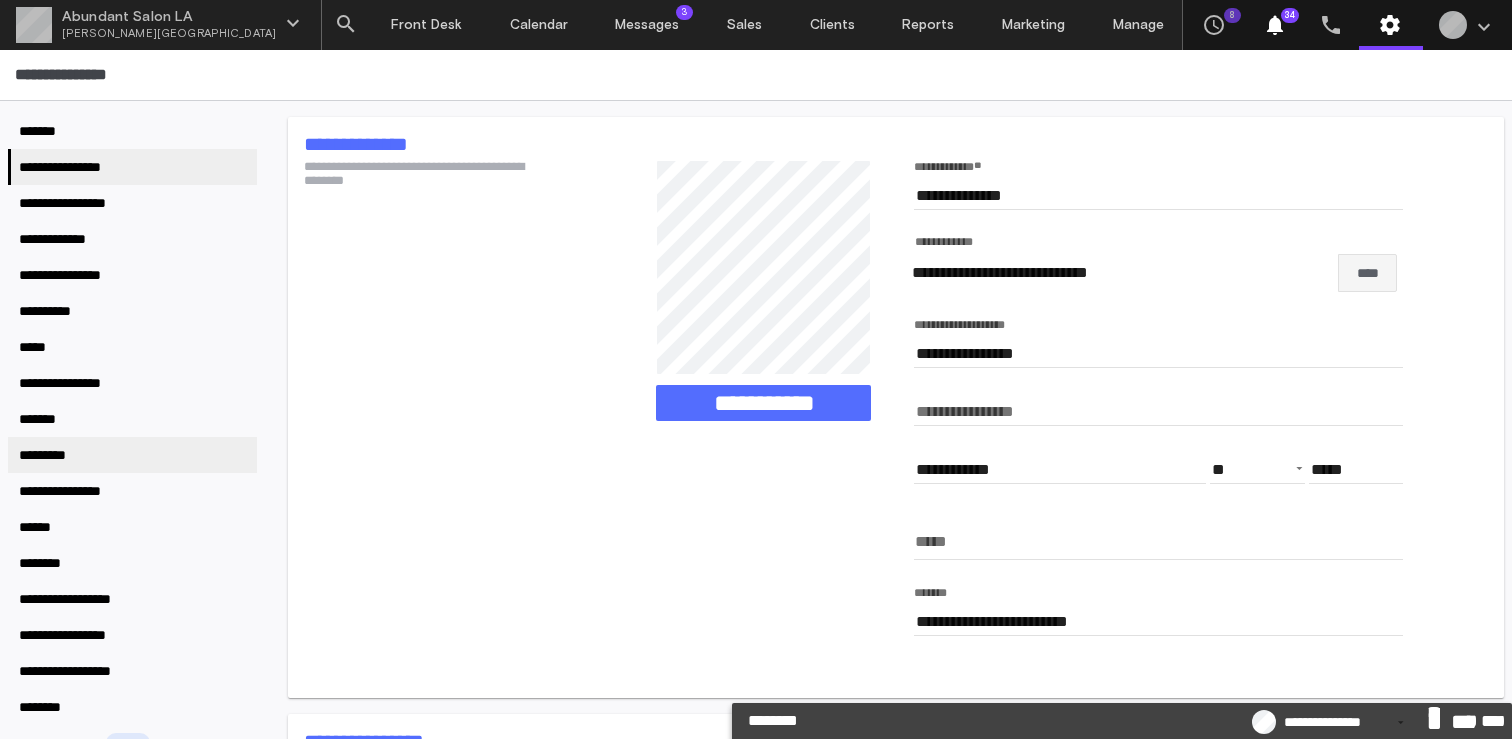 scroll, scrollTop: 0, scrollLeft: 0, axis: both 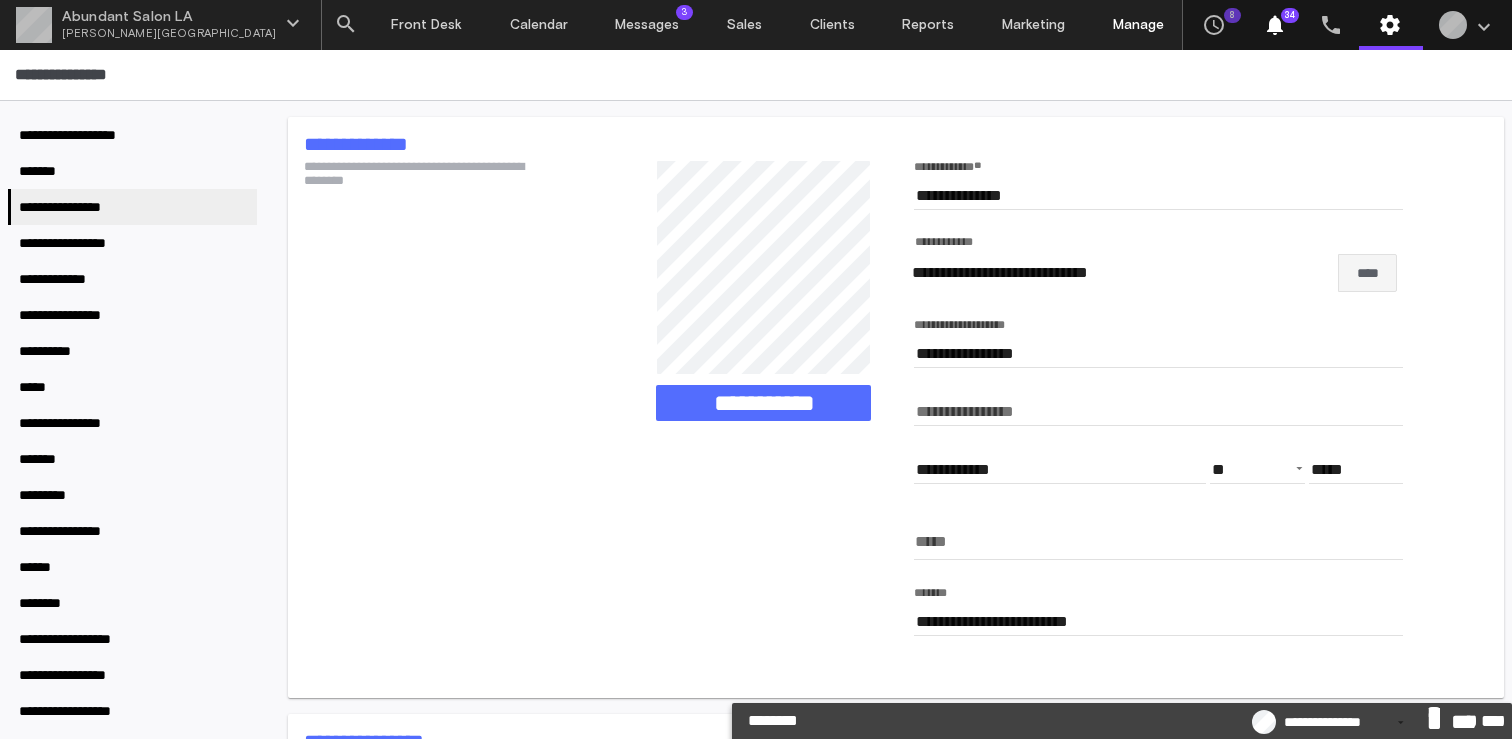 click on "Manage" at bounding box center [1138, 25] 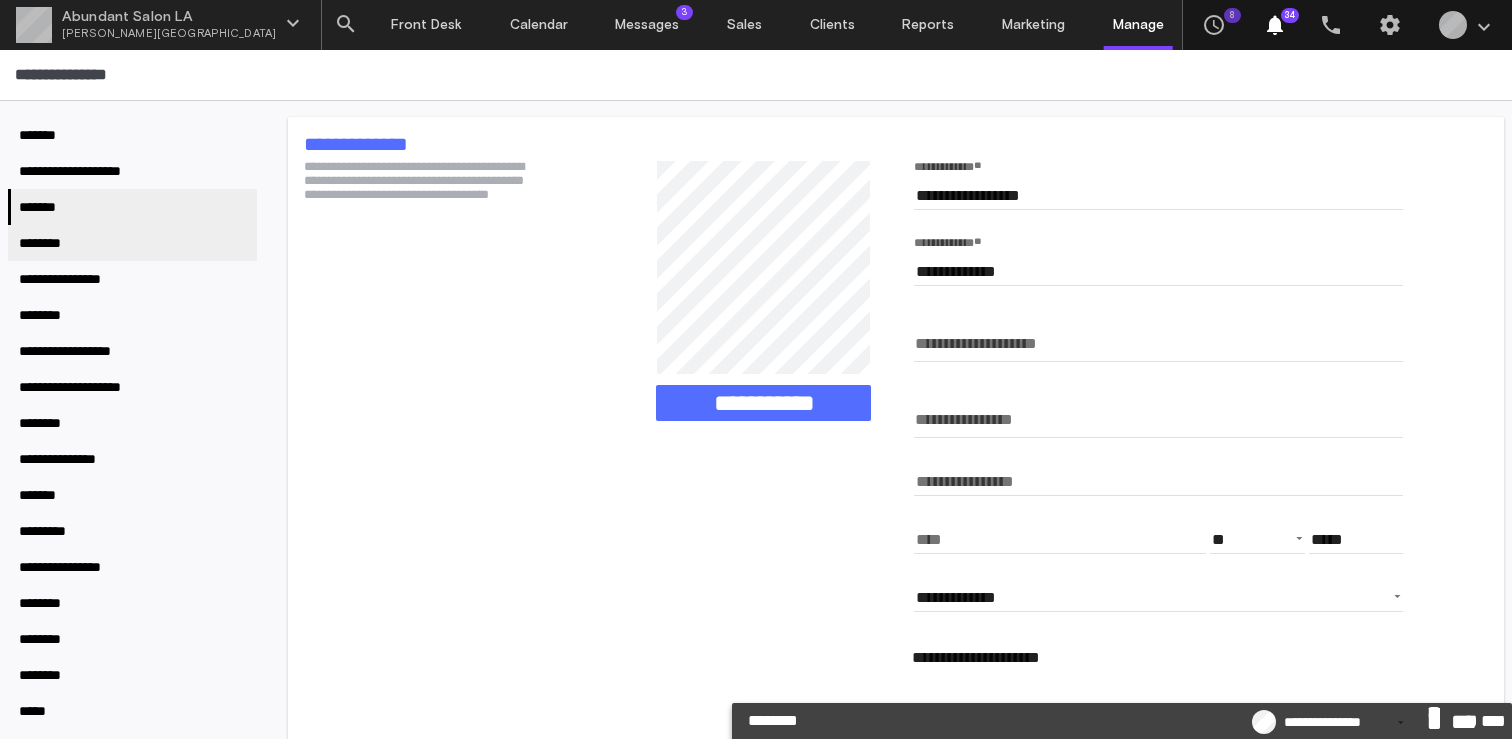 click on "********" at bounding box center [132, 243] 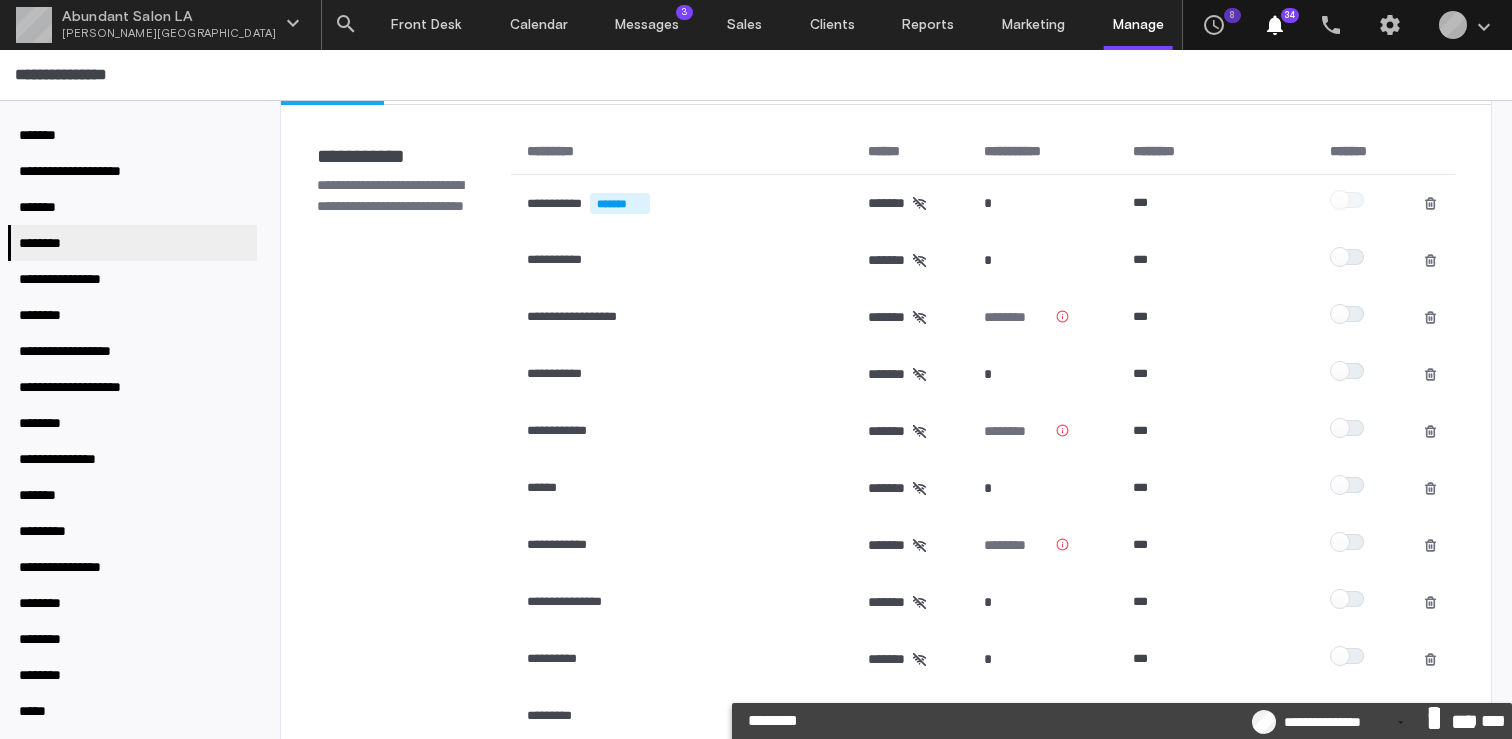 scroll, scrollTop: 0, scrollLeft: 0, axis: both 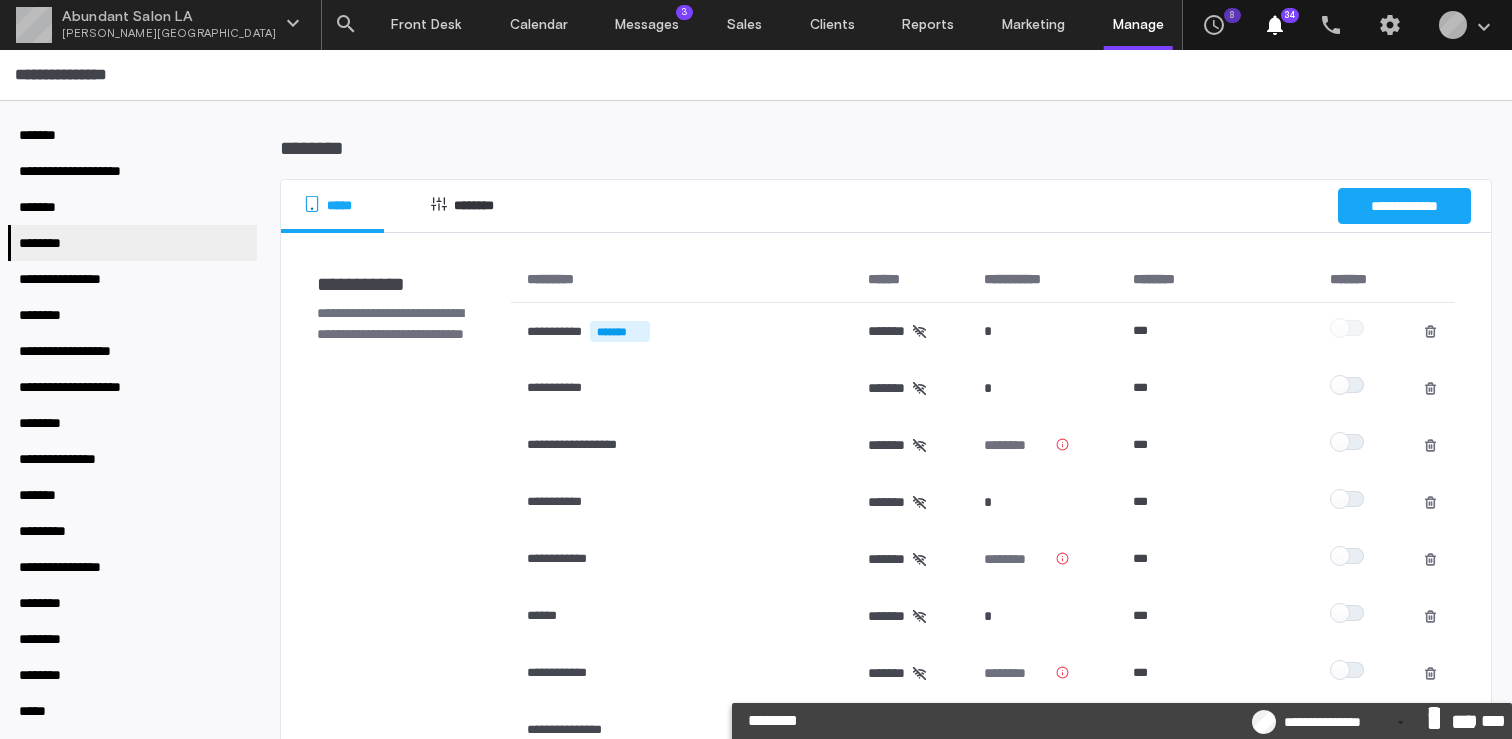 click on "********" at bounding box center (468, 206) 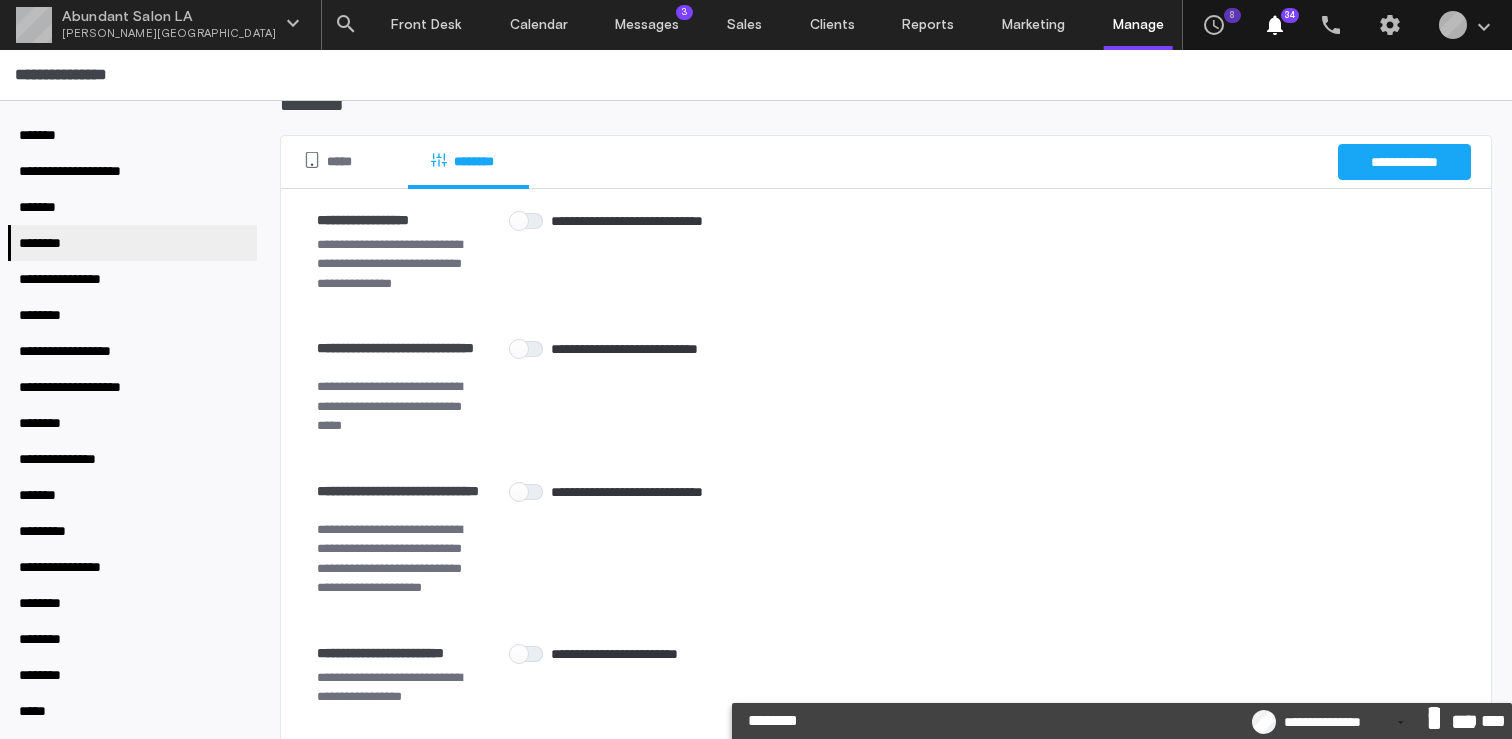 scroll, scrollTop: 0, scrollLeft: 0, axis: both 